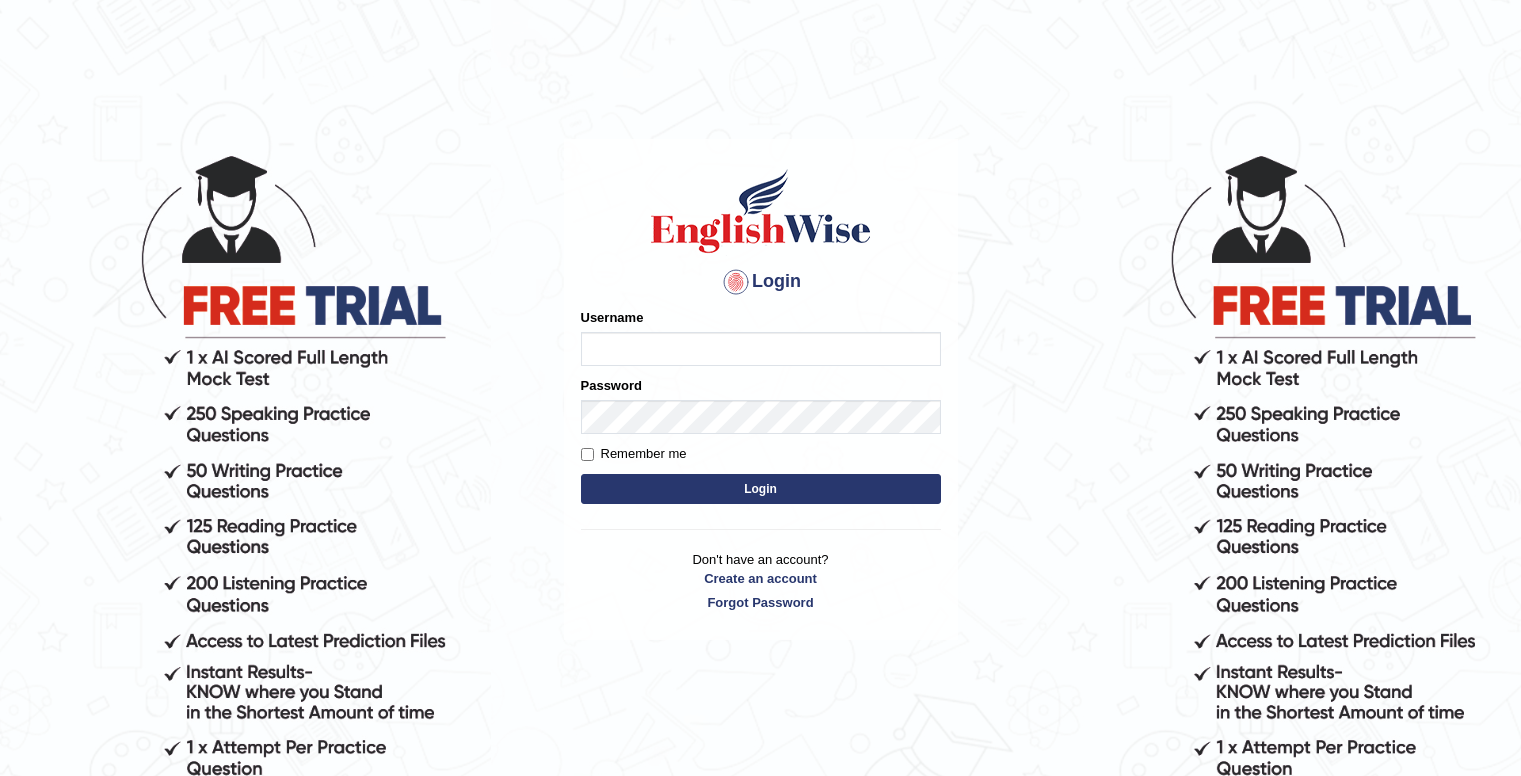 scroll, scrollTop: 0, scrollLeft: 0, axis: both 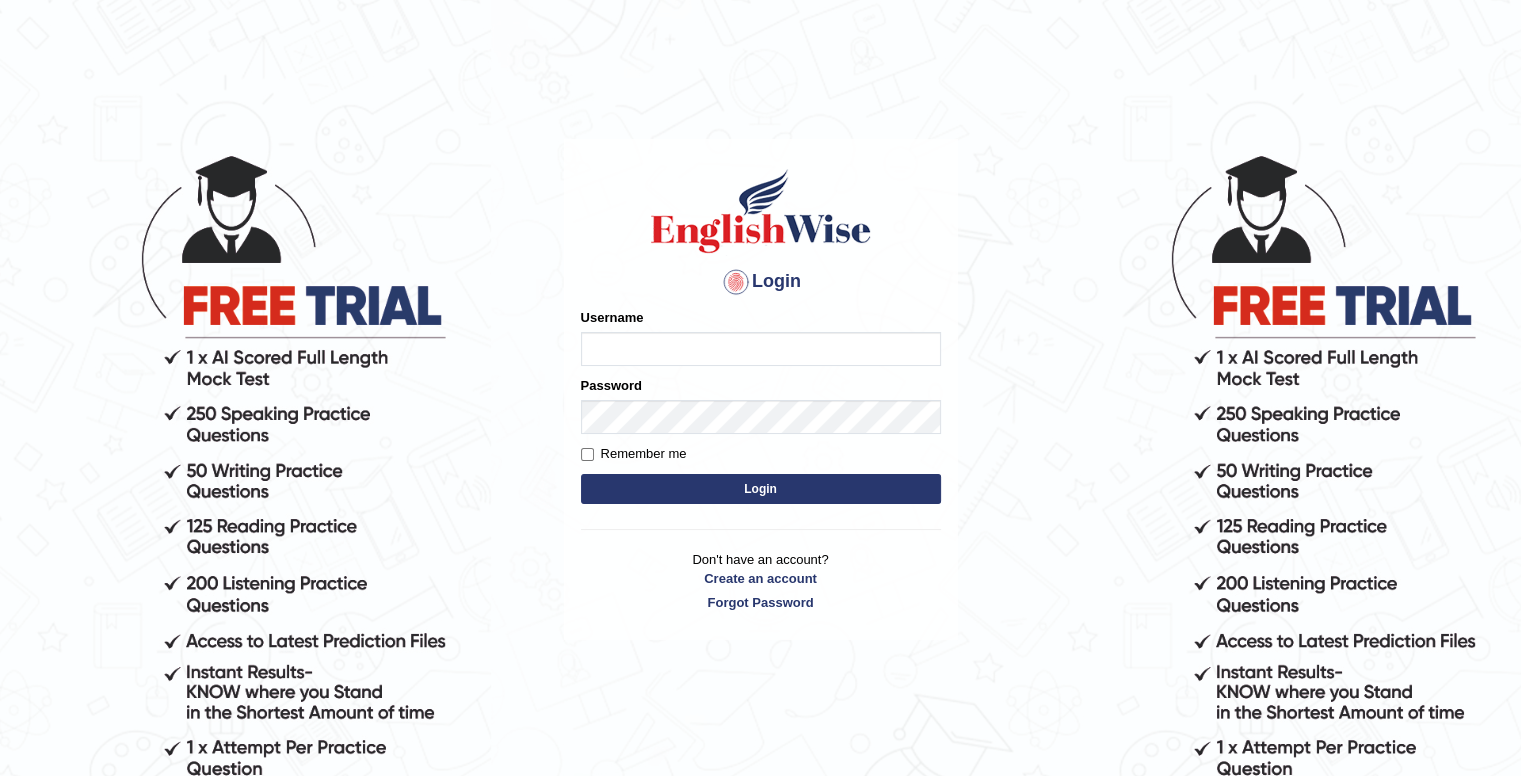 click on "Username" at bounding box center (761, 349) 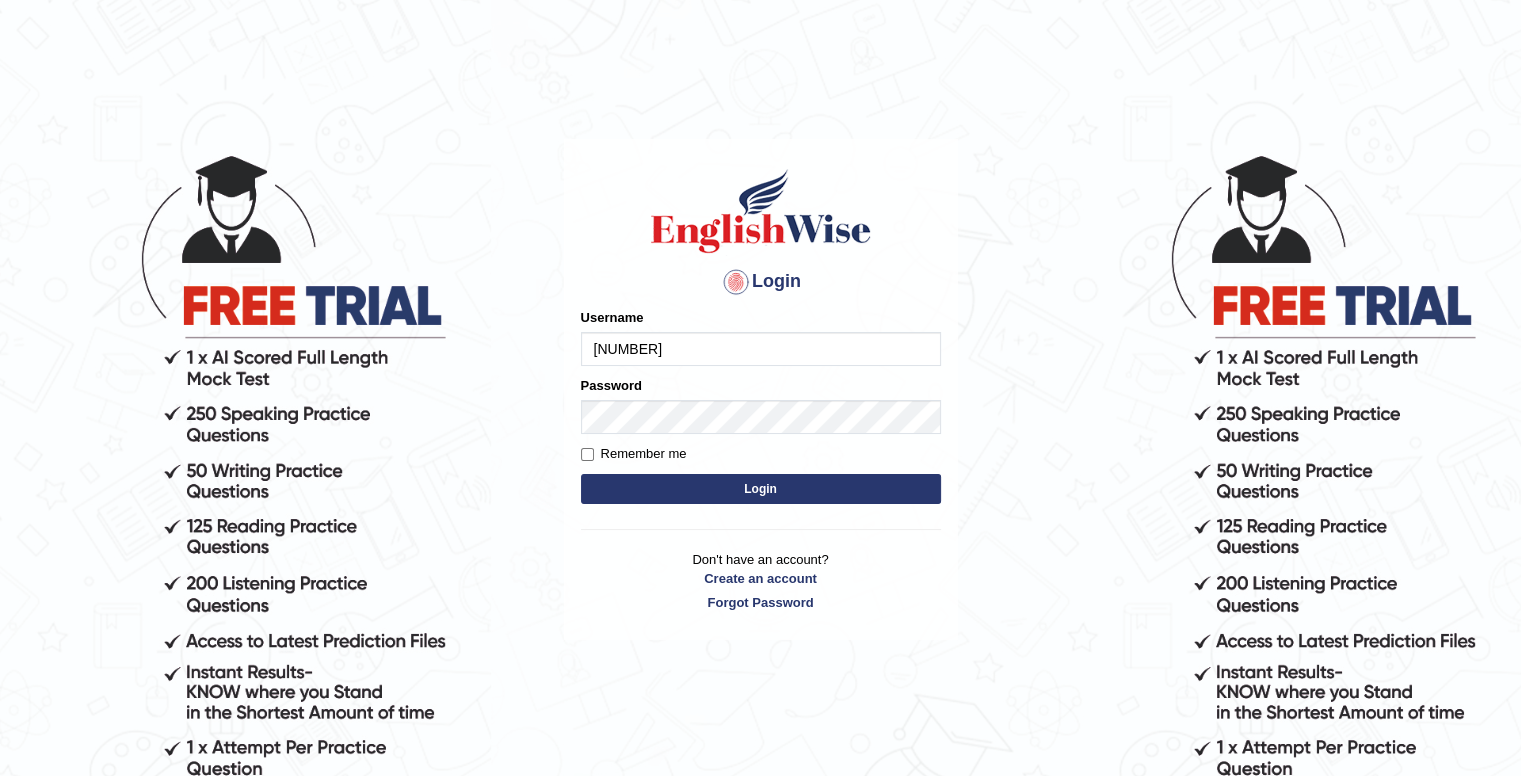 type on "0457219475" 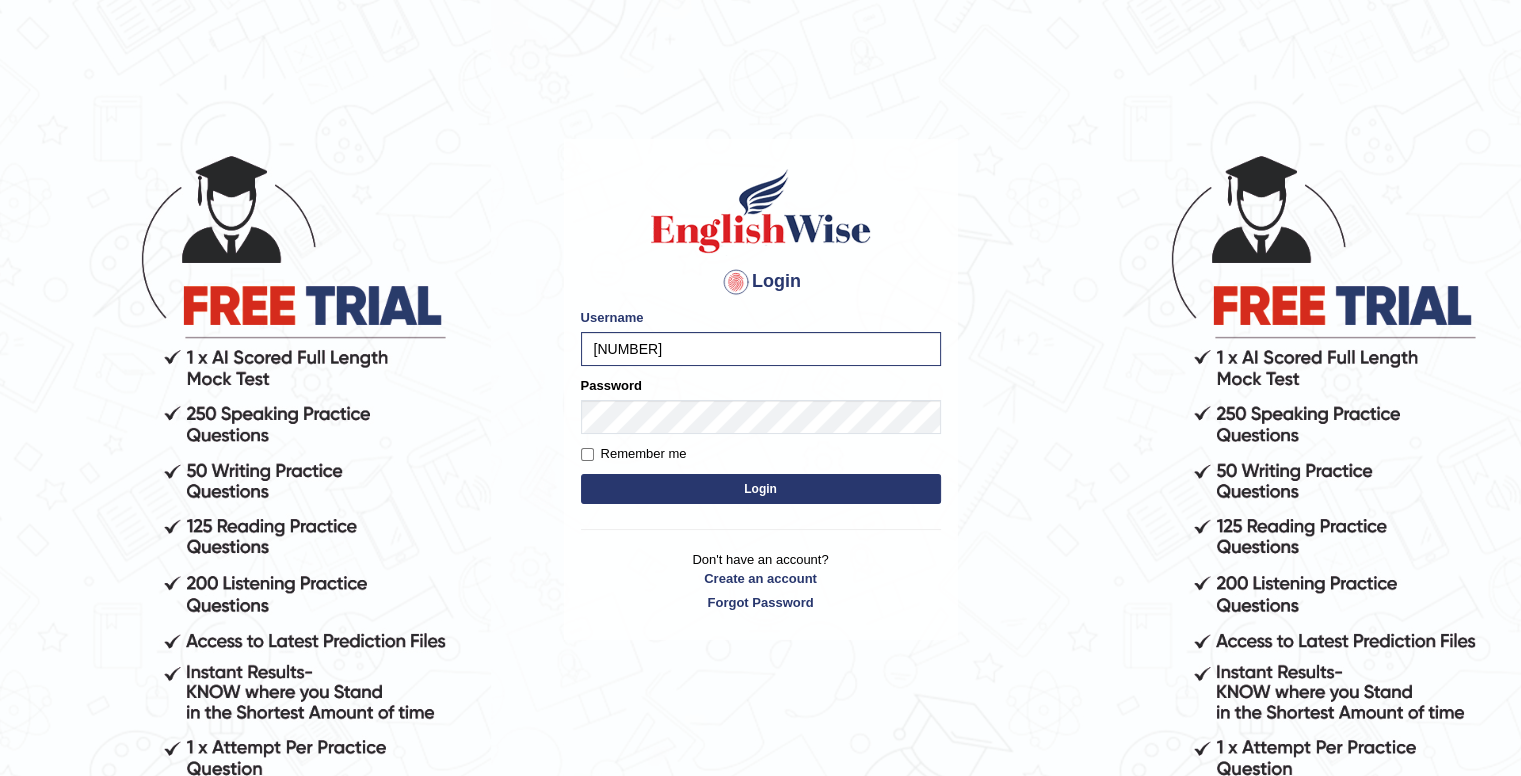 click on "Login" at bounding box center (761, 489) 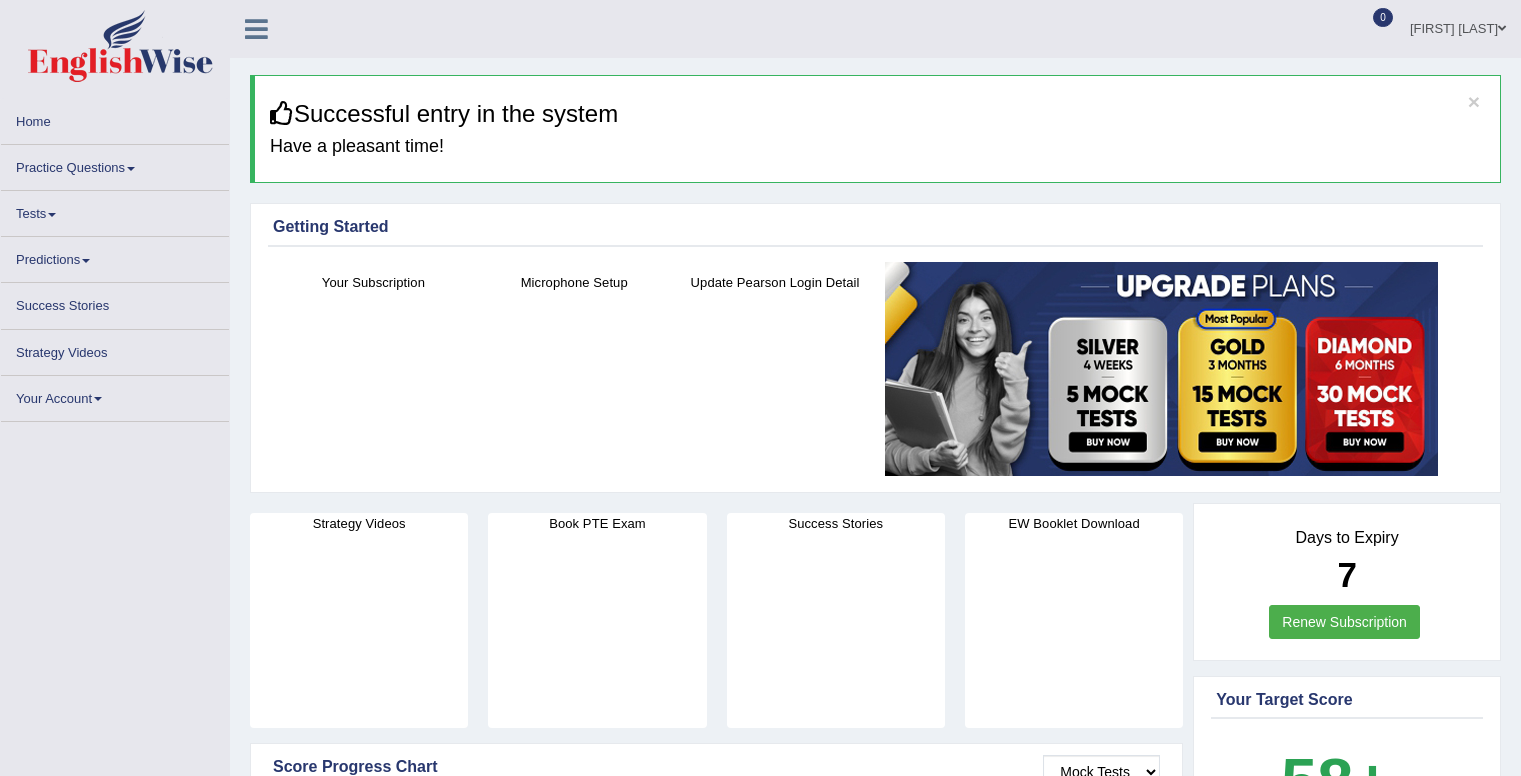 scroll, scrollTop: 0, scrollLeft: 0, axis: both 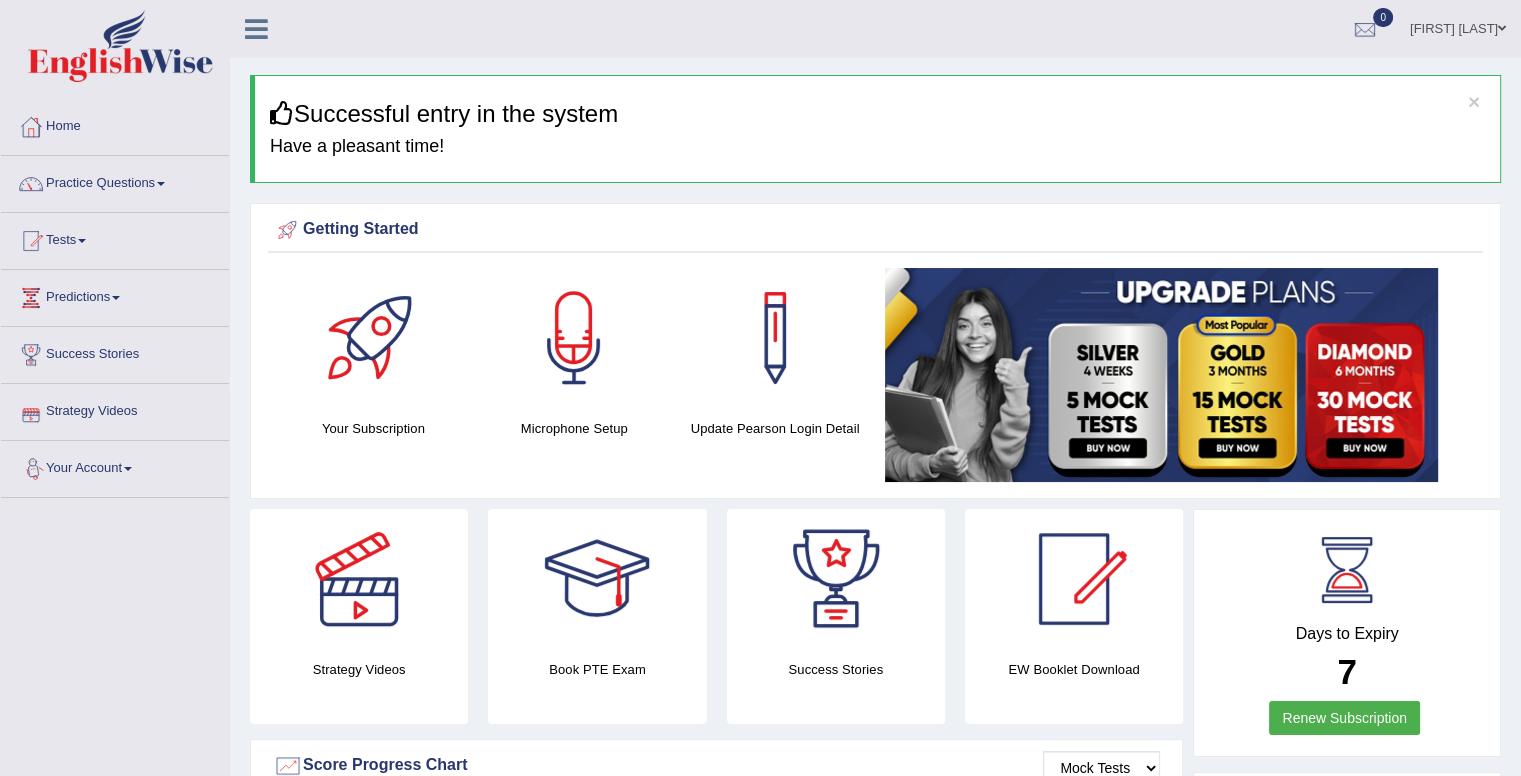 click on "Strategy Videos" at bounding box center [115, 409] 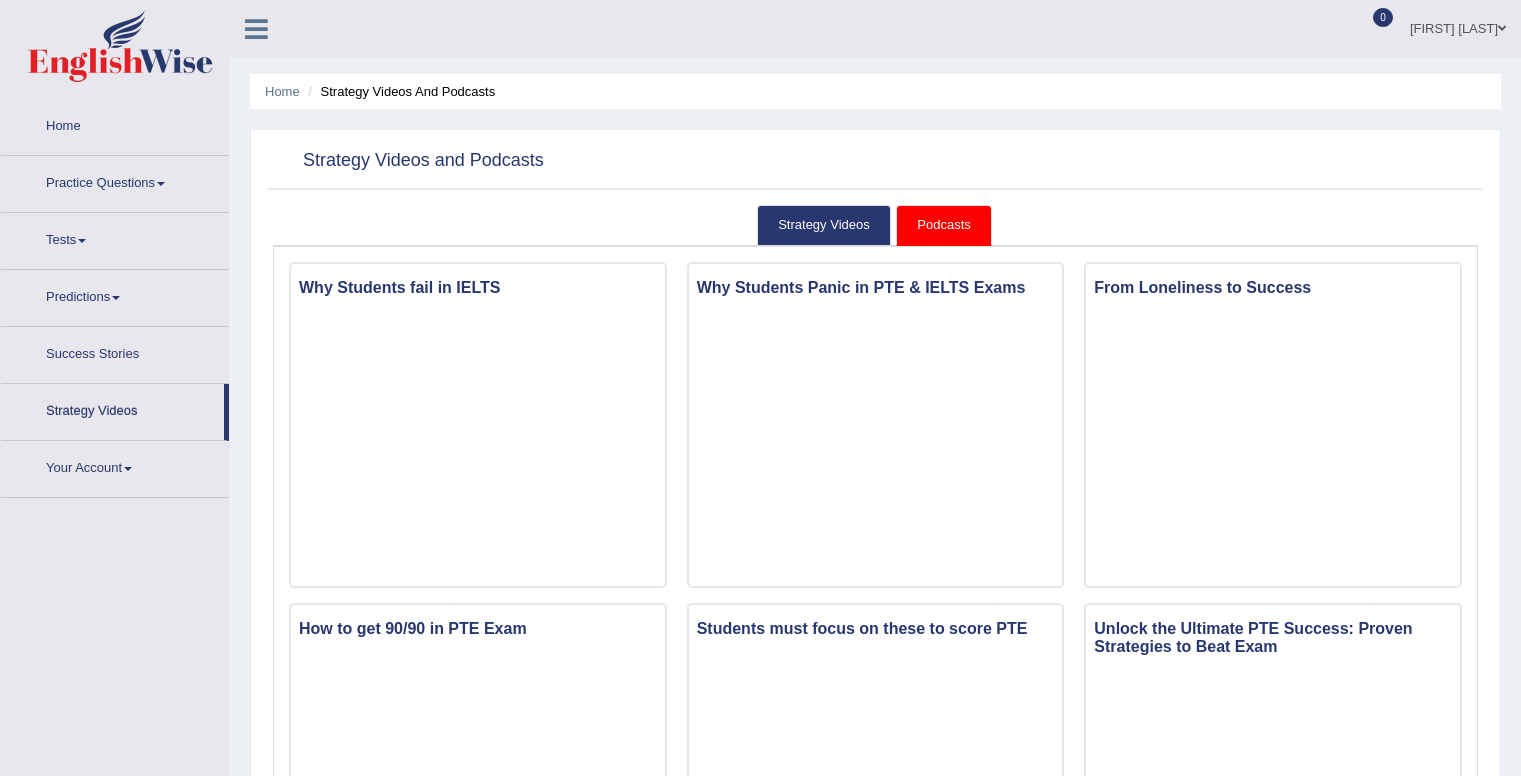 scroll, scrollTop: 0, scrollLeft: 0, axis: both 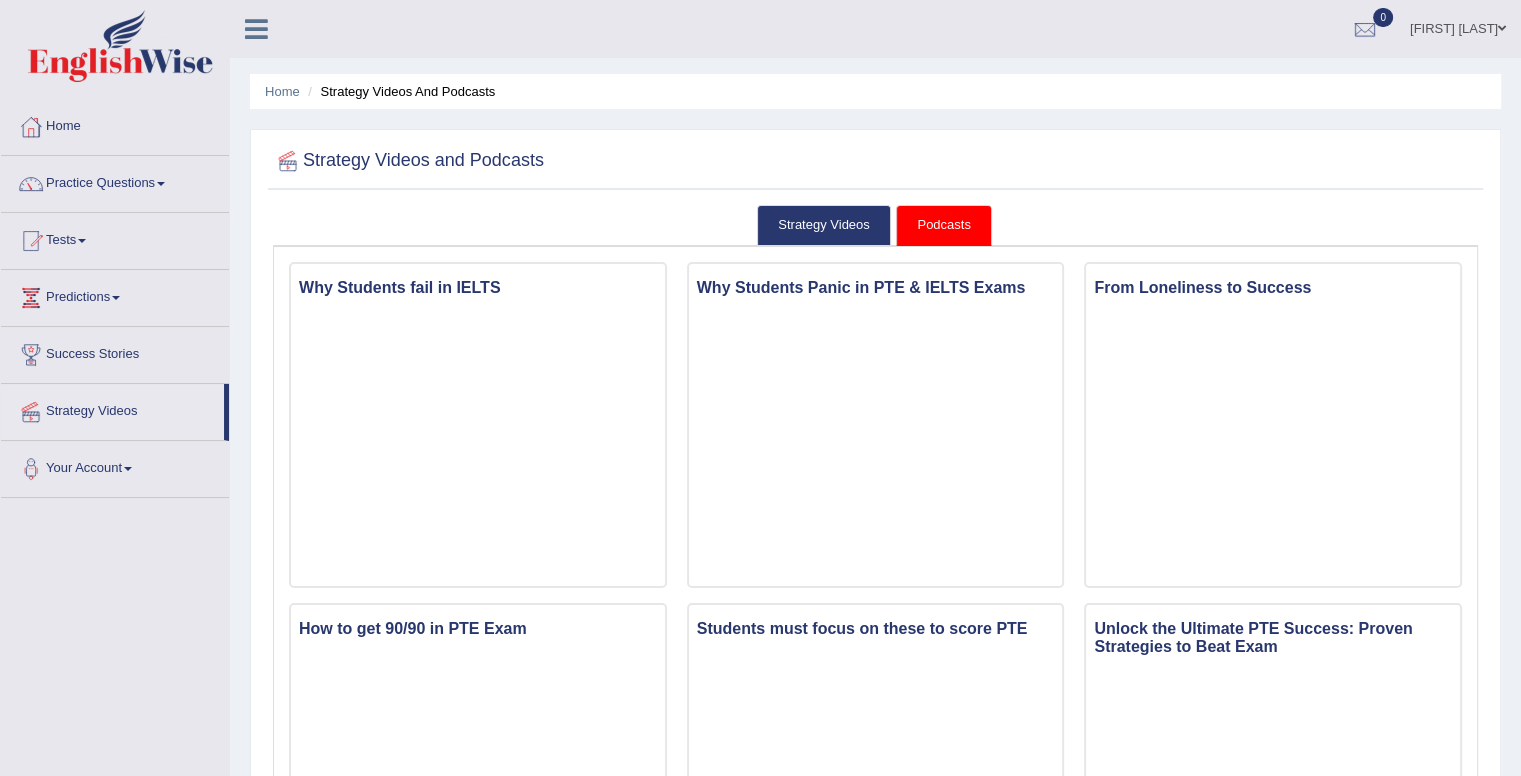 click on "Home" at bounding box center [115, 124] 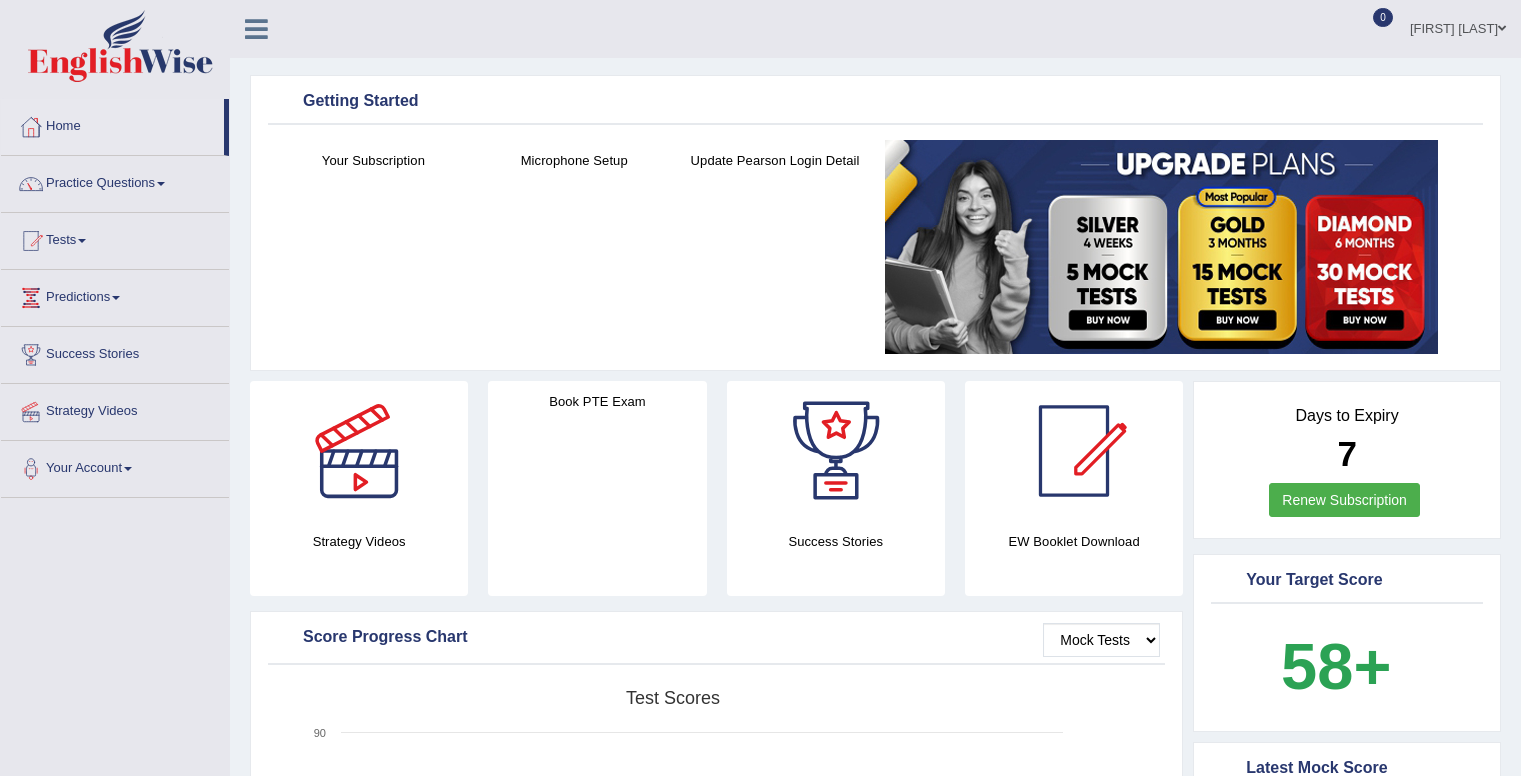scroll, scrollTop: 0, scrollLeft: 0, axis: both 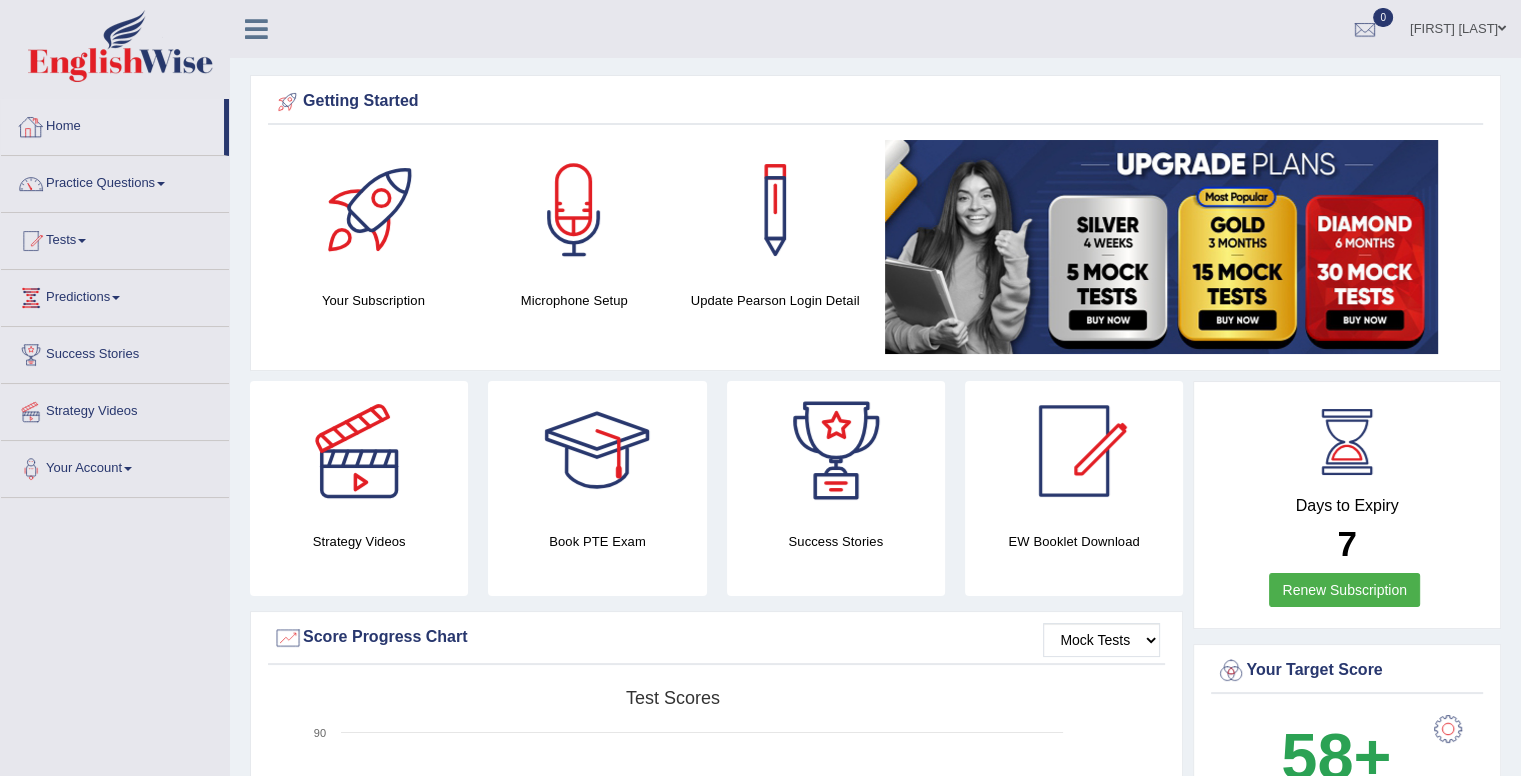 click at bounding box center [256, 29] 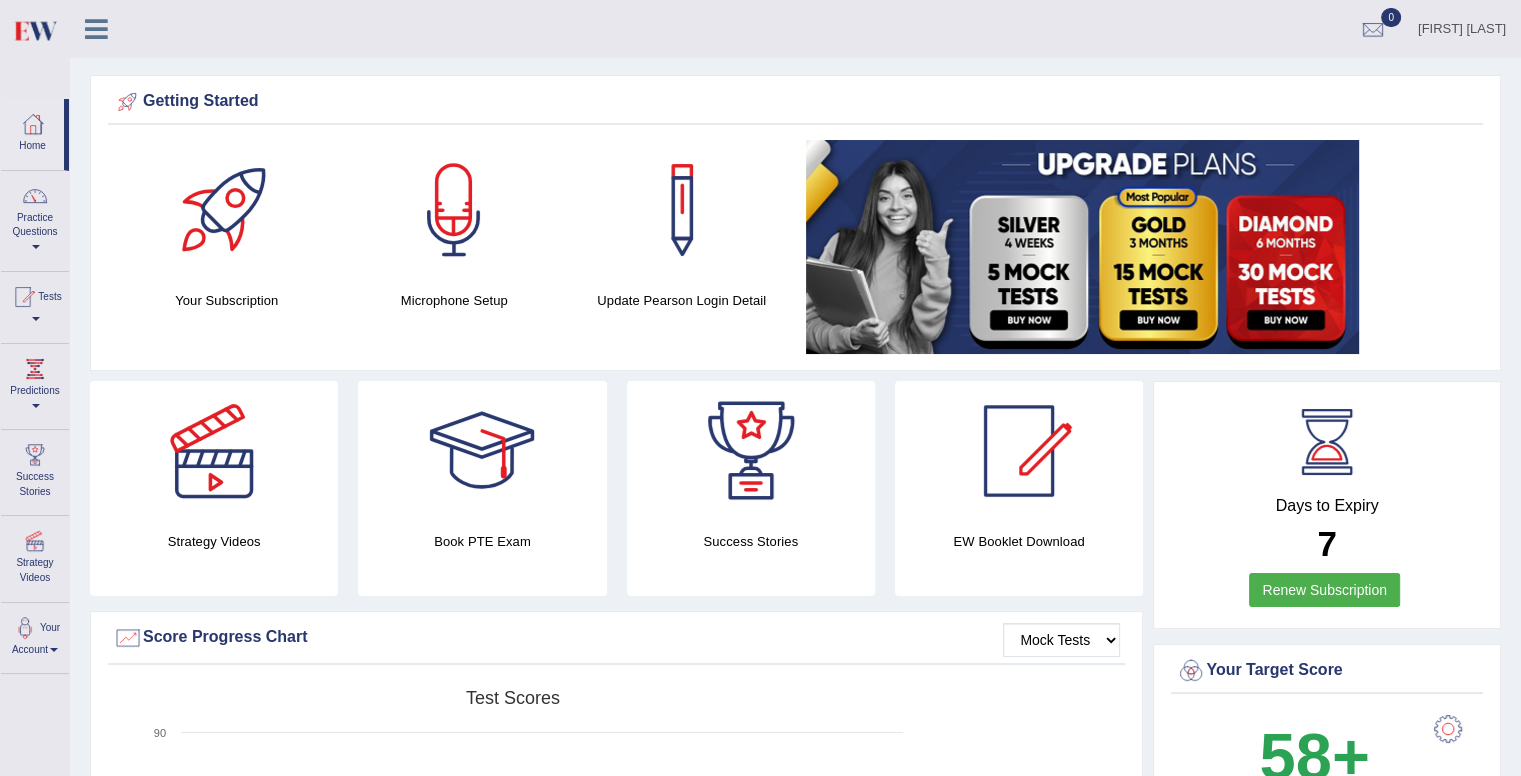 click on "Bruna Schmitz" at bounding box center [1462, 26] 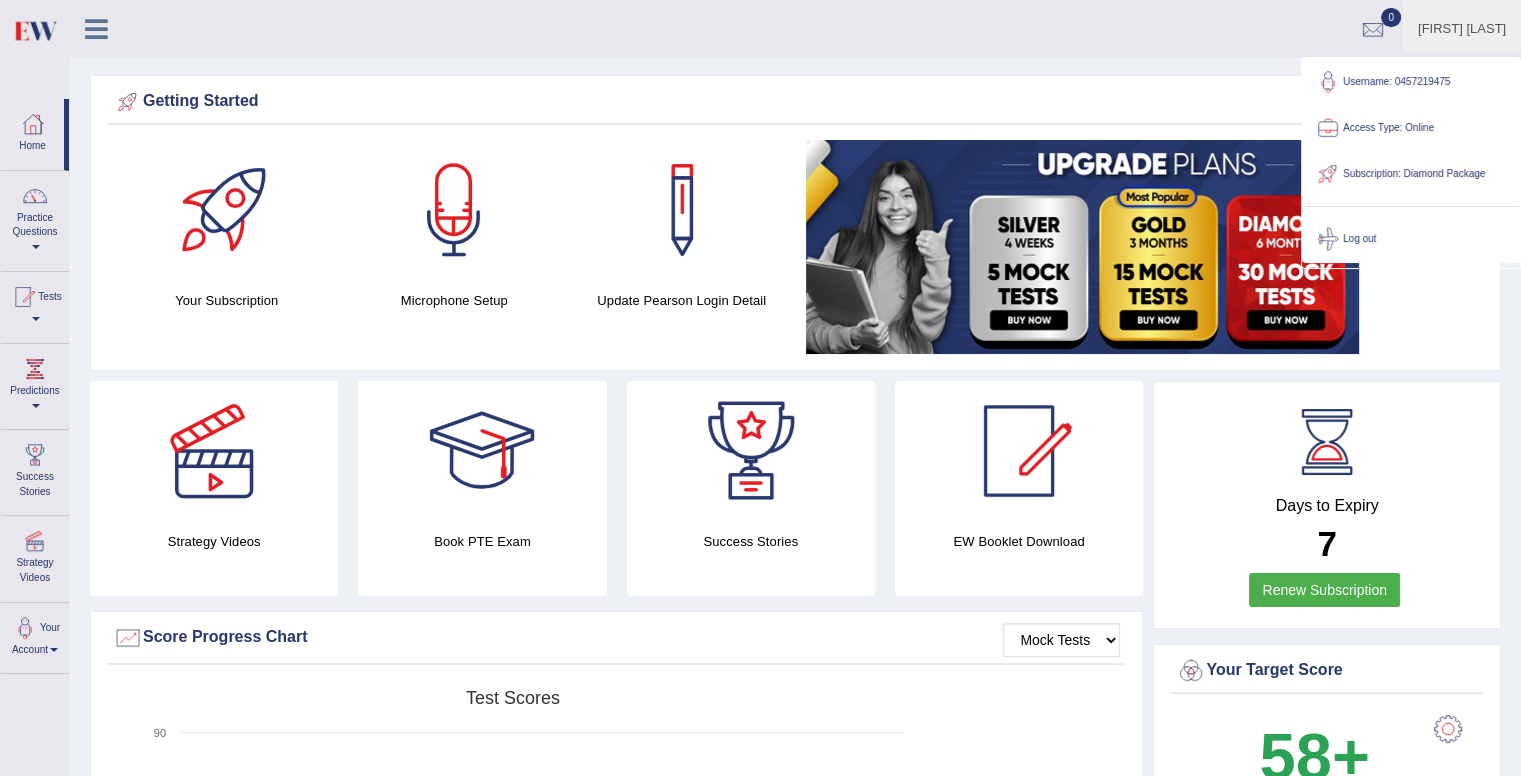 click at bounding box center (1328, 128) 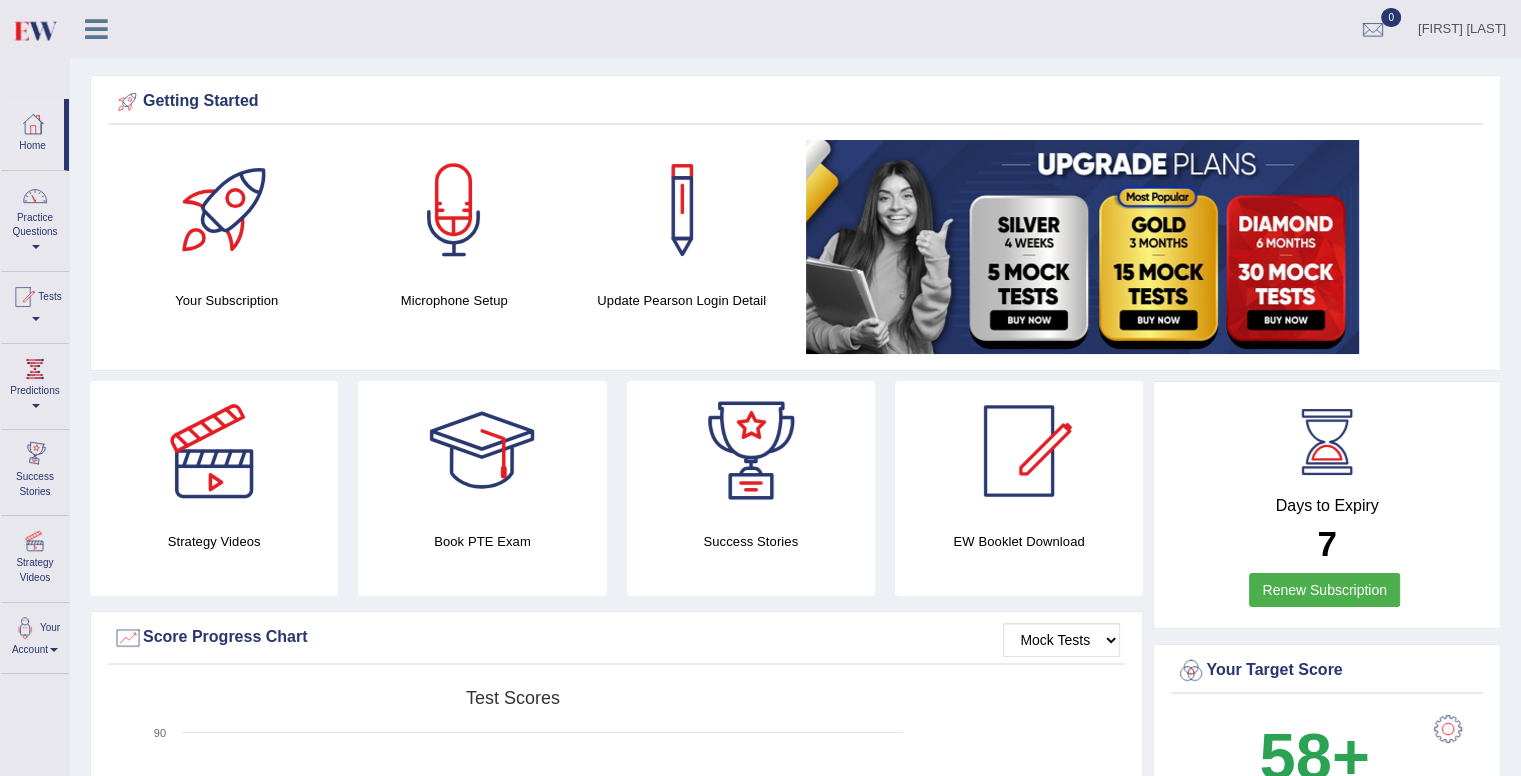 click on "Success Stories" at bounding box center [35, 469] 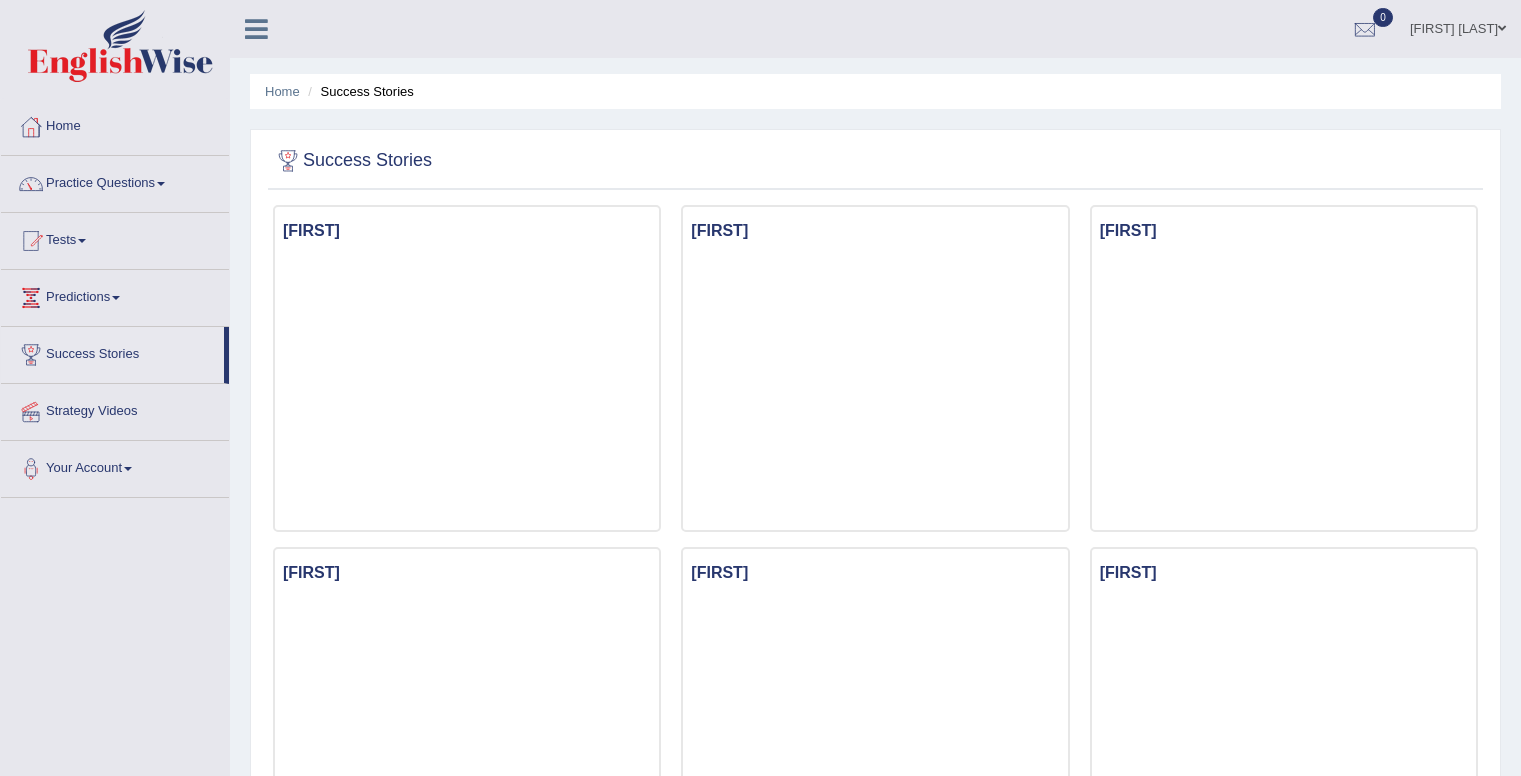 scroll, scrollTop: 0, scrollLeft: 0, axis: both 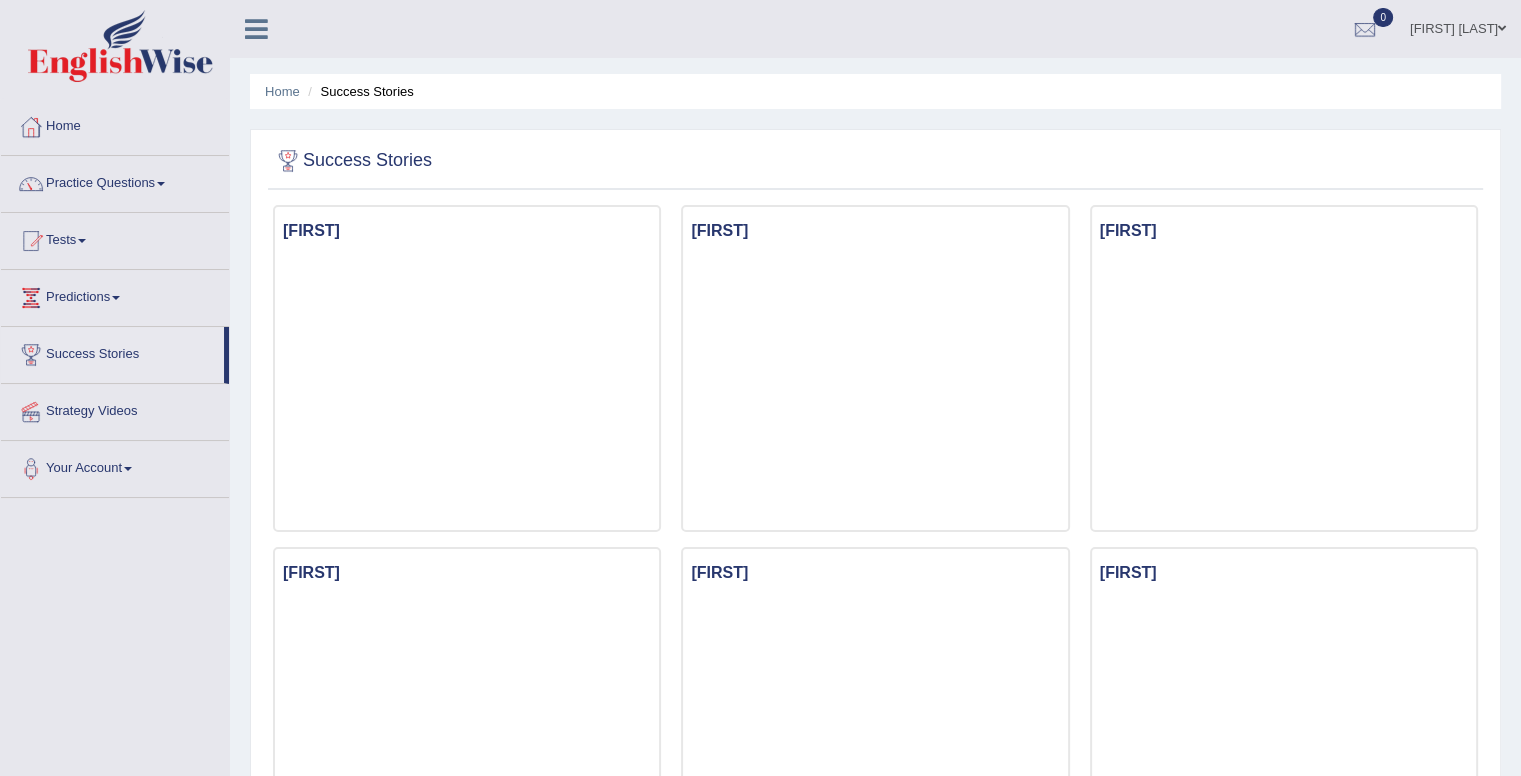 click at bounding box center (31, 469) 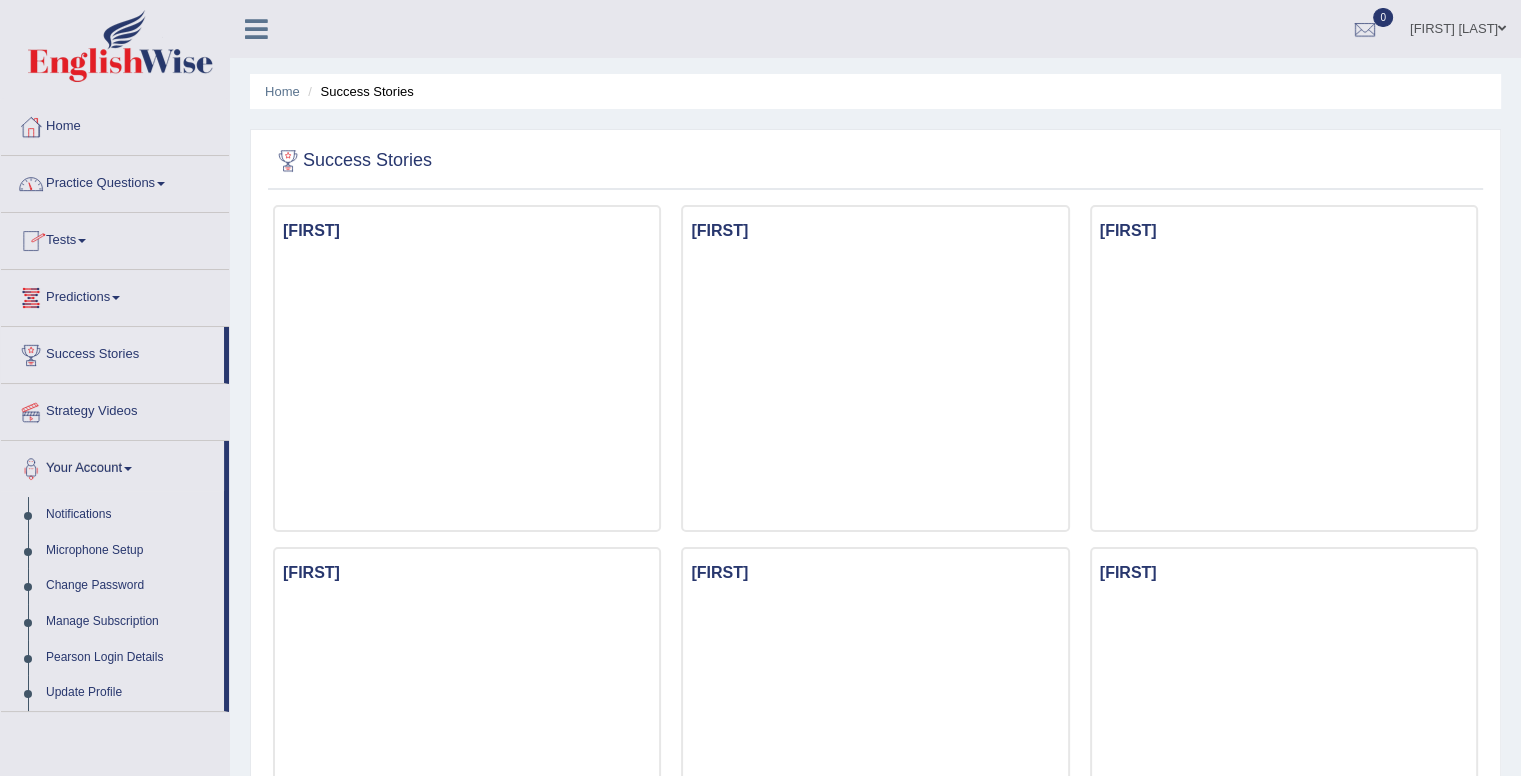 click on "Home" at bounding box center [115, 124] 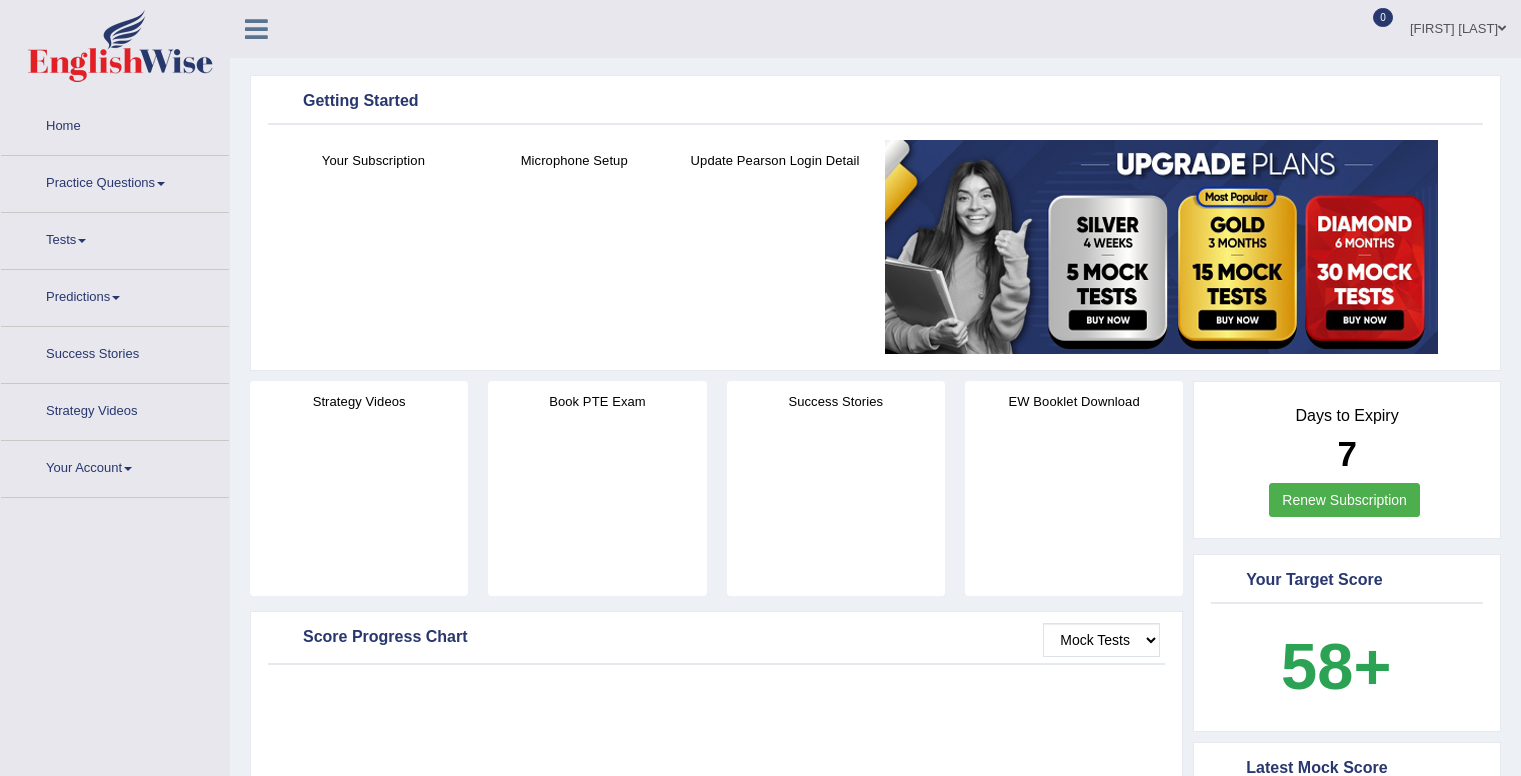 scroll, scrollTop: 0, scrollLeft: 0, axis: both 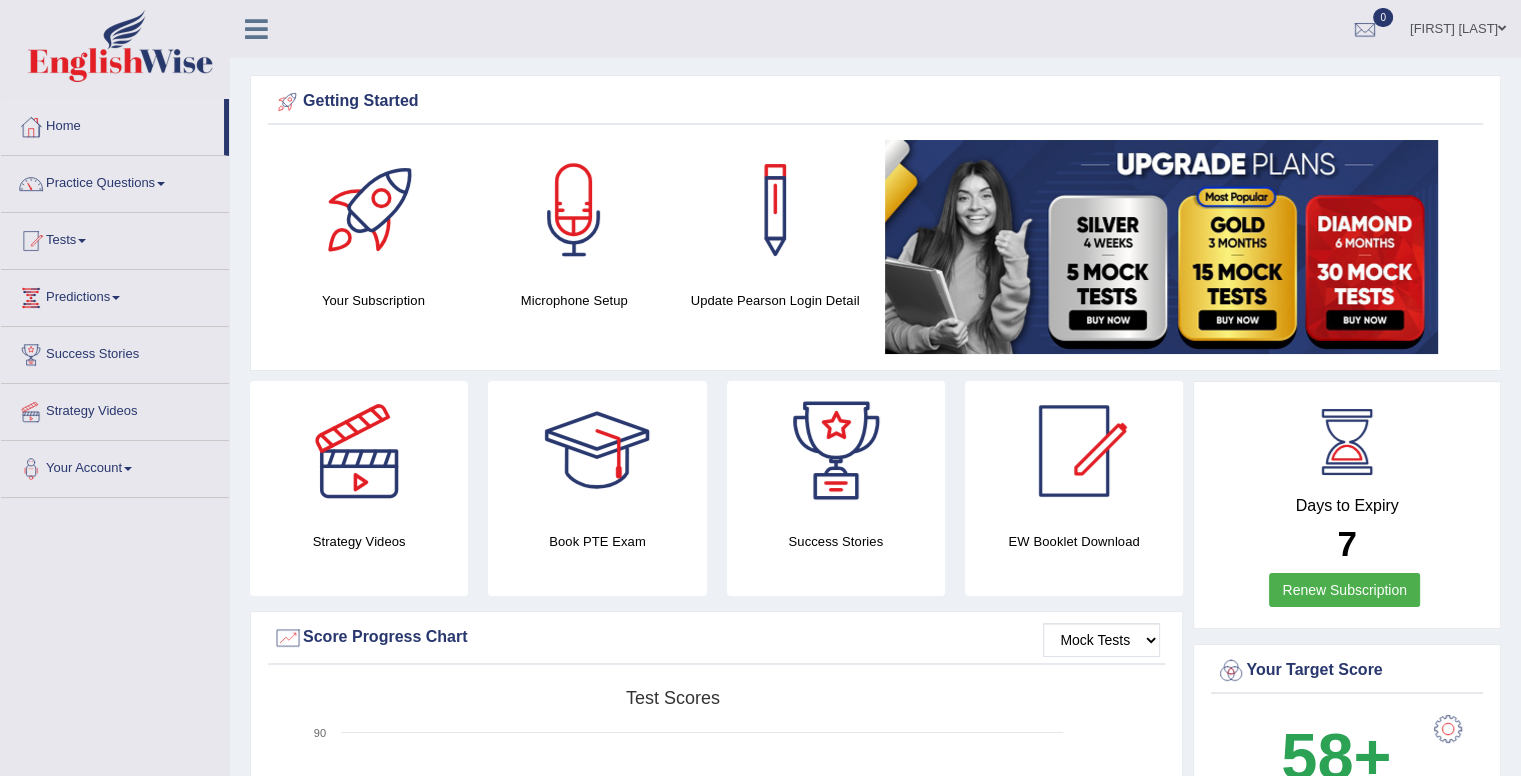 click at bounding box center (373, 210) 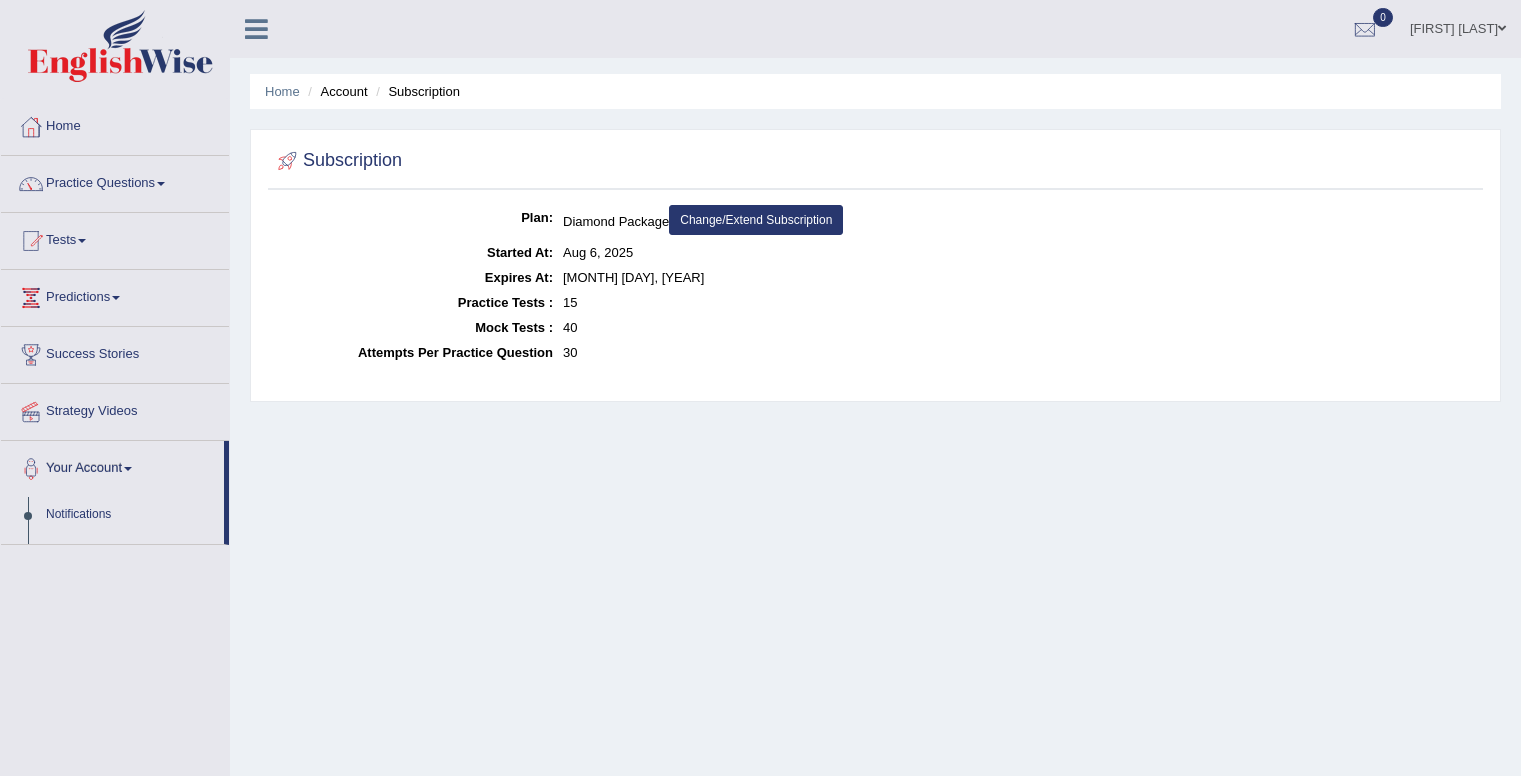 scroll, scrollTop: 0, scrollLeft: 0, axis: both 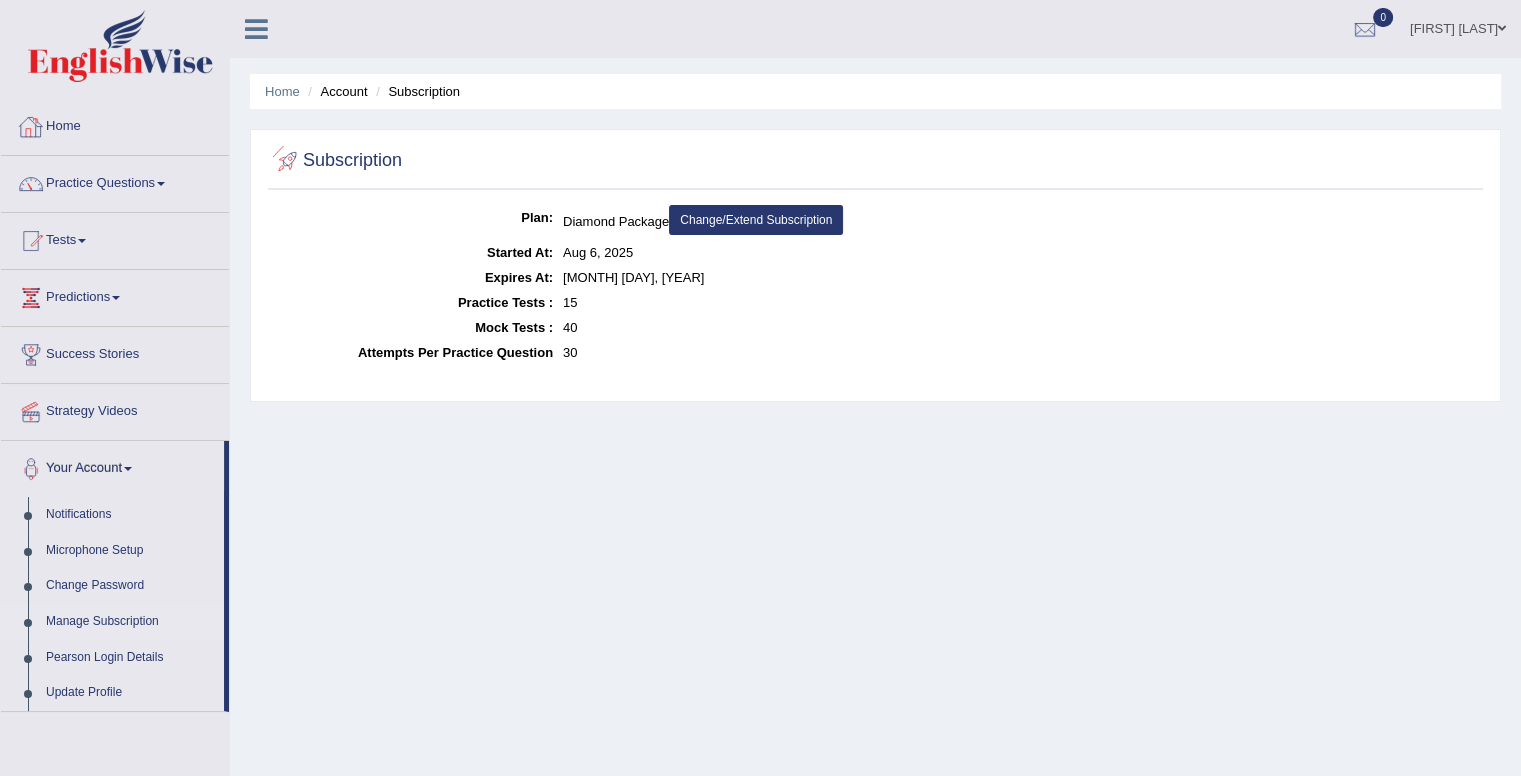 click at bounding box center (120, 46) 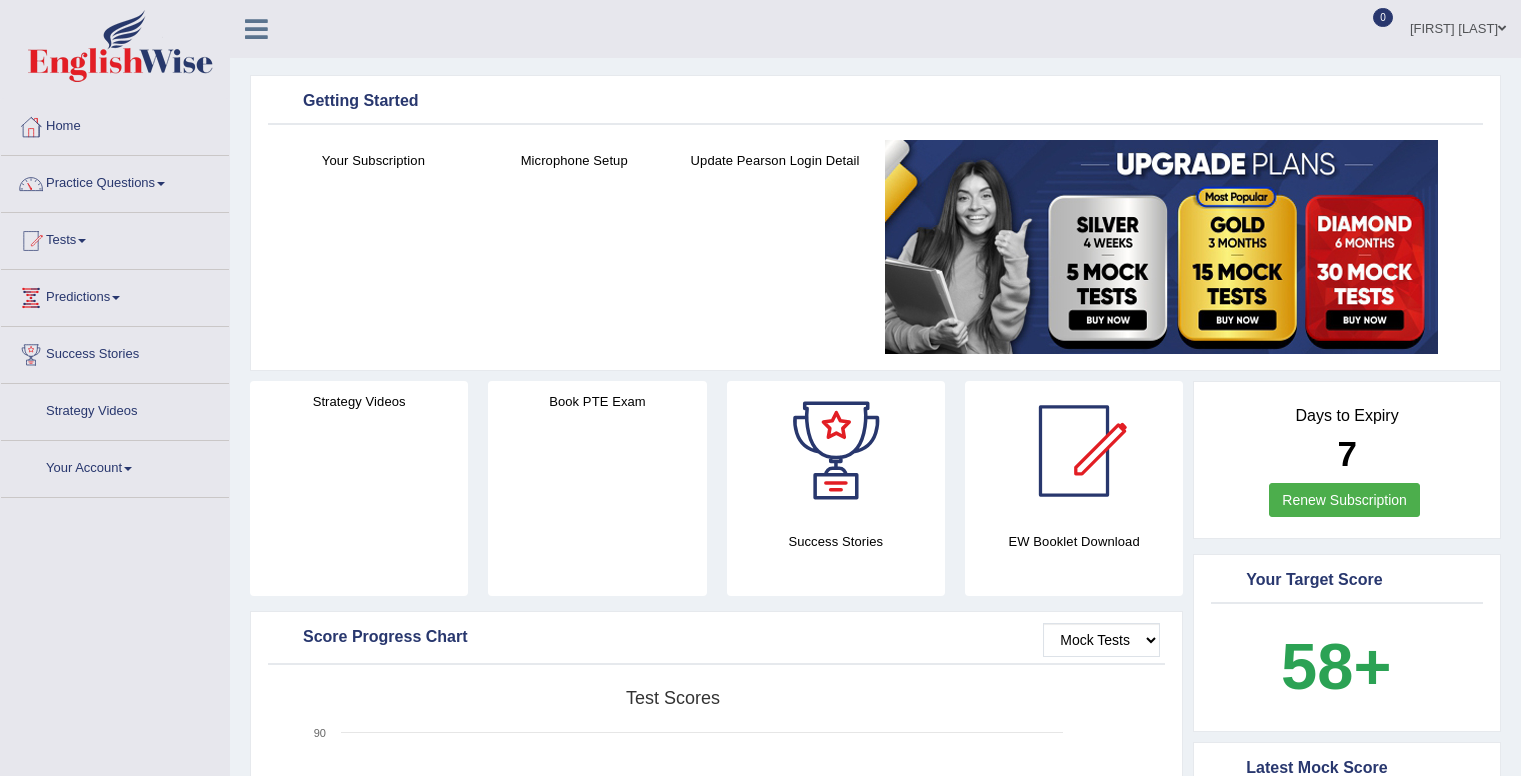 scroll, scrollTop: 0, scrollLeft: 0, axis: both 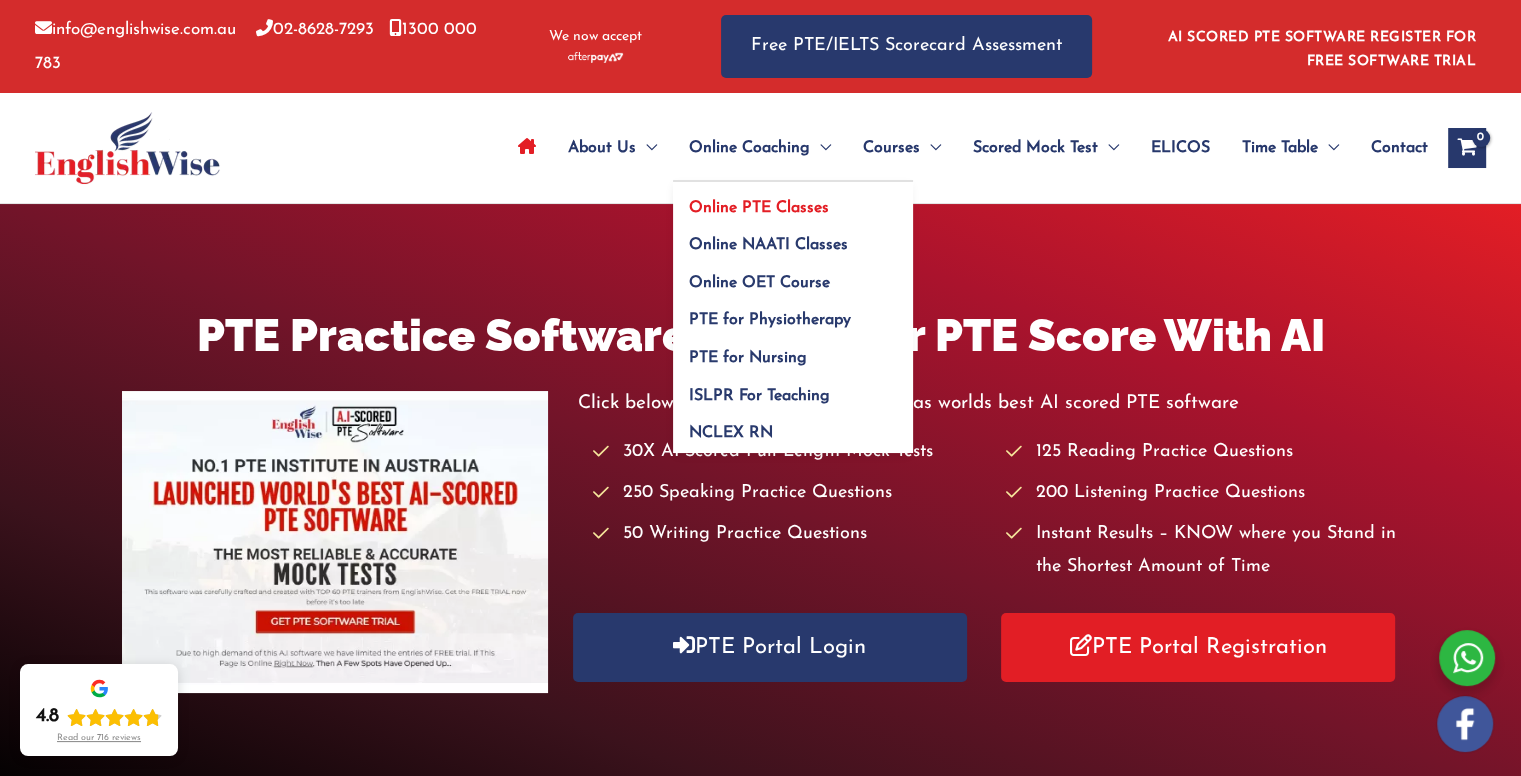 click on "Online PTE Classes" at bounding box center (759, 208) 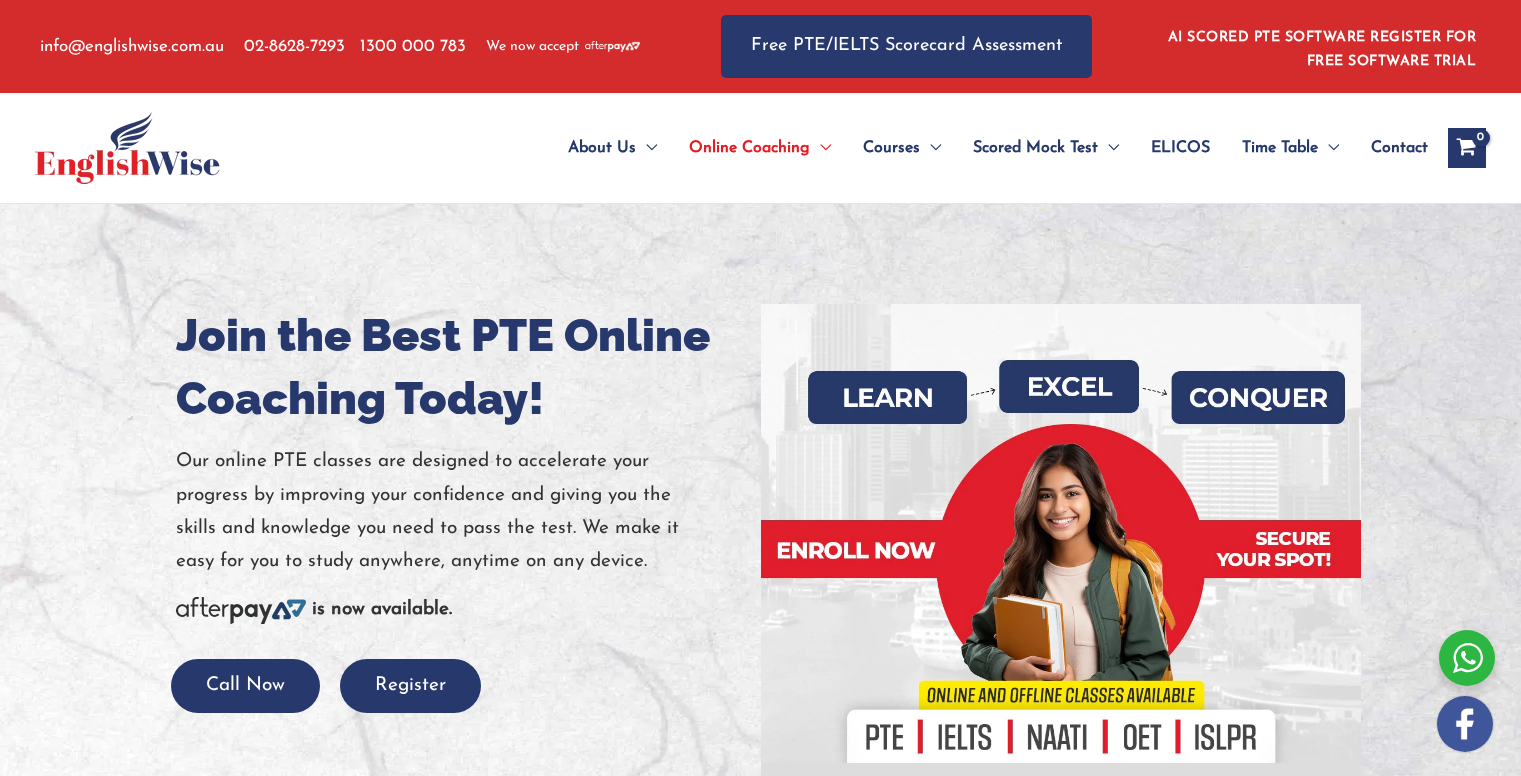 scroll, scrollTop: 0, scrollLeft: 0, axis: both 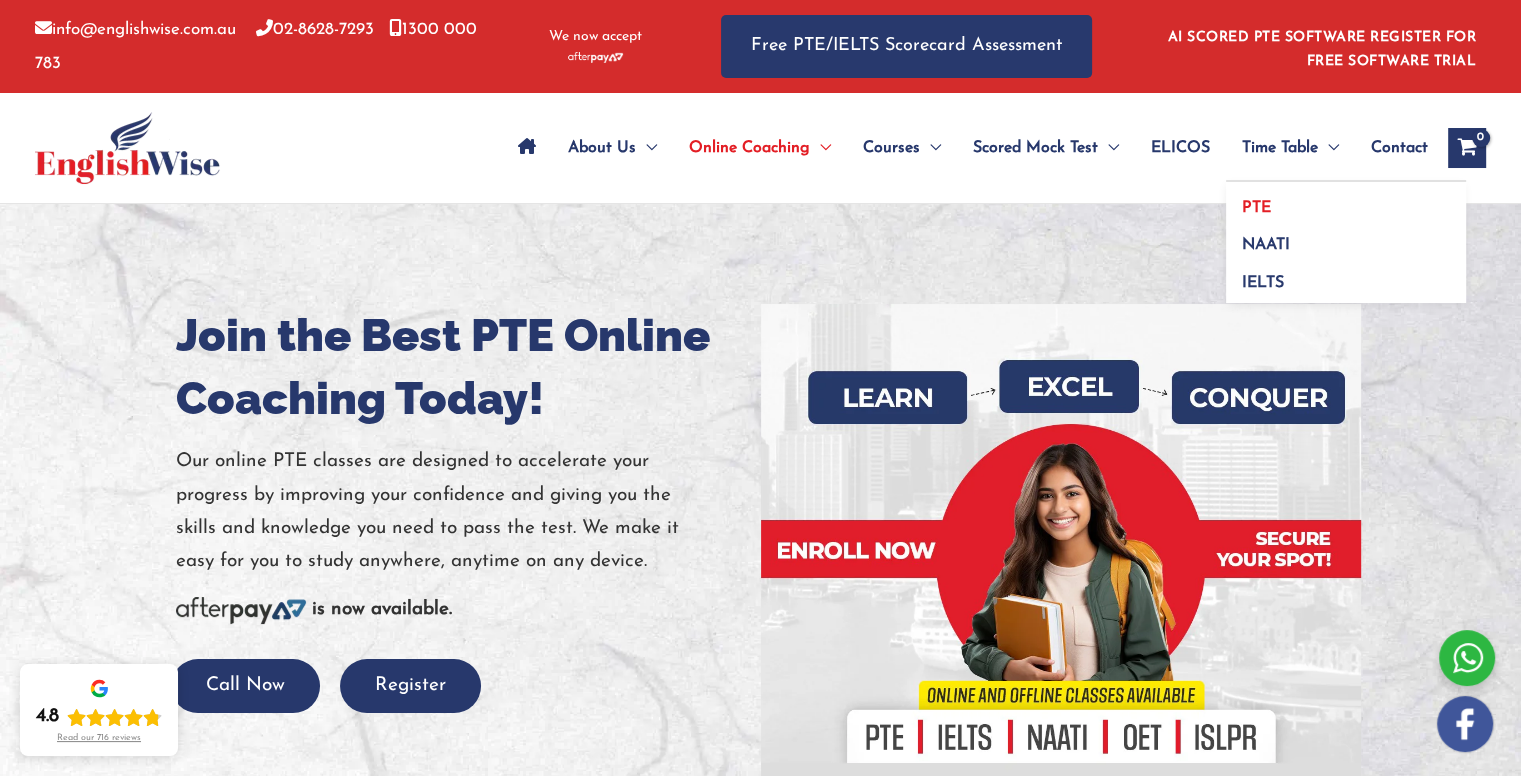 click on "PTE" at bounding box center (1256, 208) 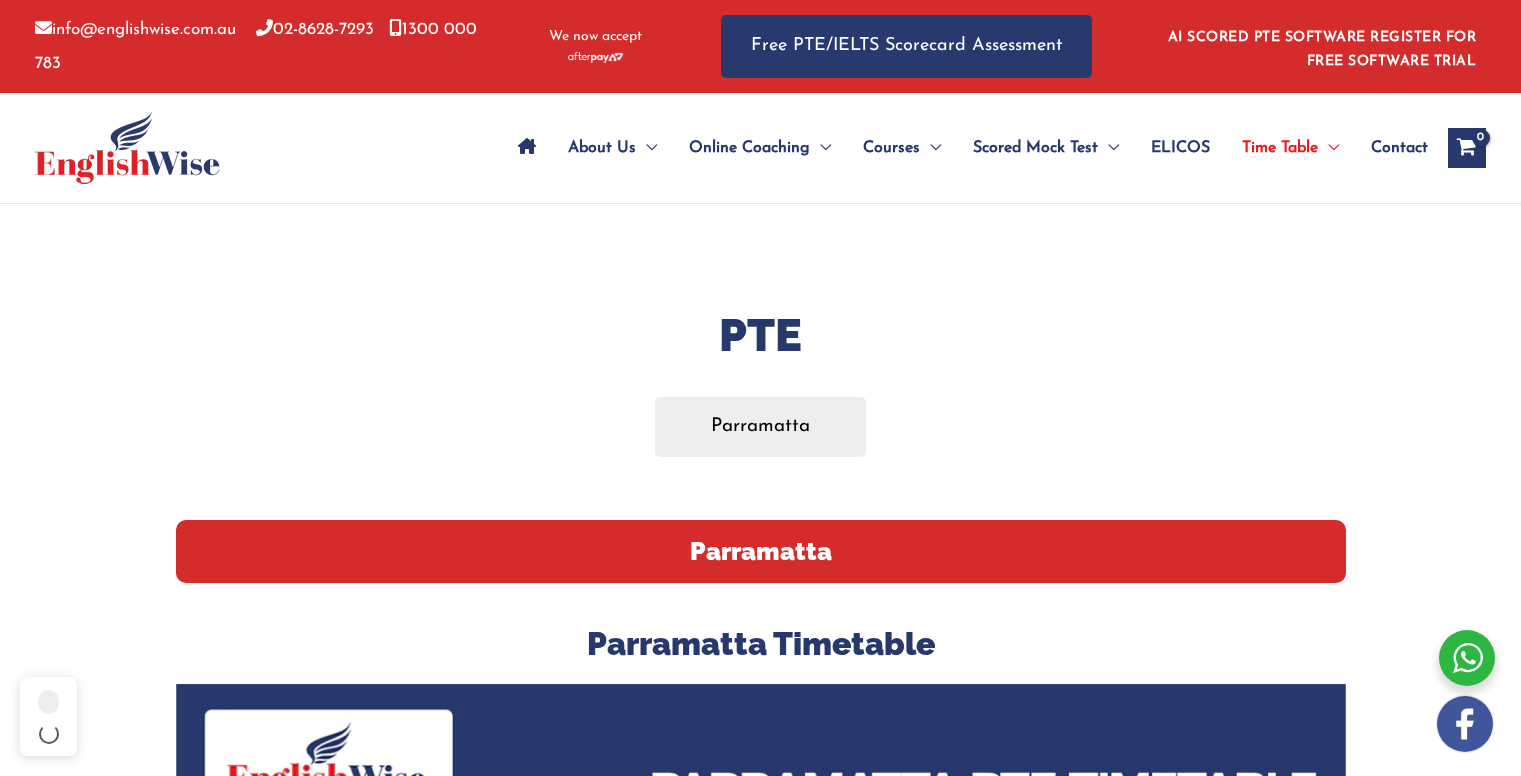 scroll, scrollTop: 0, scrollLeft: 0, axis: both 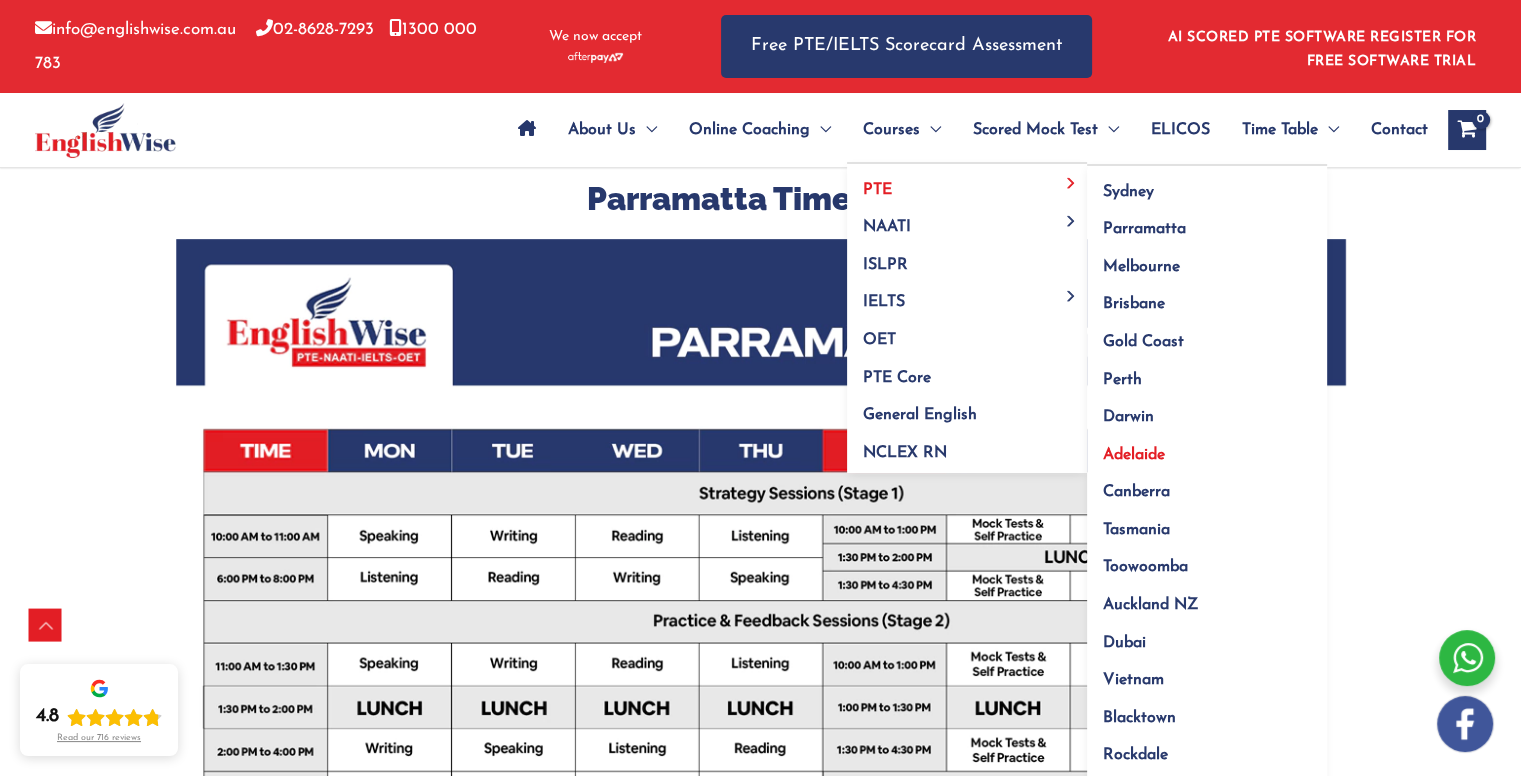 click on "Adelaide" at bounding box center [1134, 455] 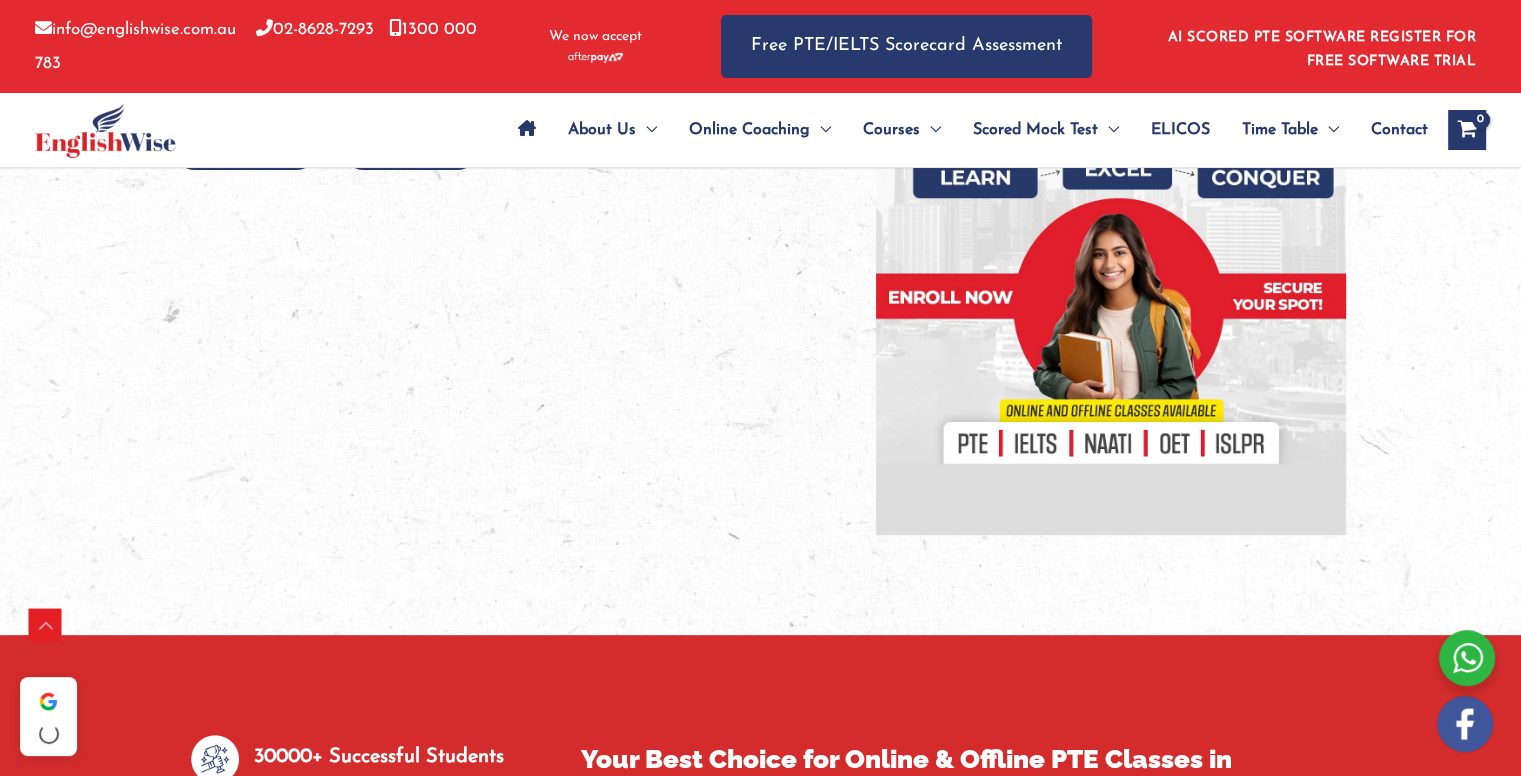 scroll, scrollTop: 623, scrollLeft: 0, axis: vertical 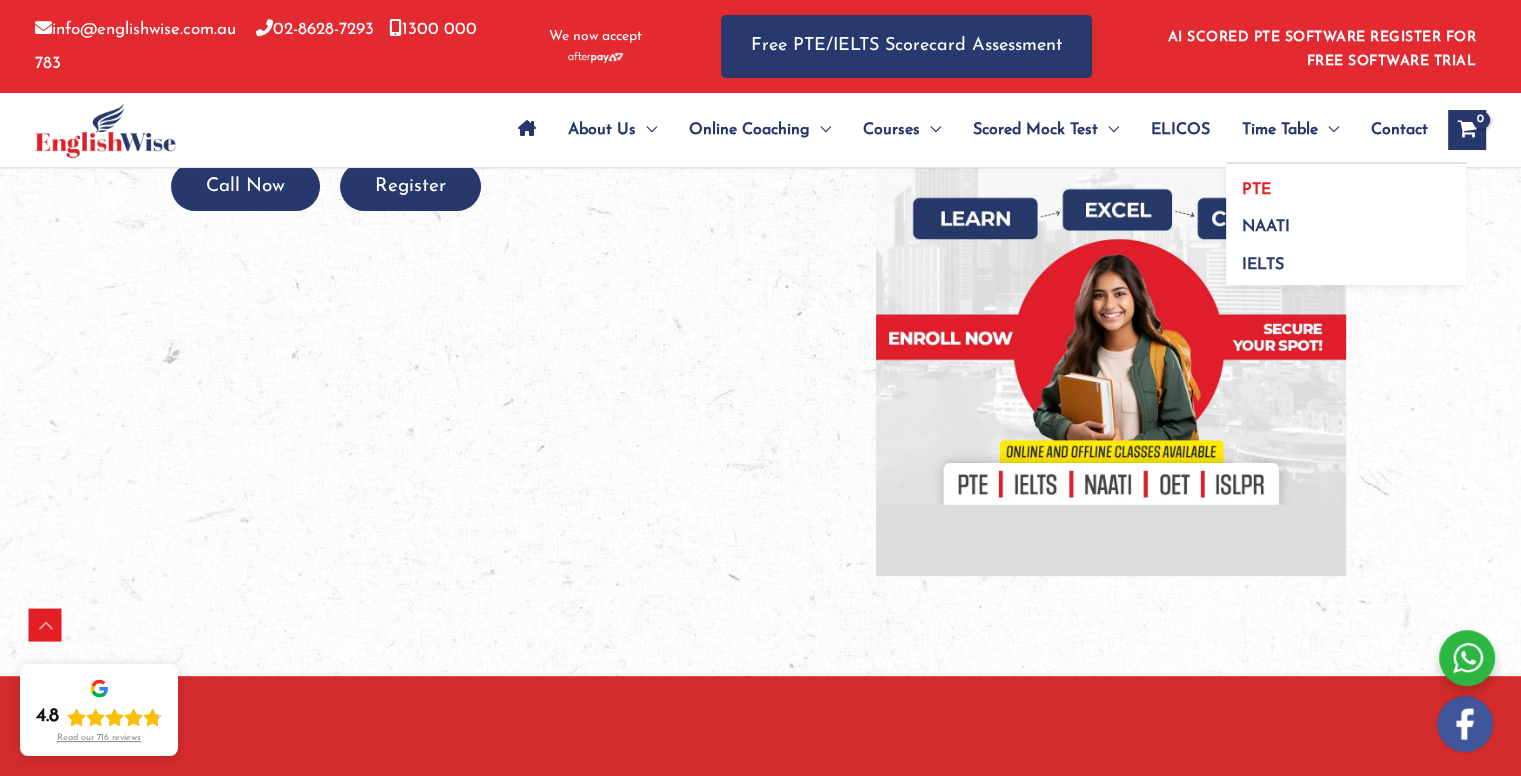 click on "PTE" at bounding box center (1256, 190) 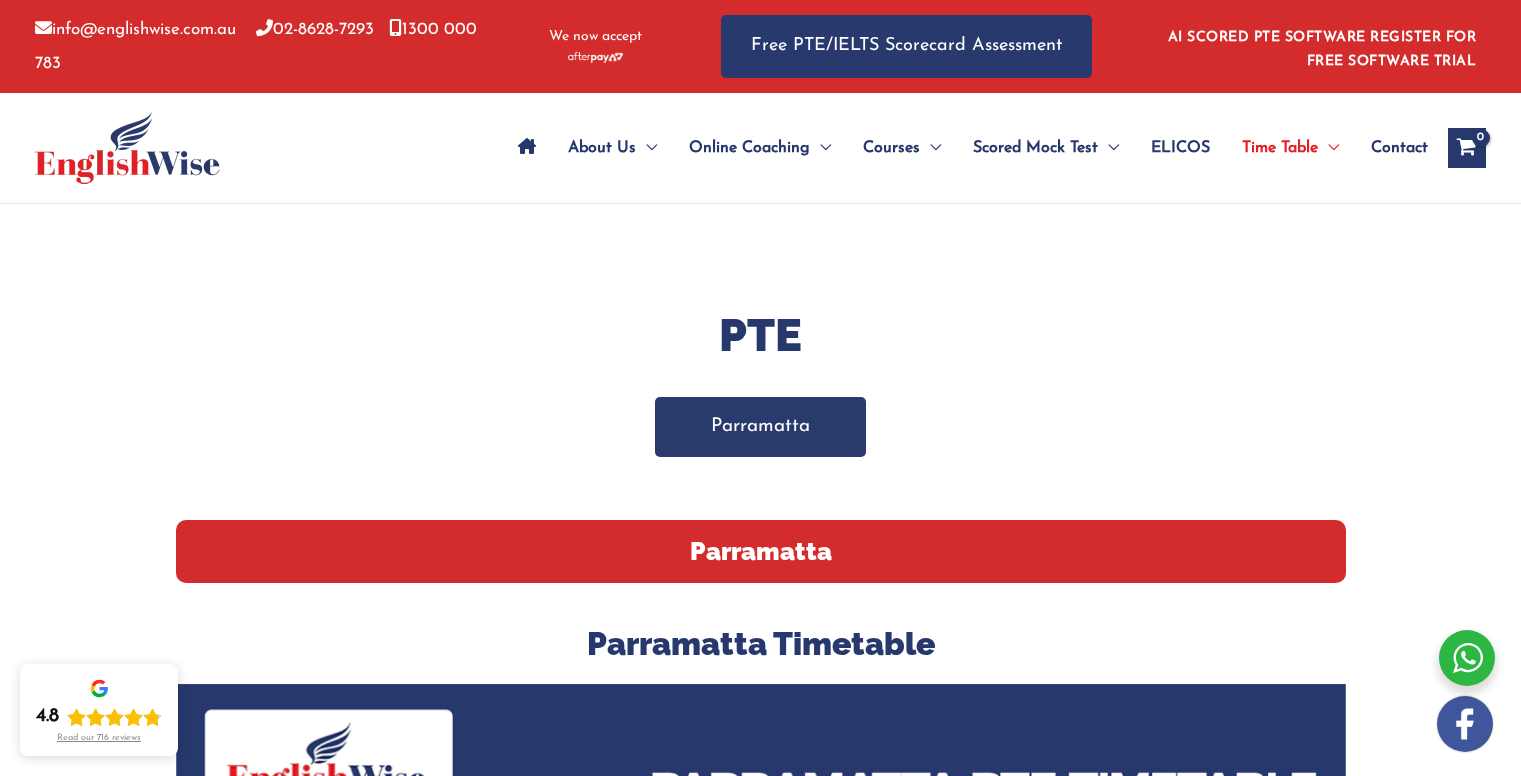 scroll, scrollTop: 0, scrollLeft: 0, axis: both 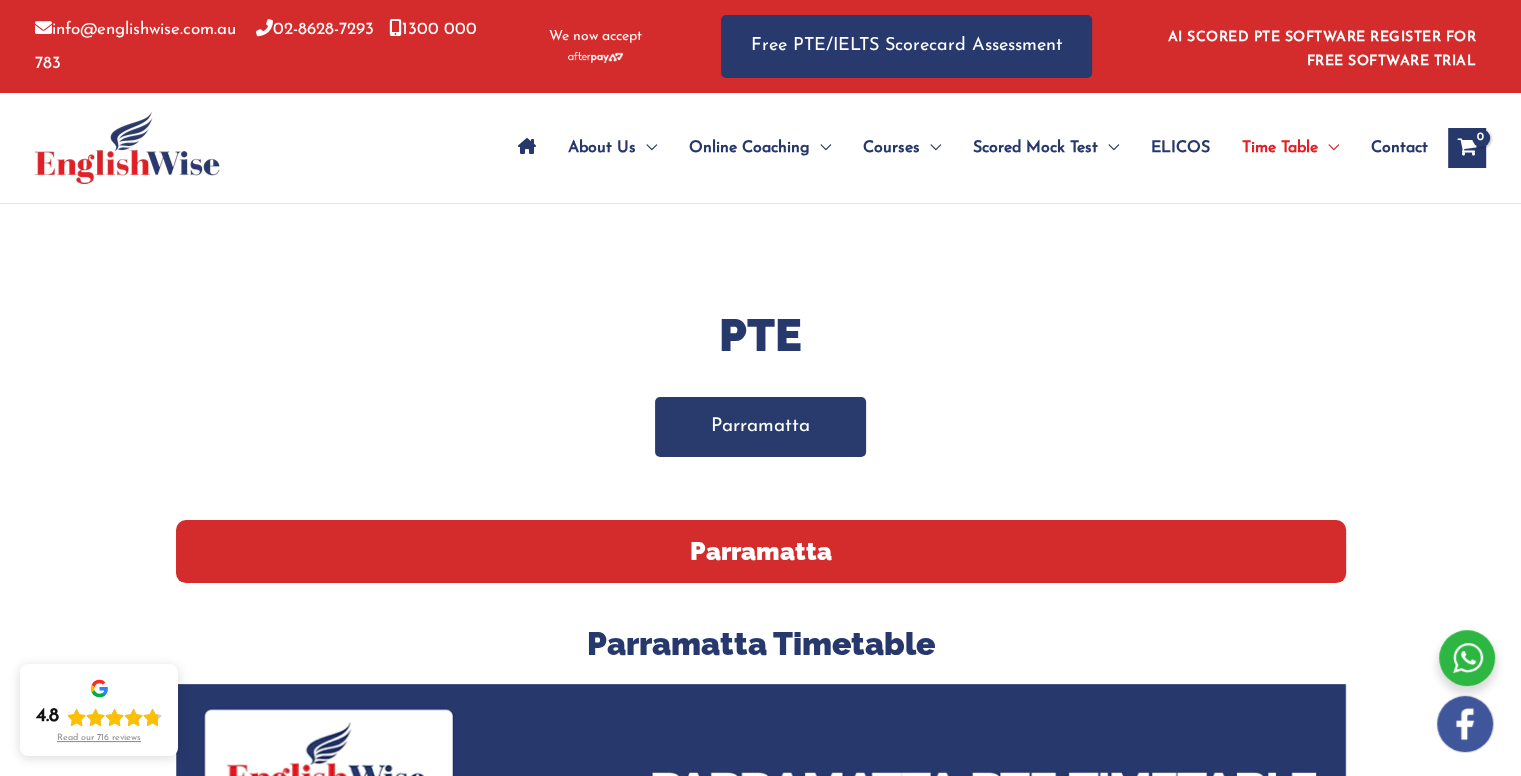 click on "Parramatta" at bounding box center [760, 426] 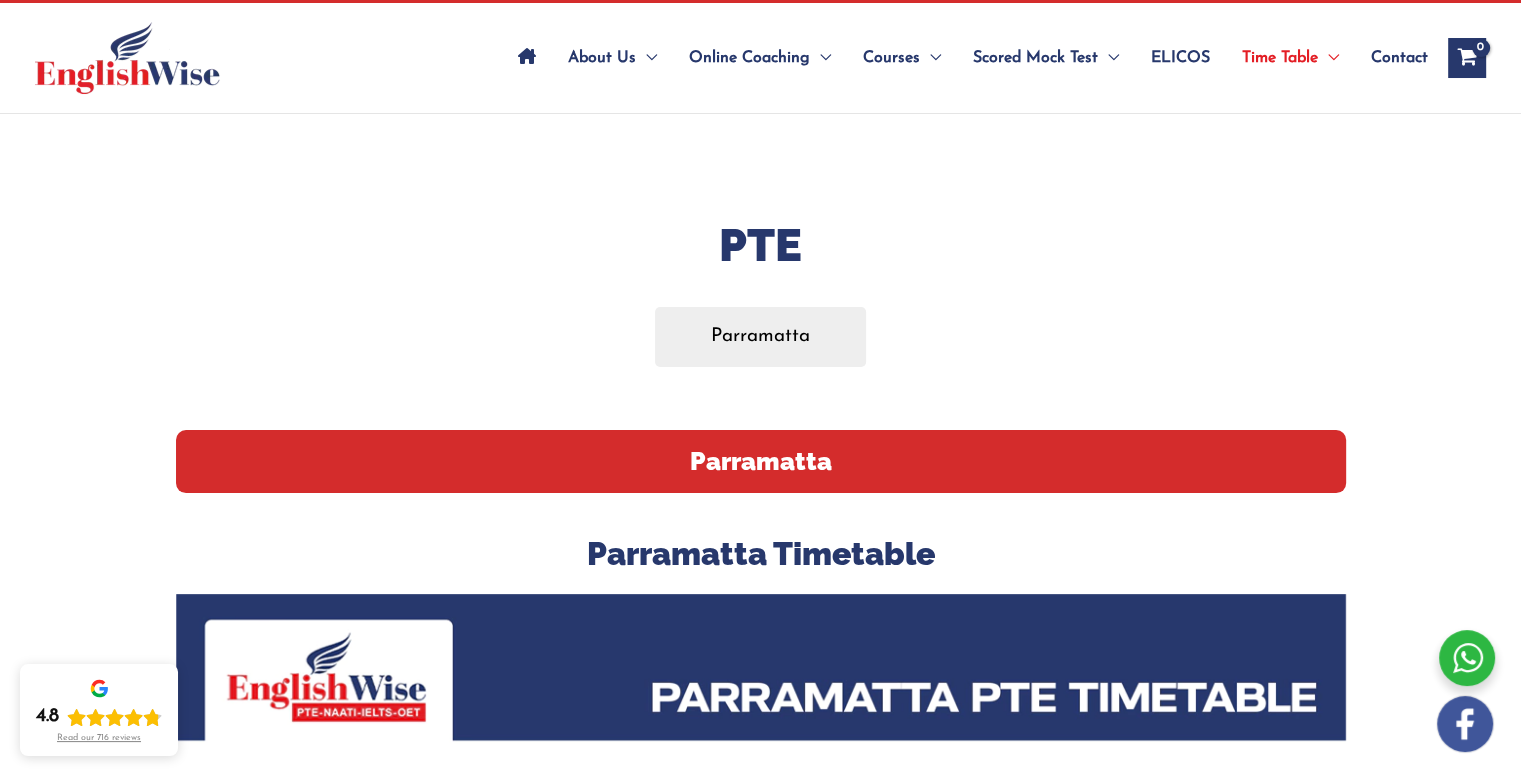 scroll, scrollTop: 0, scrollLeft: 0, axis: both 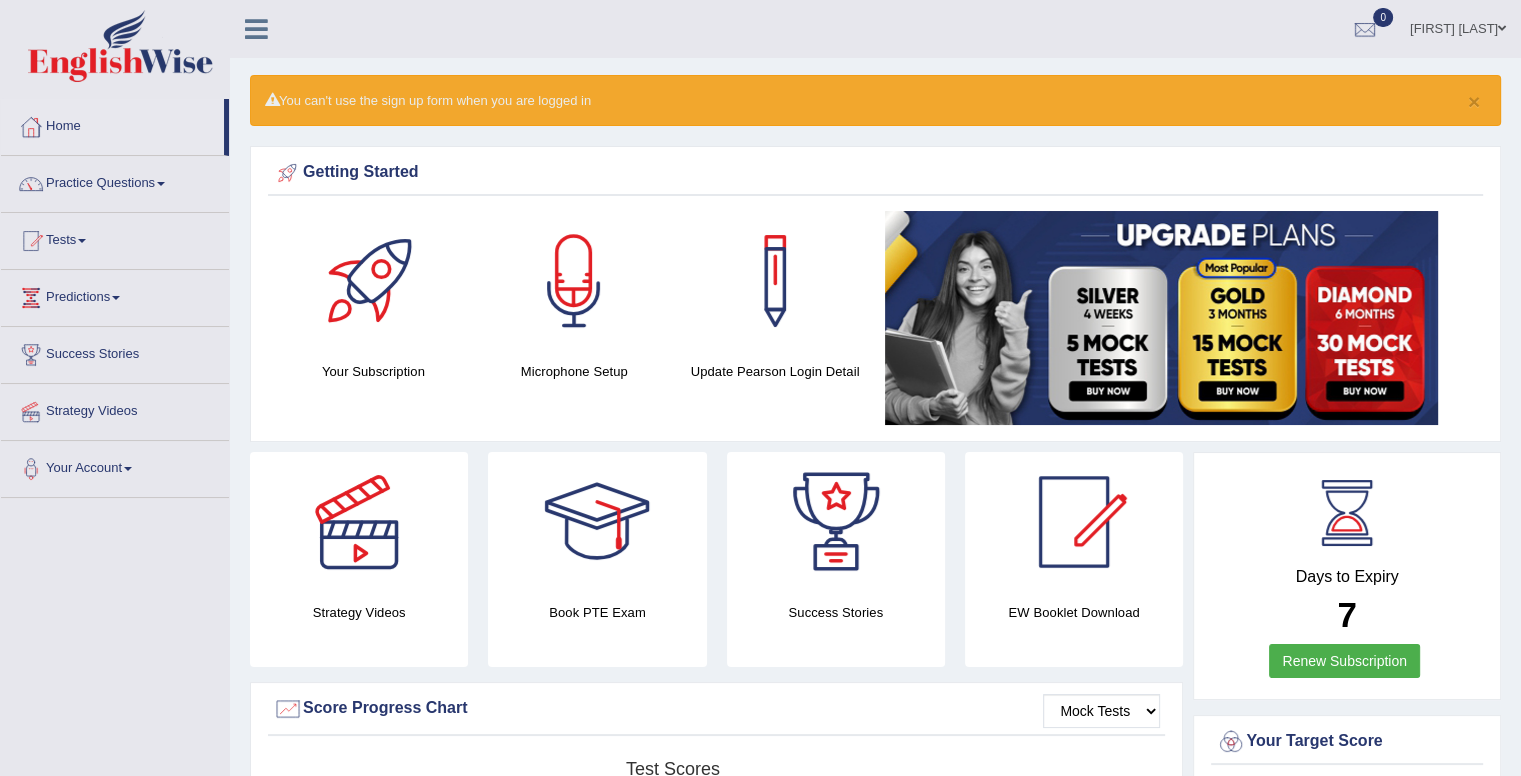 click on "Bruna Schmitz" at bounding box center (1458, 26) 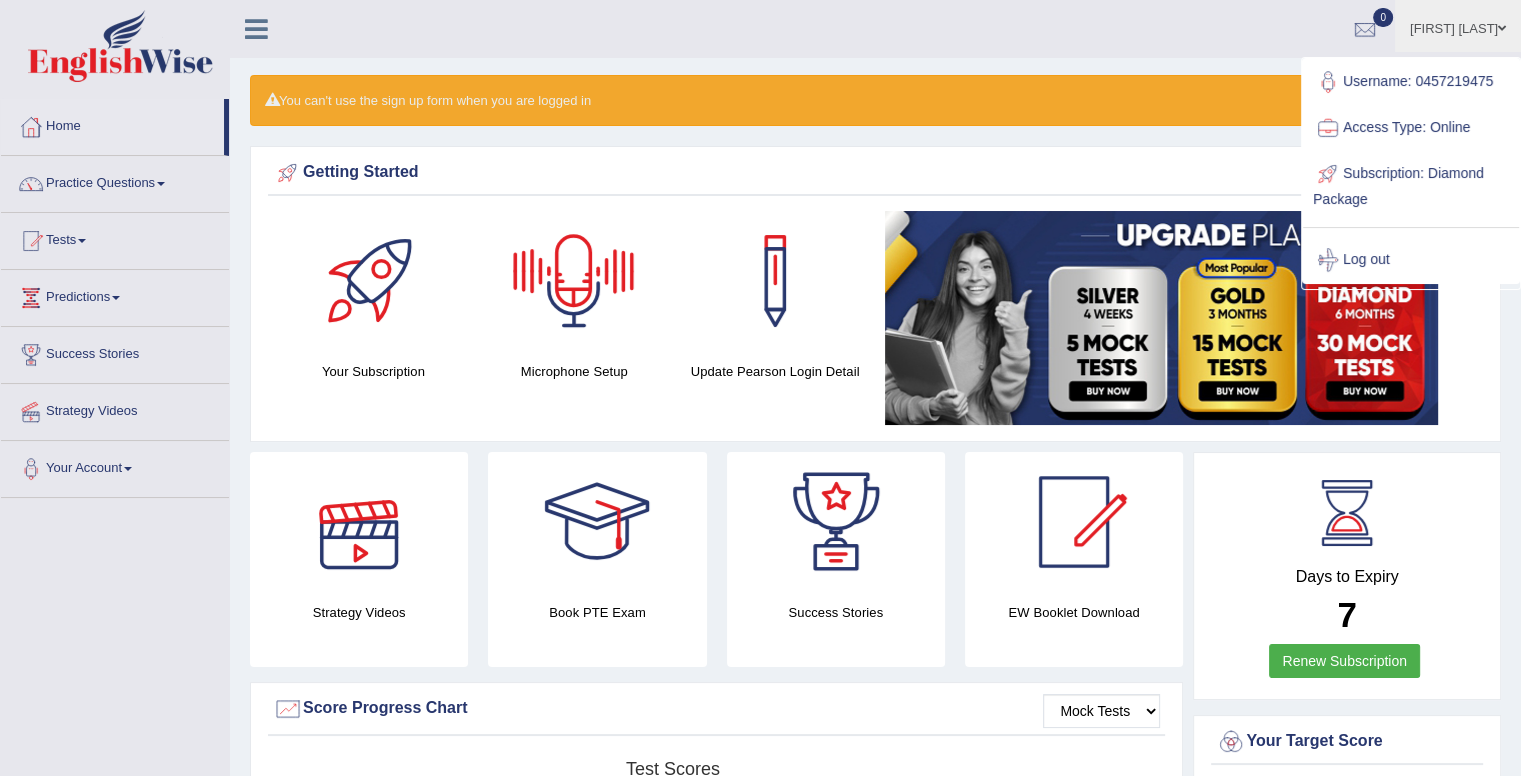 click on "Toggle navigation
Home
Practice Questions   Speaking Practice Read Aloud
Repeat Sentence
Describe Image
Re-tell Lecture
Answer Short Question
Summarize Group Discussion
Respond To A Situation
Writing Practice  Summarize Written Text
Write Essay
Reading Practice  Reading & Writing: Fill In The Blanks
Choose Multiple Answers
Re-order Paragraphs
Fill In The Blanks
Choose Single Answer
Listening Practice  Summarize Spoken Text
Highlight Incorrect Words
Highlight Correct Summary
Select Missing Word
Choose Single Answer
Choose Multiple Answers
Fill In The Blanks
Write From Dictation
Pronunciation
Tests  Take Practice Sectional Test
Take Mock Test" at bounding box center [760, 1455] 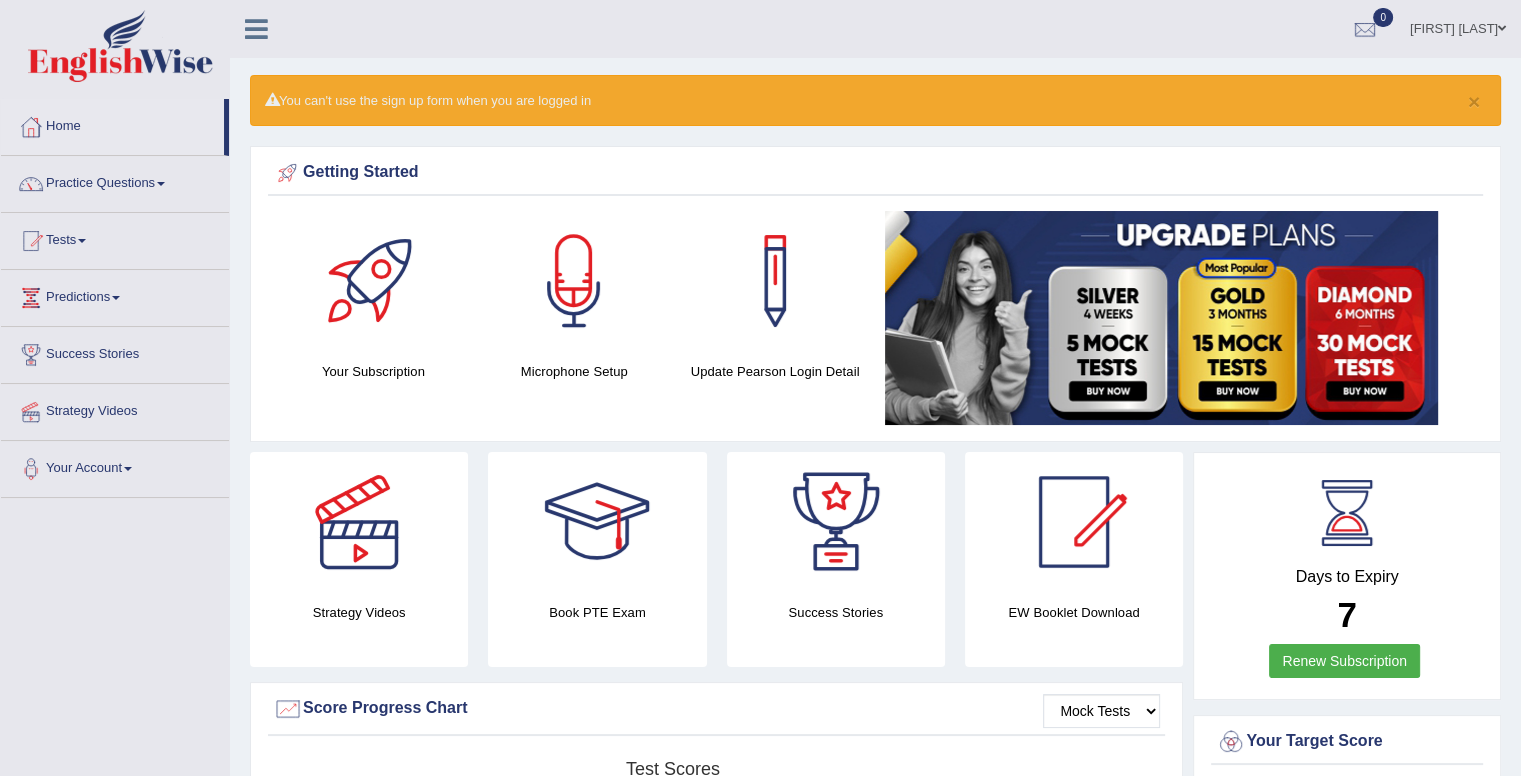 click at bounding box center [128, 469] 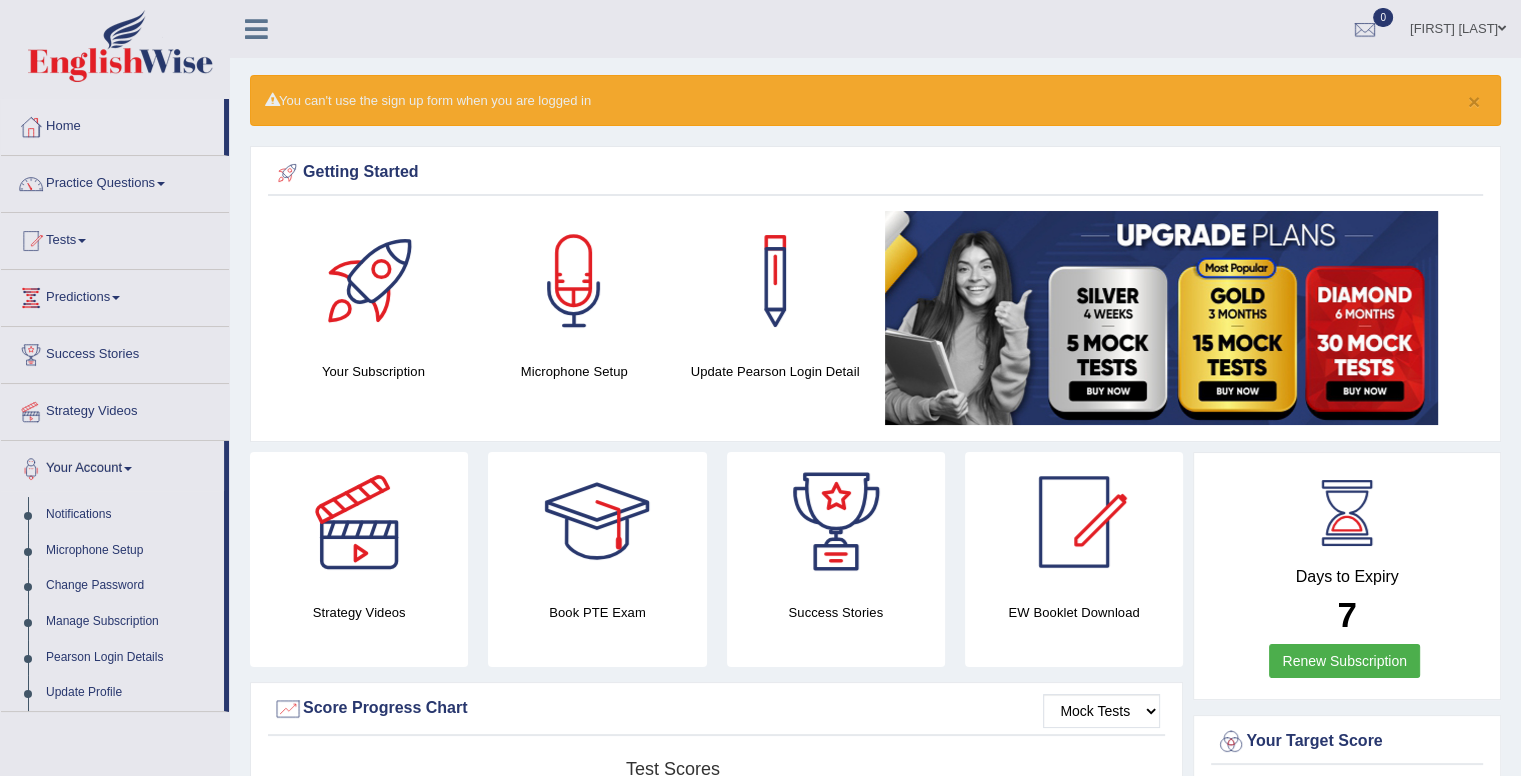 click at bounding box center [120, 46] 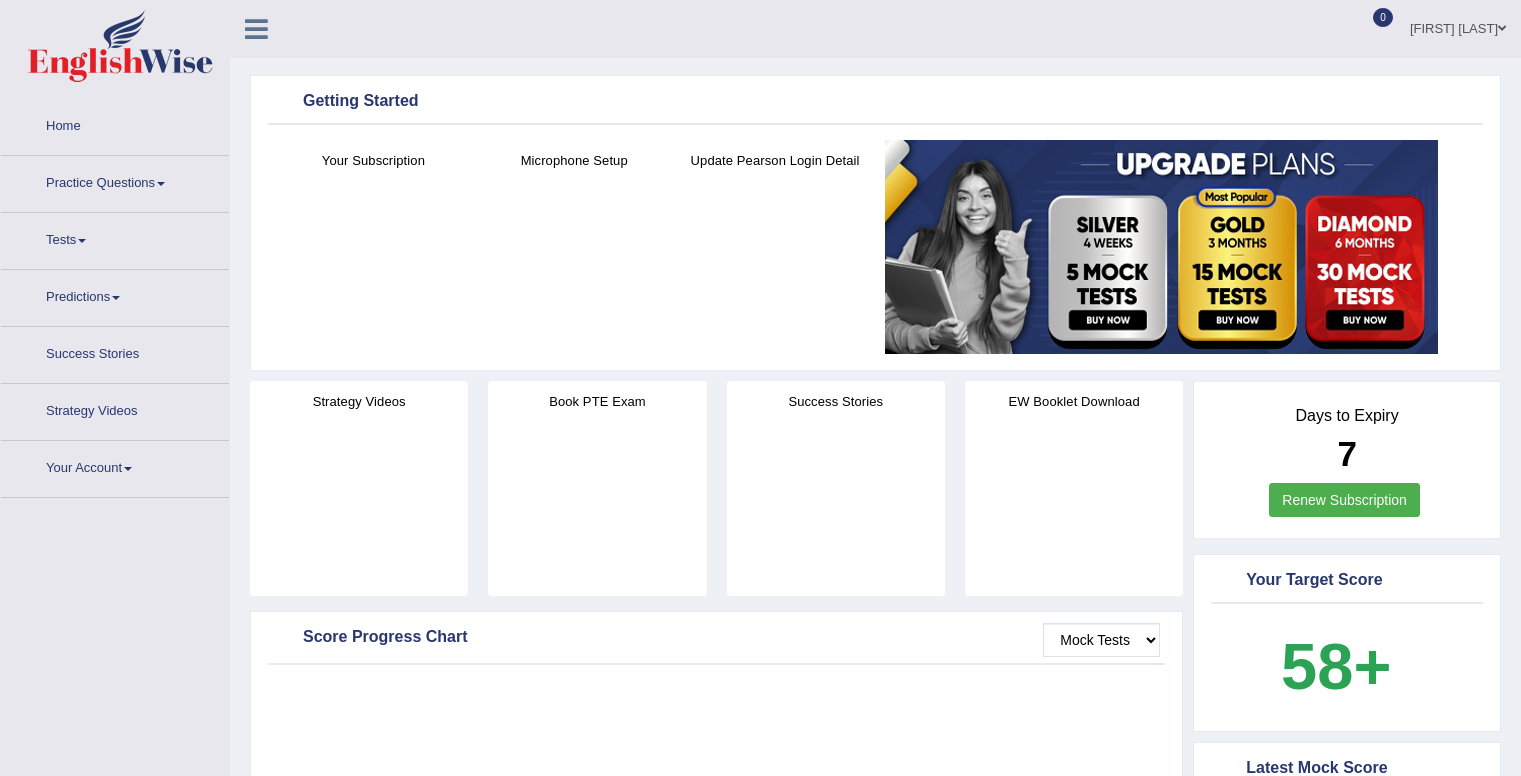 scroll, scrollTop: 0, scrollLeft: 0, axis: both 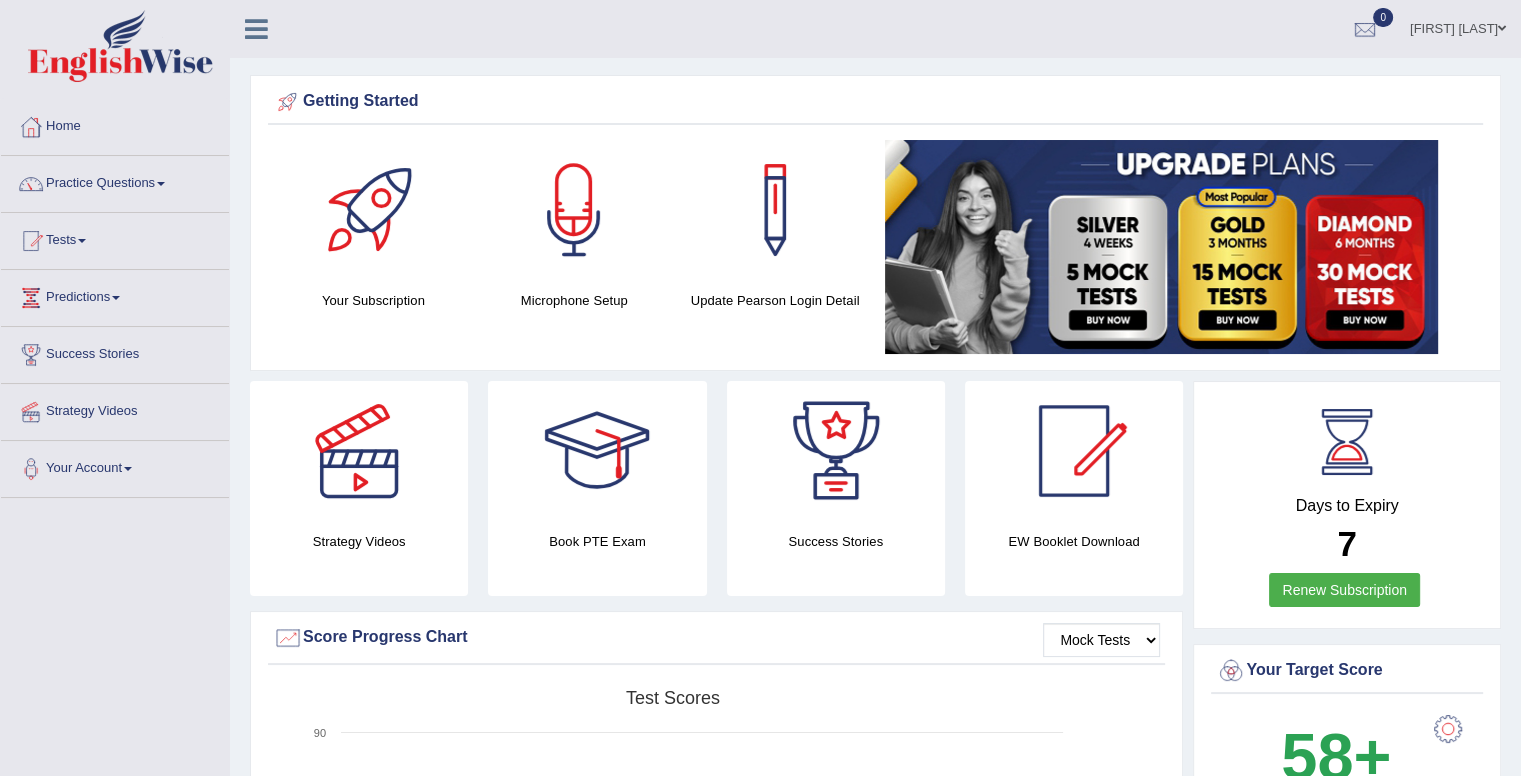 click at bounding box center [120, 46] 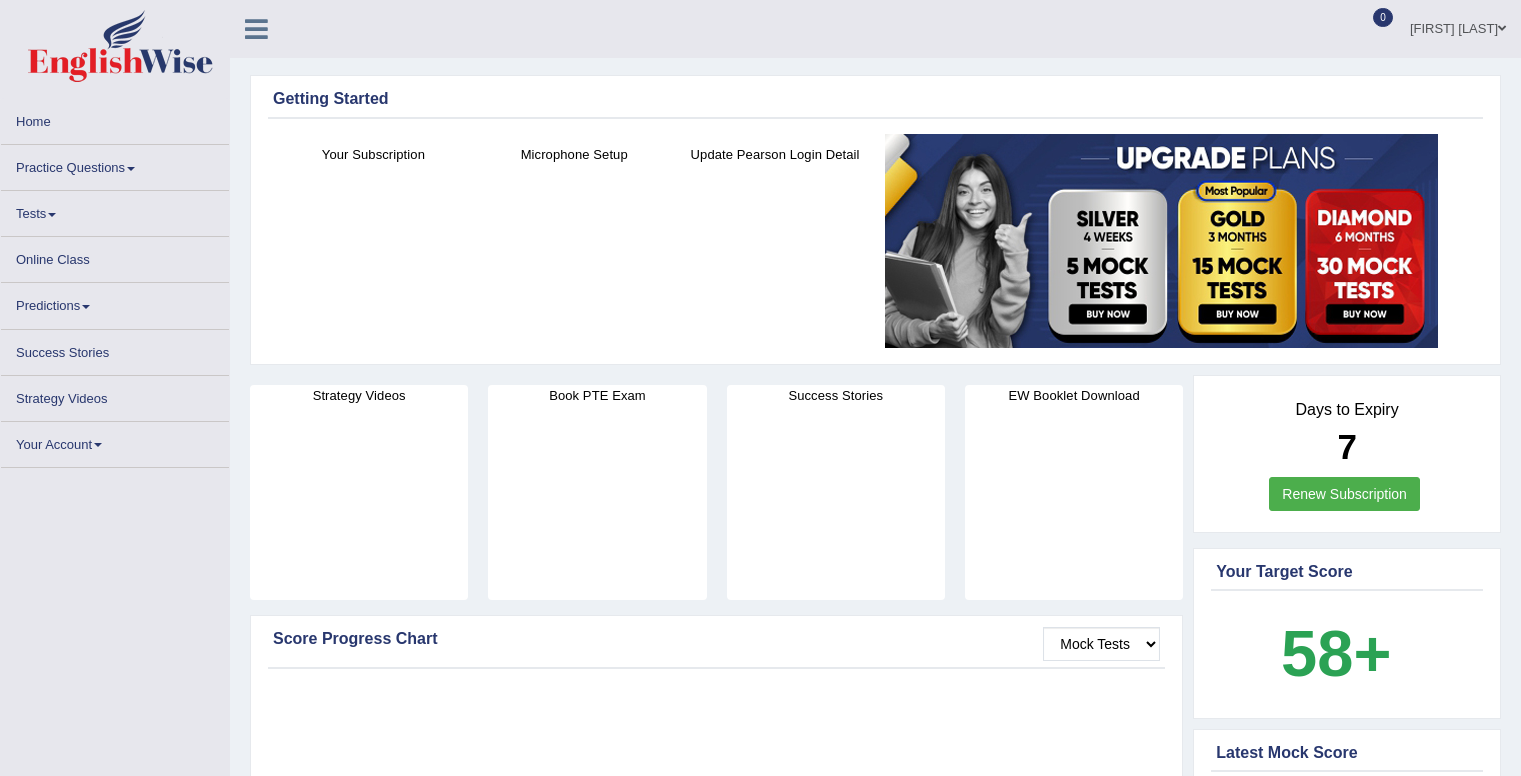 scroll, scrollTop: 0, scrollLeft: 0, axis: both 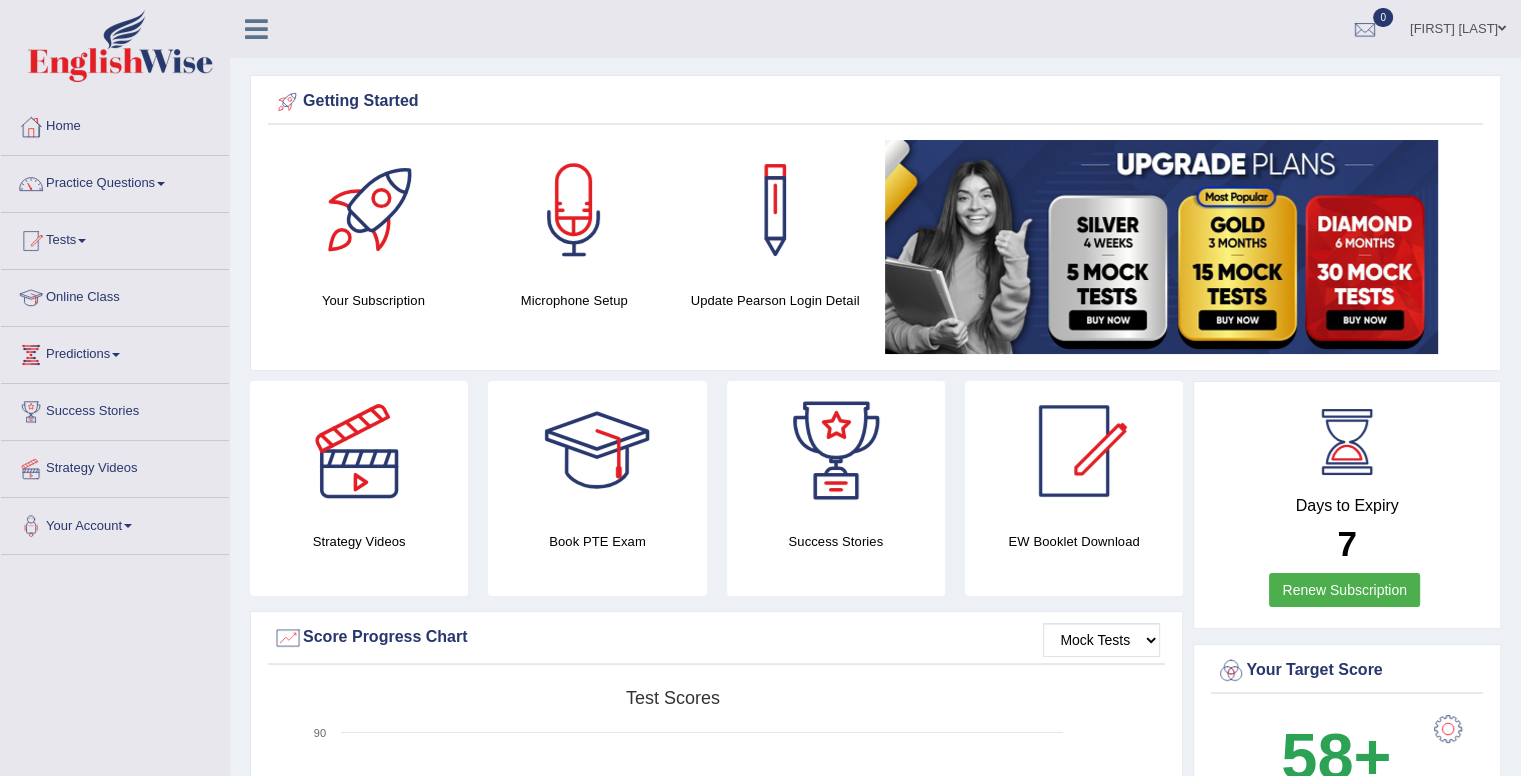 click on "[FIRST] [LAST]" at bounding box center (1458, 26) 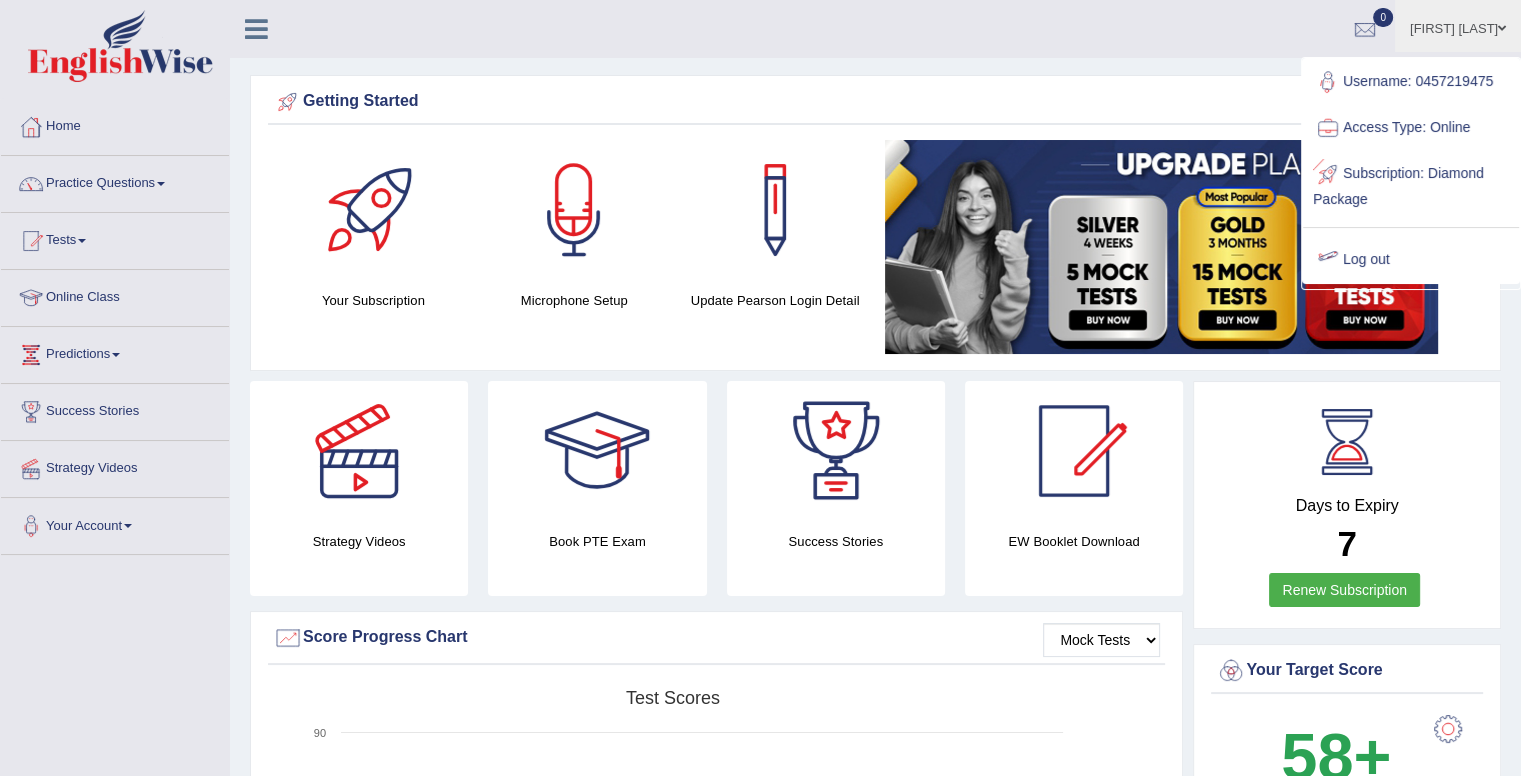 click on "Log out" at bounding box center (1411, 260) 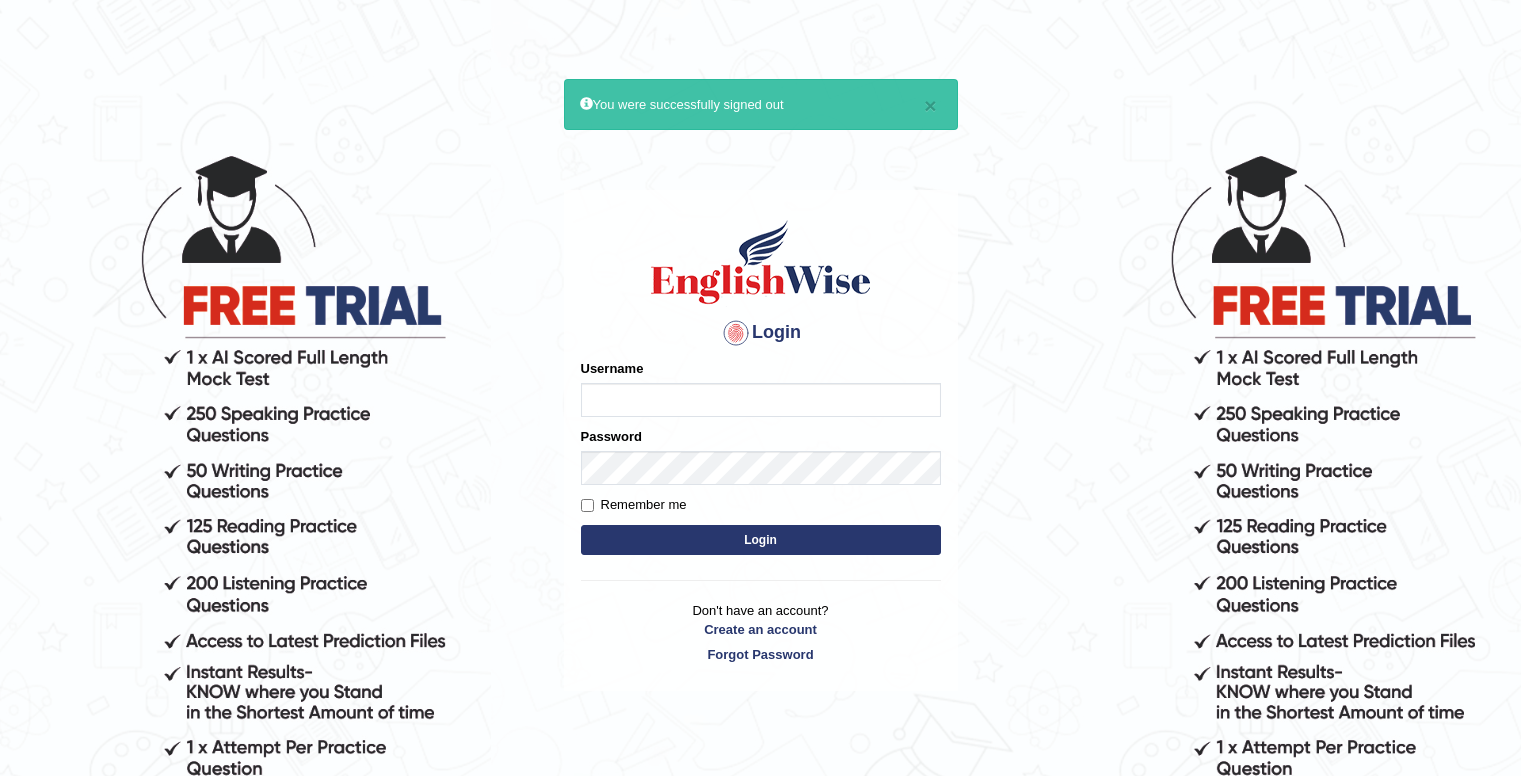 scroll, scrollTop: 0, scrollLeft: 0, axis: both 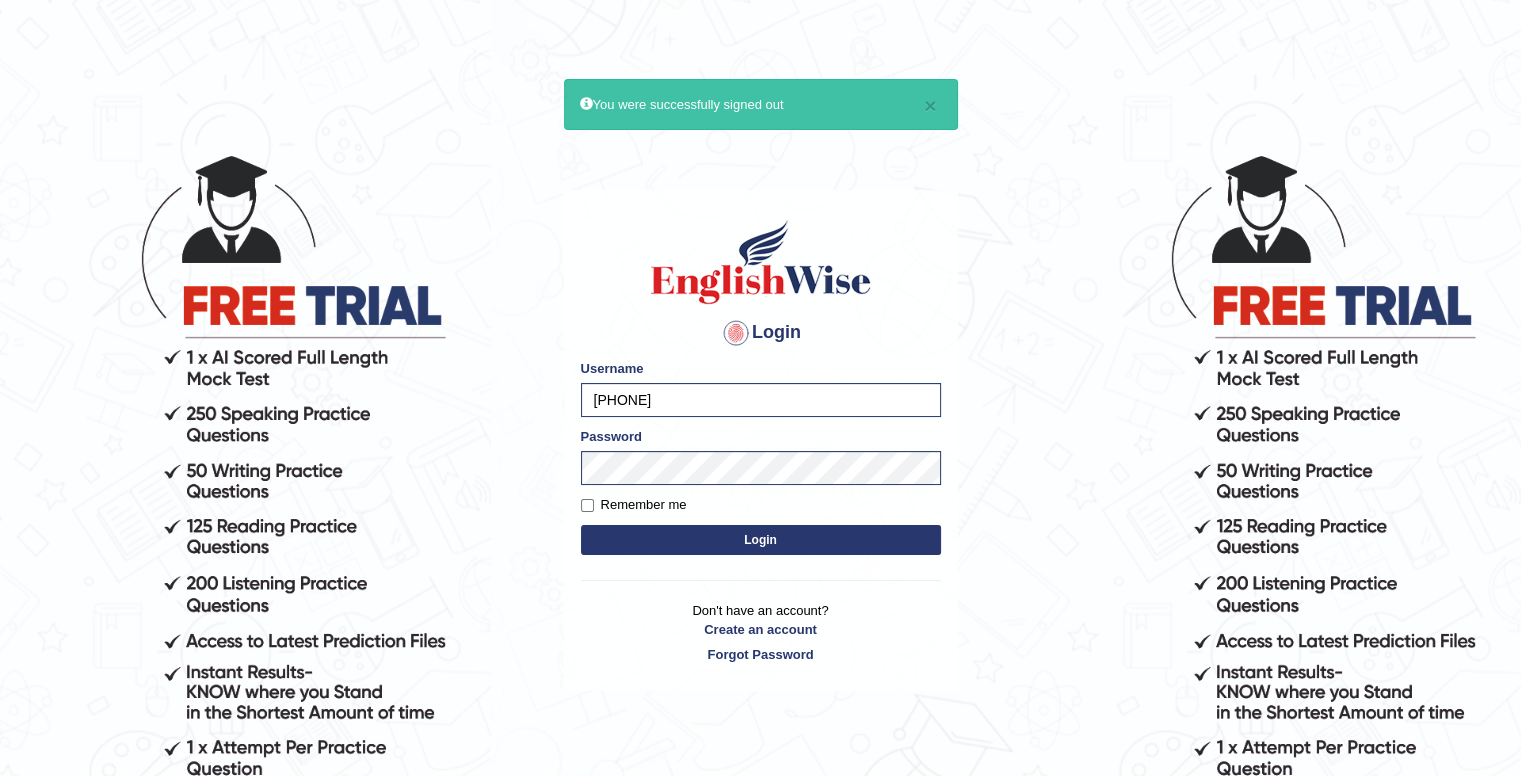 type on "0457219475" 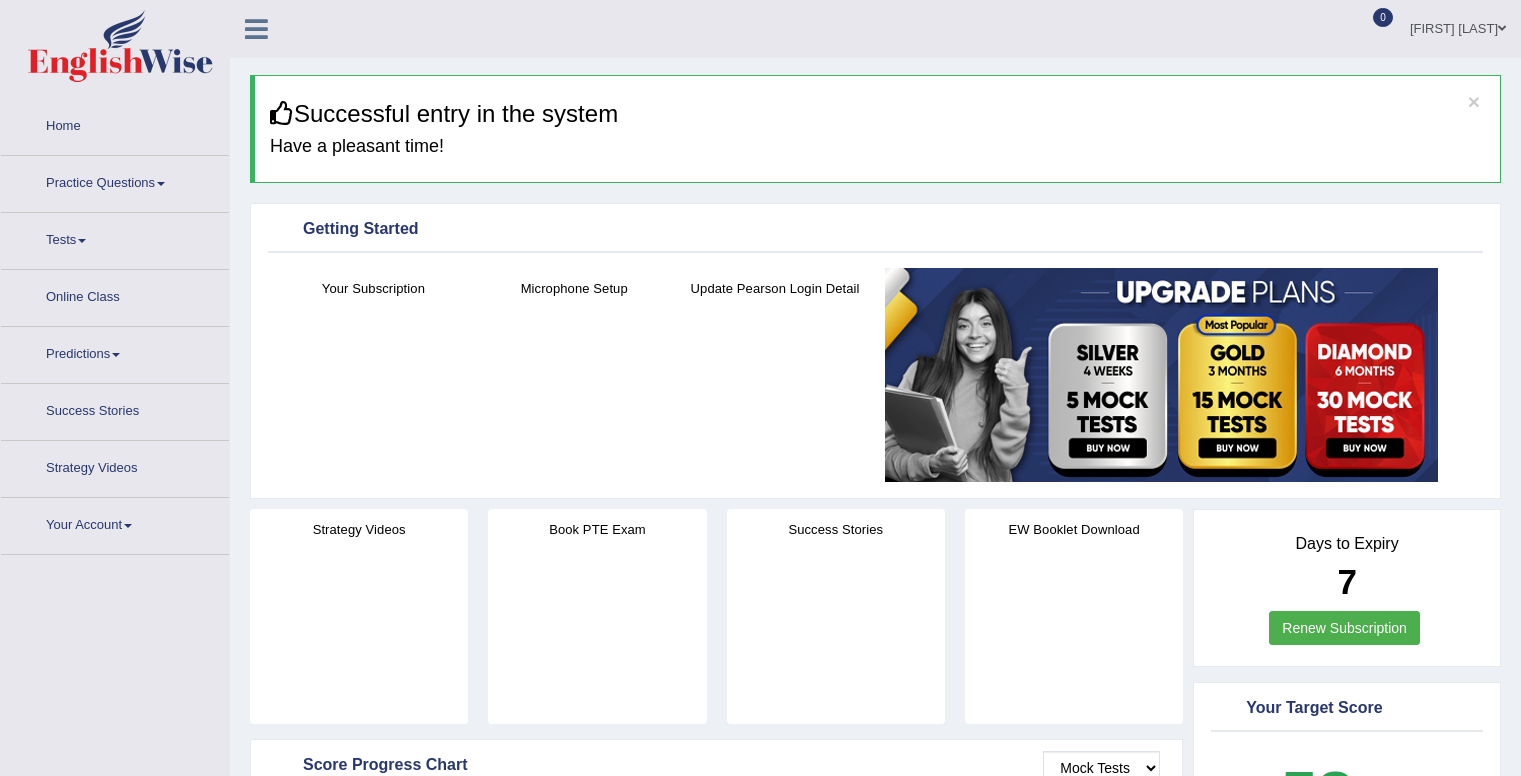 scroll, scrollTop: 0, scrollLeft: 0, axis: both 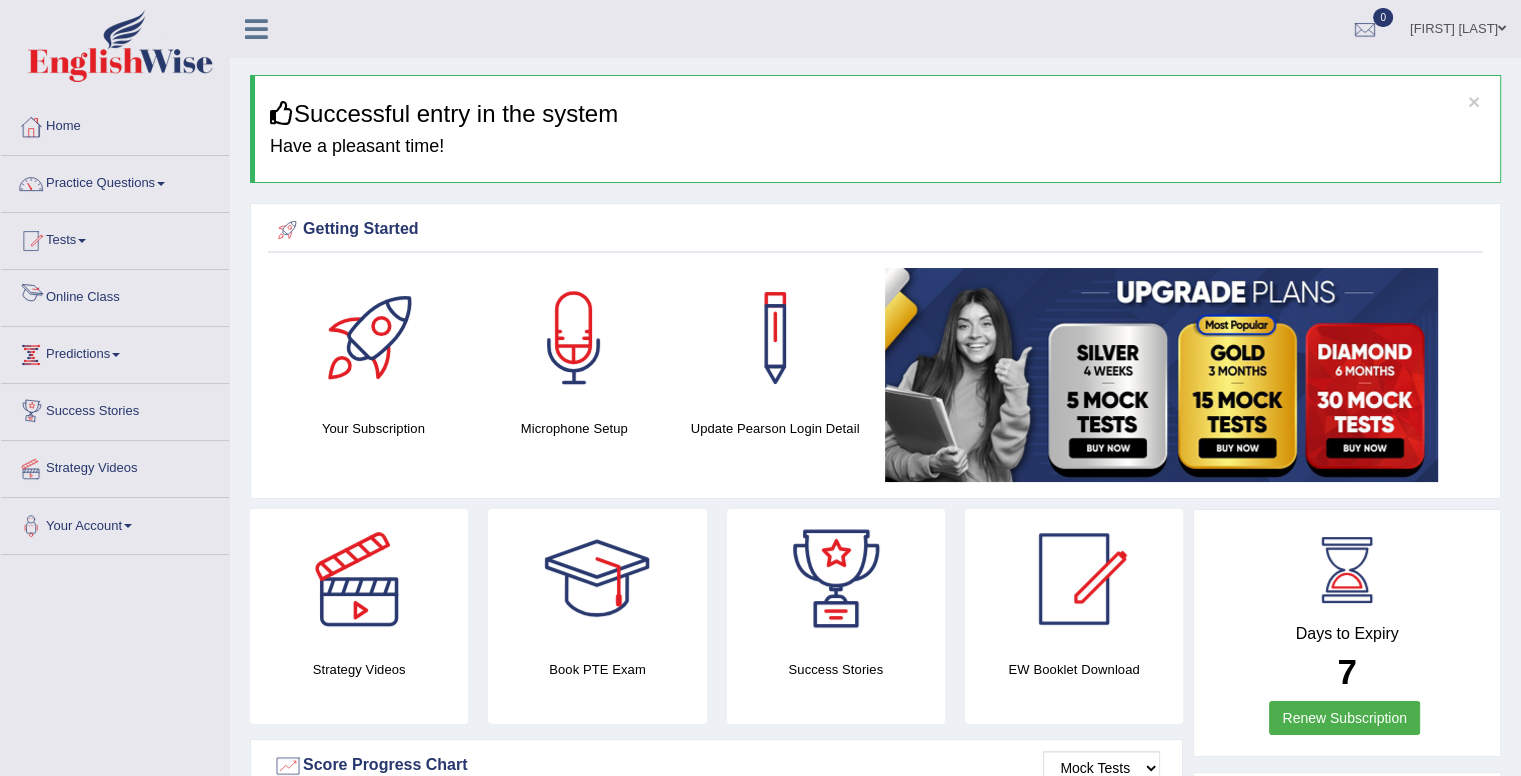 click on "Online Class" at bounding box center (115, 295) 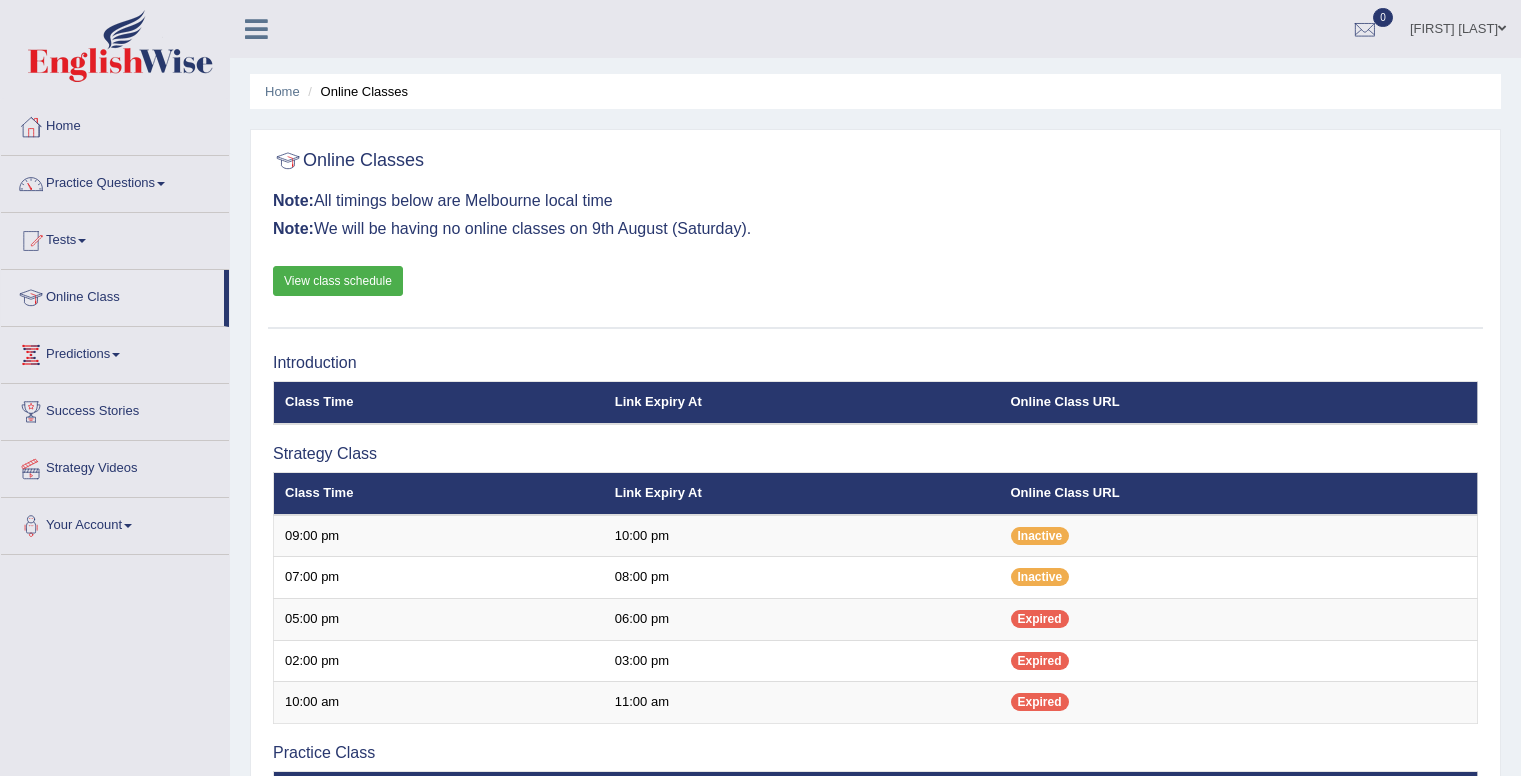 scroll, scrollTop: 0, scrollLeft: 0, axis: both 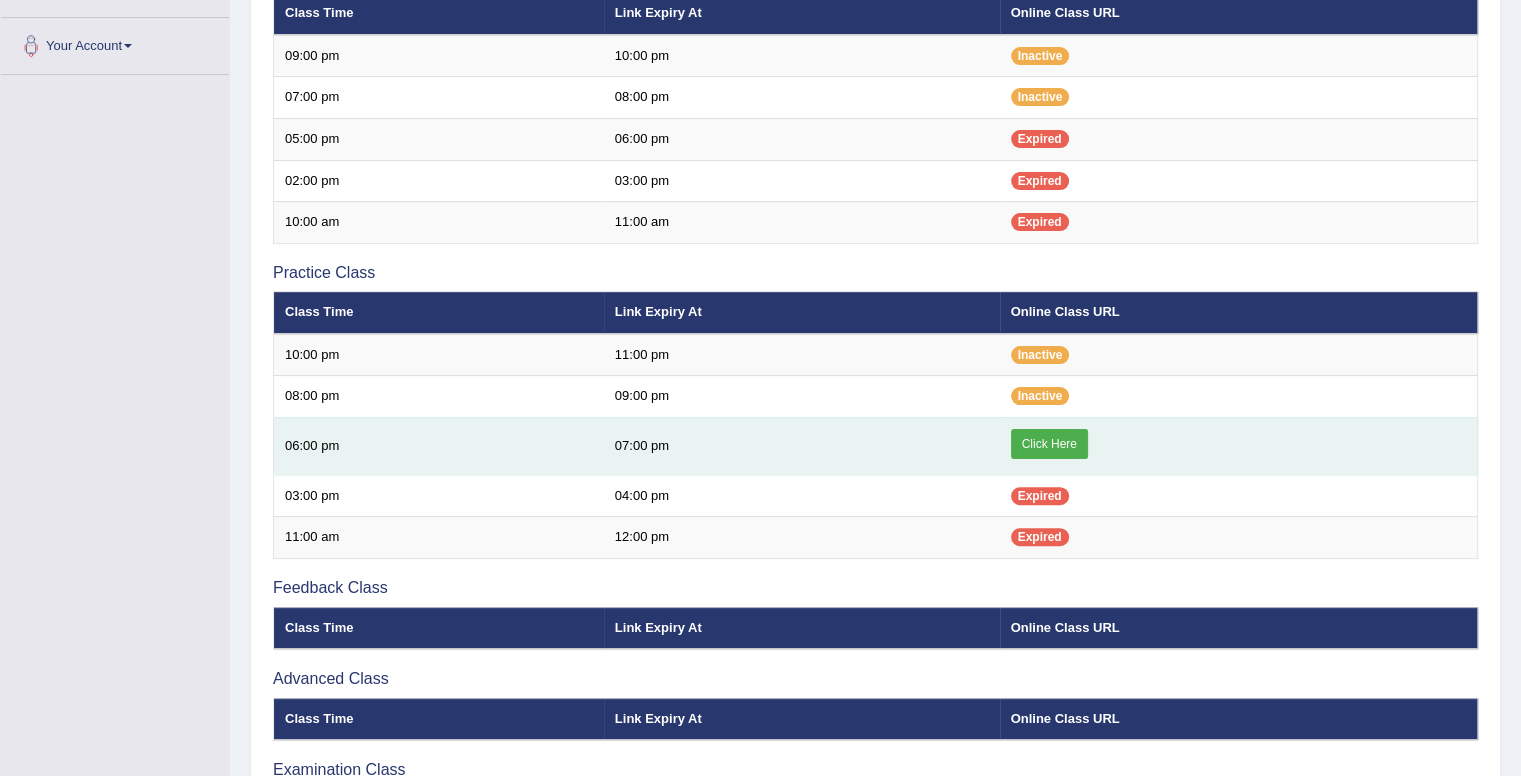 click on "Click Here" at bounding box center [1049, 444] 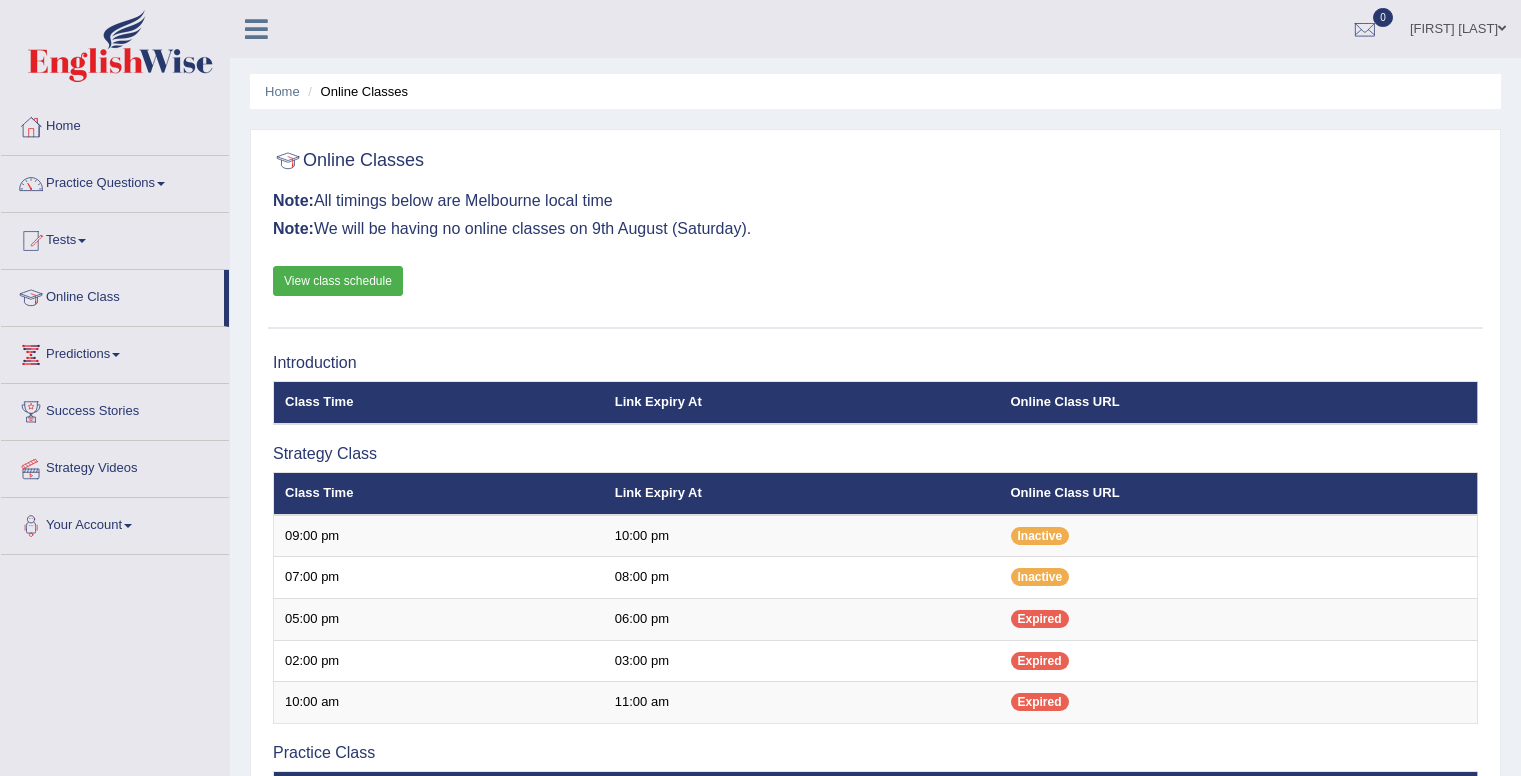 scroll, scrollTop: 480, scrollLeft: 0, axis: vertical 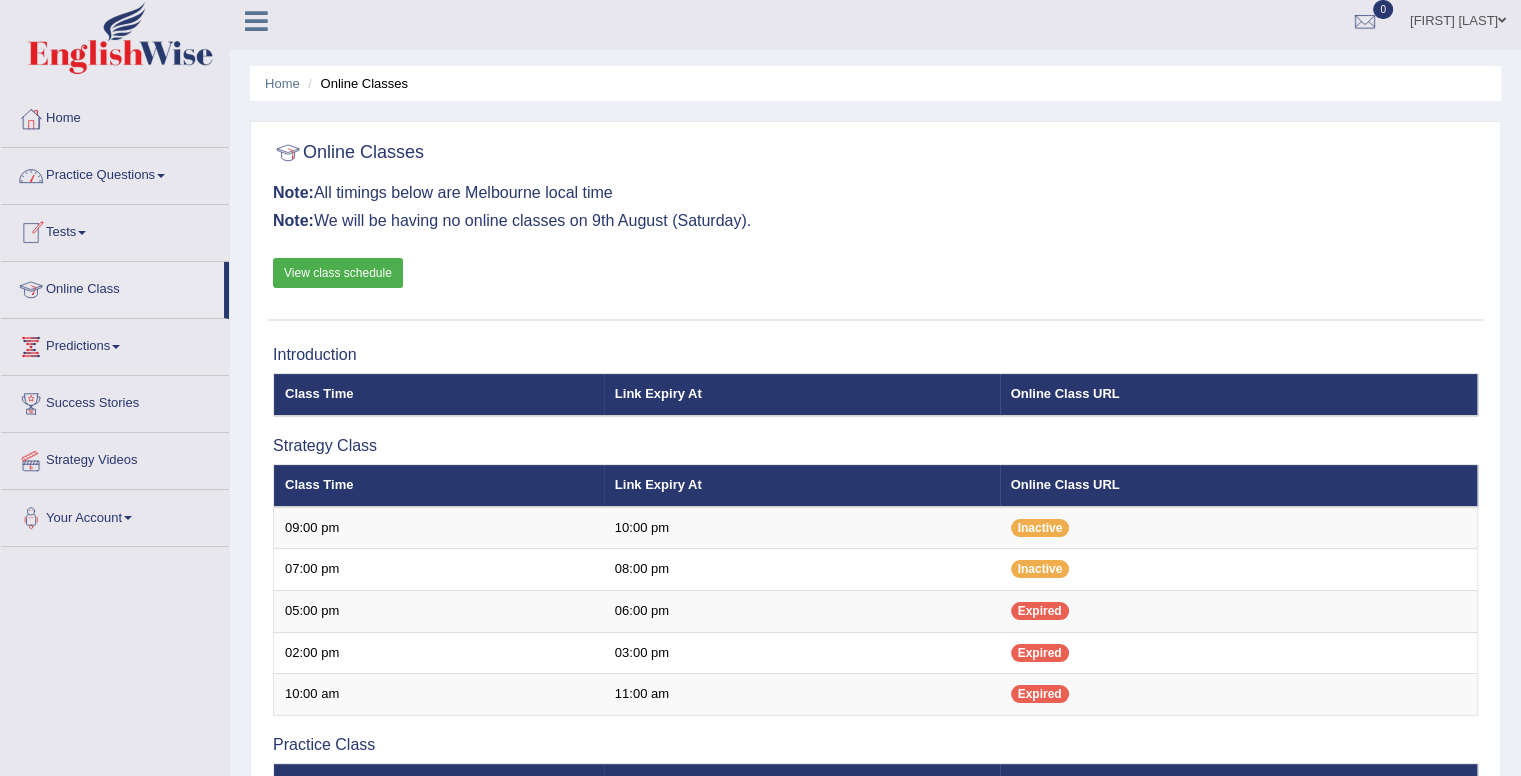 click on "Practice Questions" at bounding box center (115, 173) 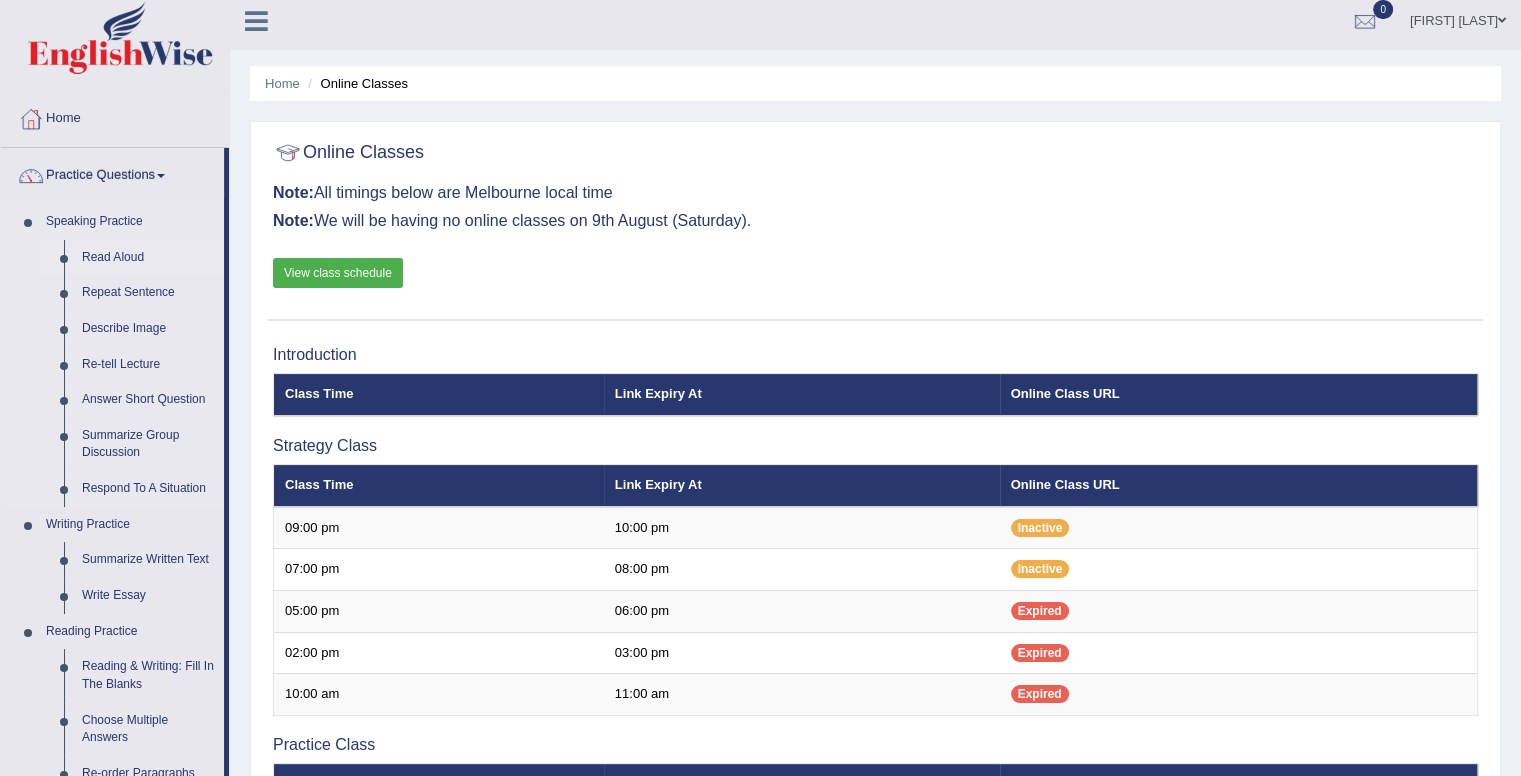 click on "Read Aloud" at bounding box center (148, 258) 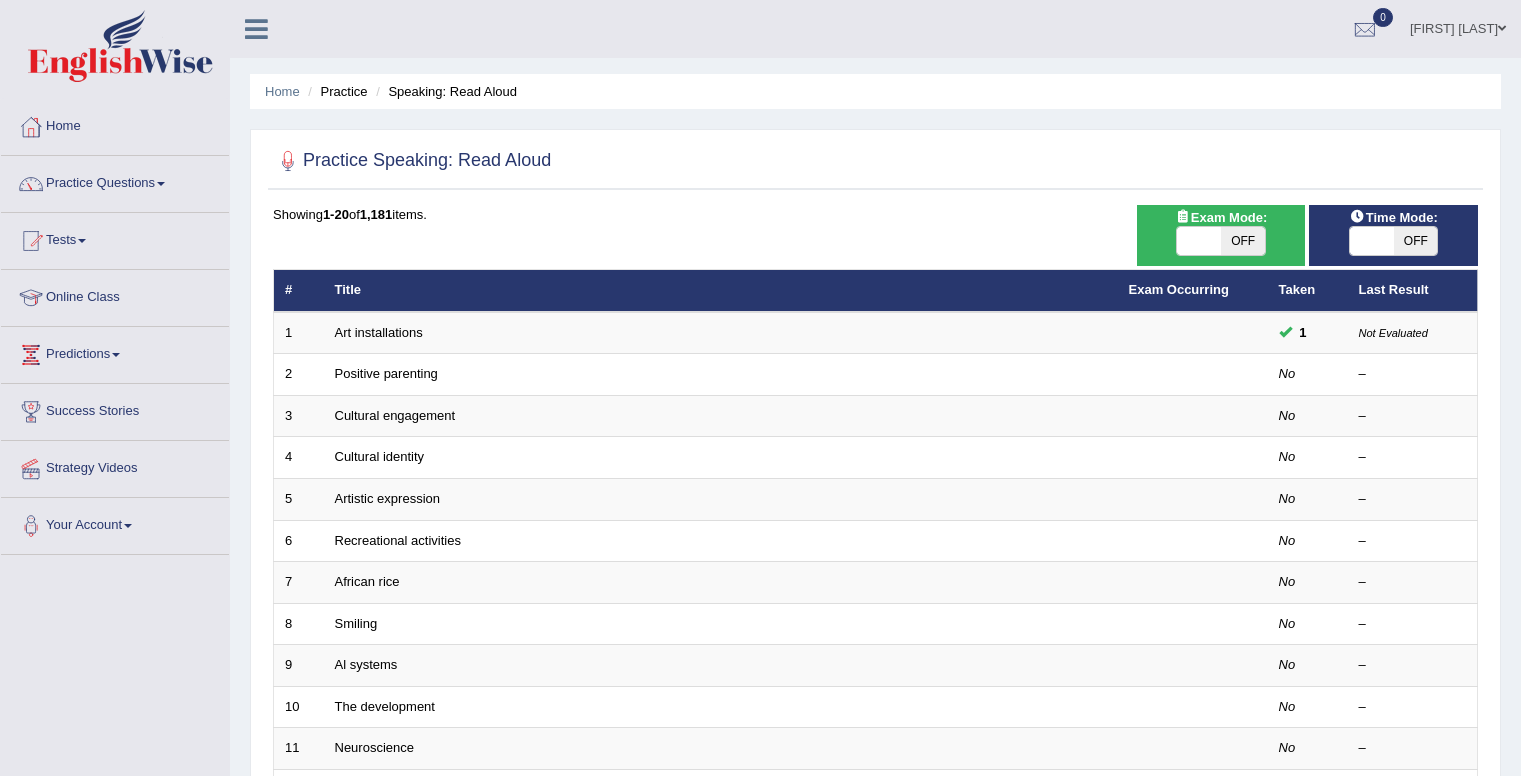 scroll, scrollTop: 0, scrollLeft: 0, axis: both 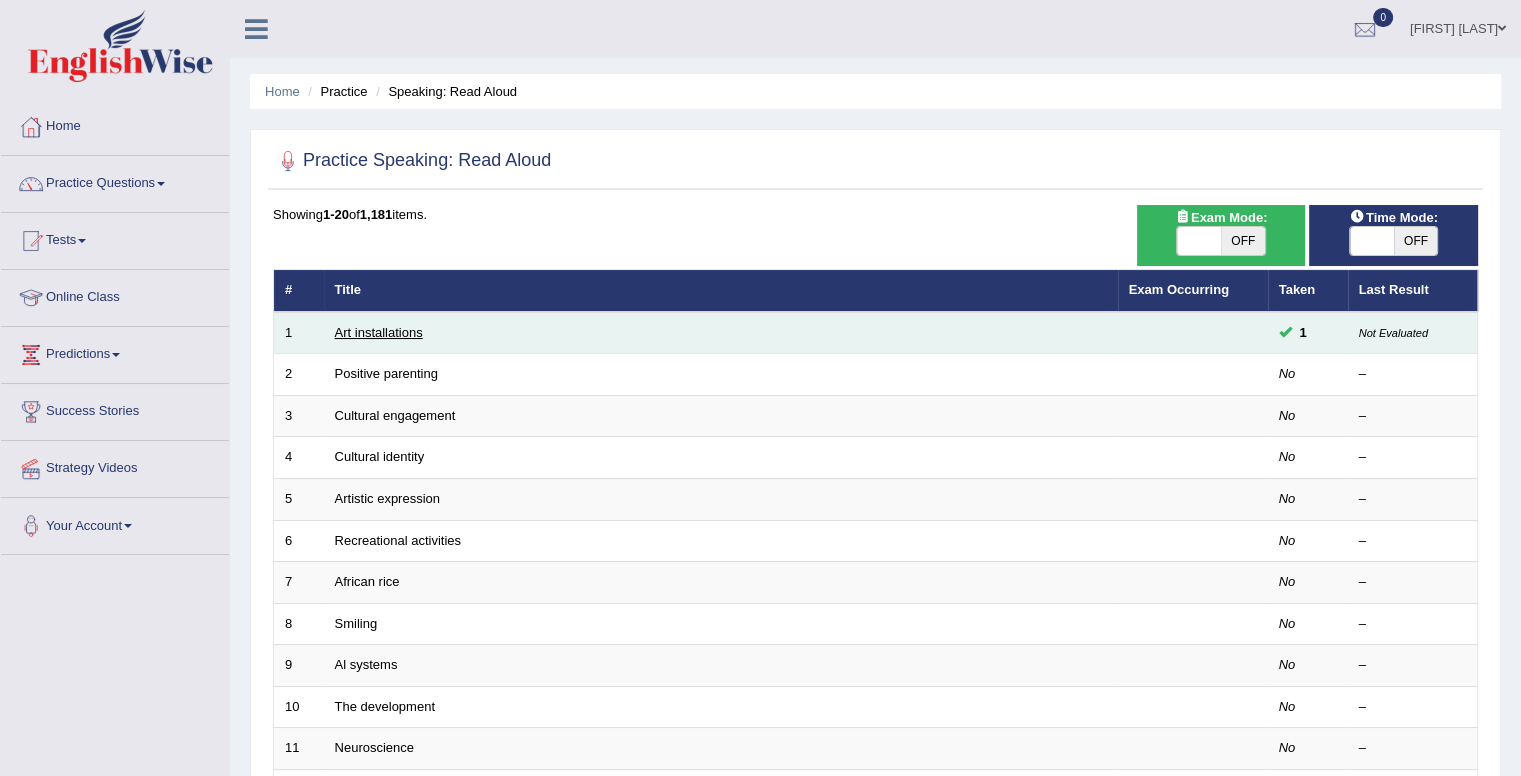 click on "Art installations" at bounding box center [379, 332] 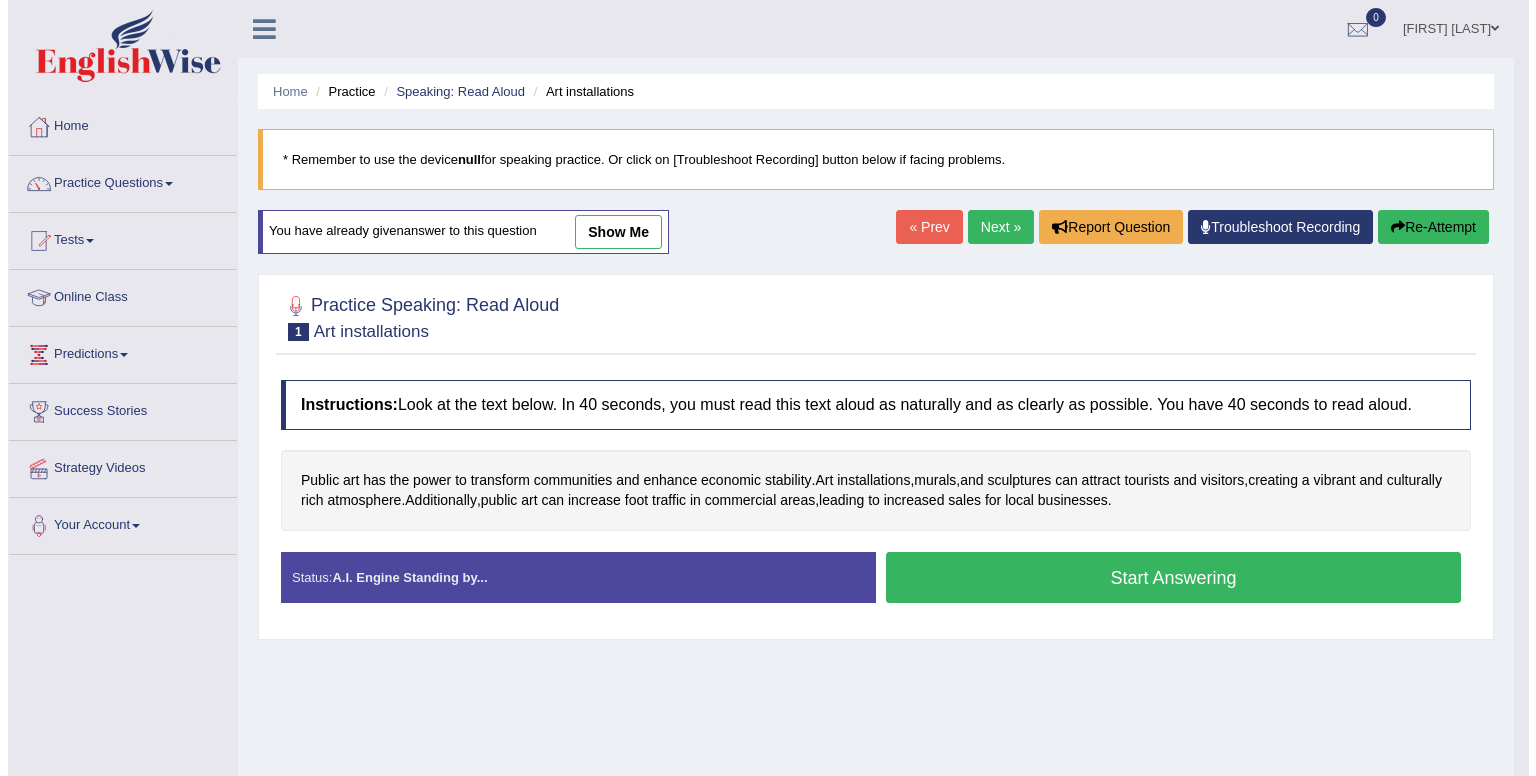scroll, scrollTop: 0, scrollLeft: 0, axis: both 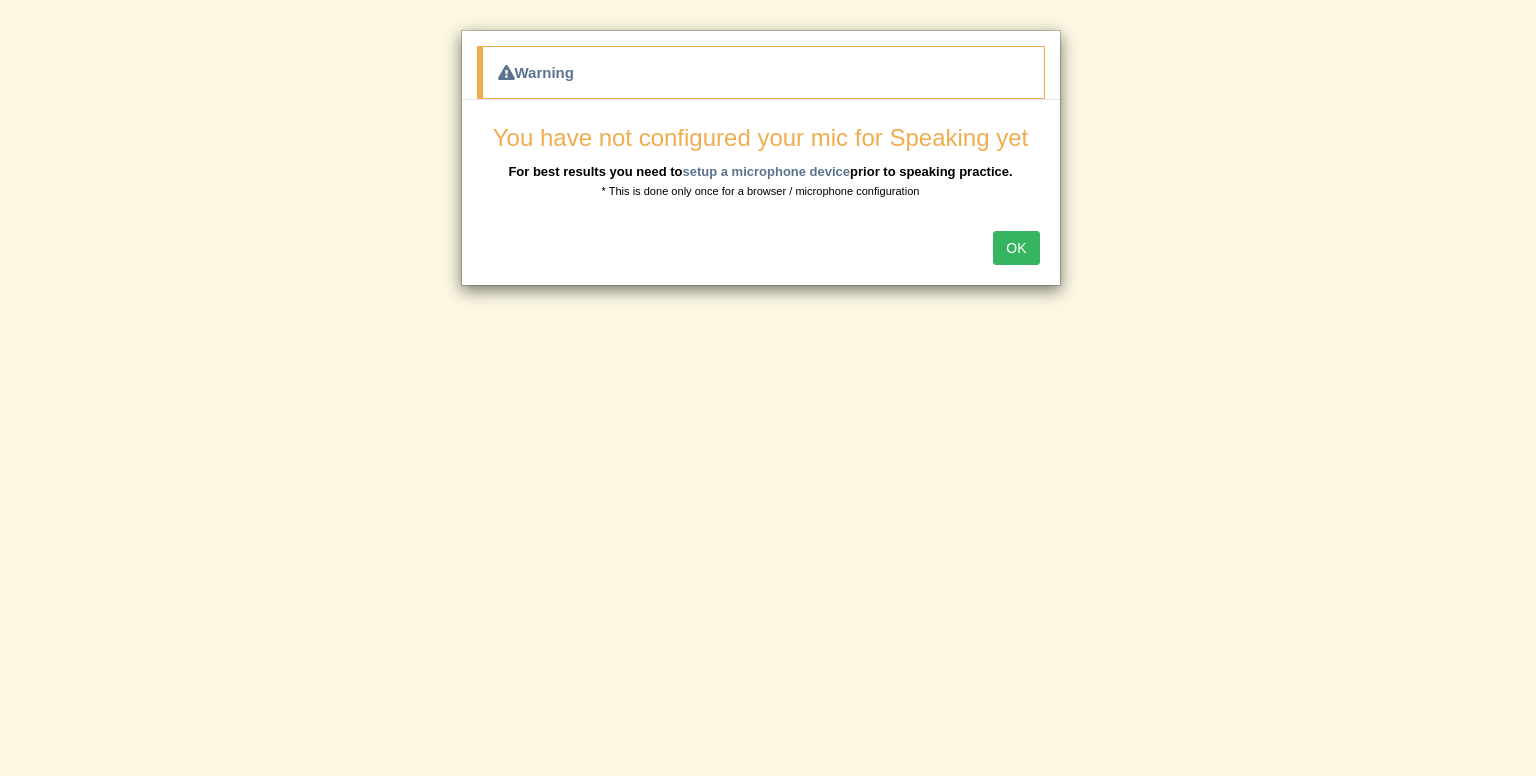 click on "OK" at bounding box center (1016, 248) 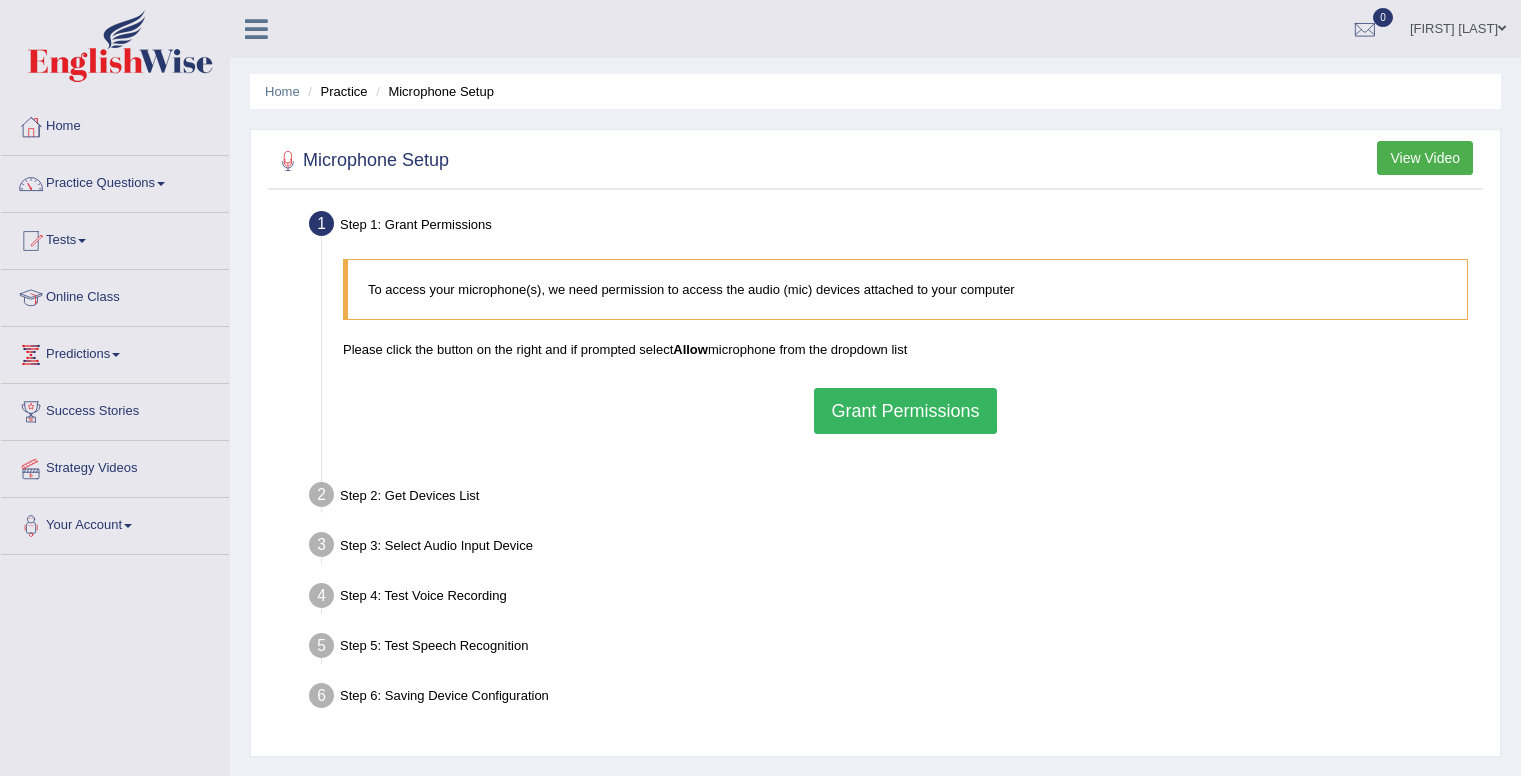 scroll, scrollTop: 0, scrollLeft: 0, axis: both 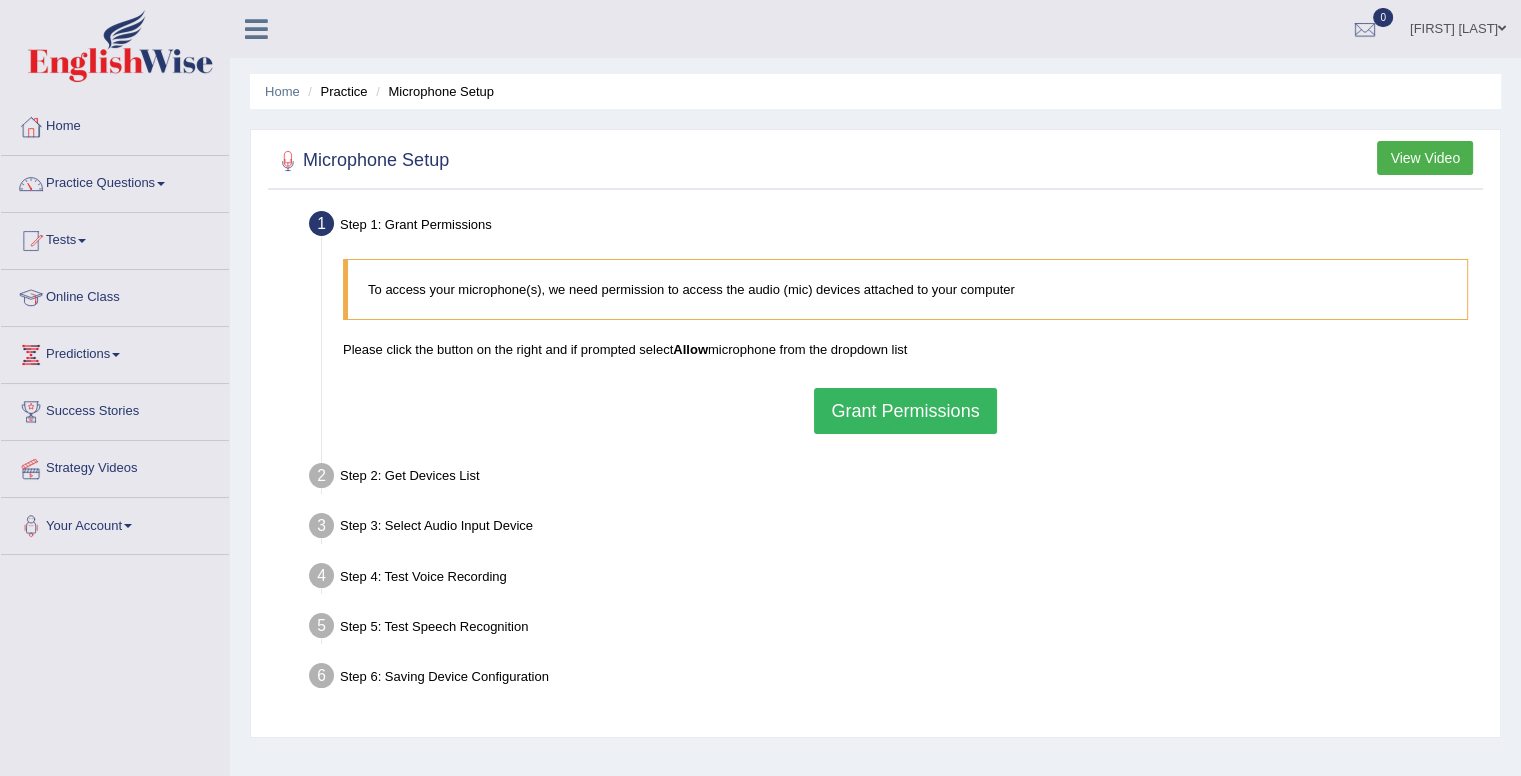 click on "Practice Questions" at bounding box center [115, 181] 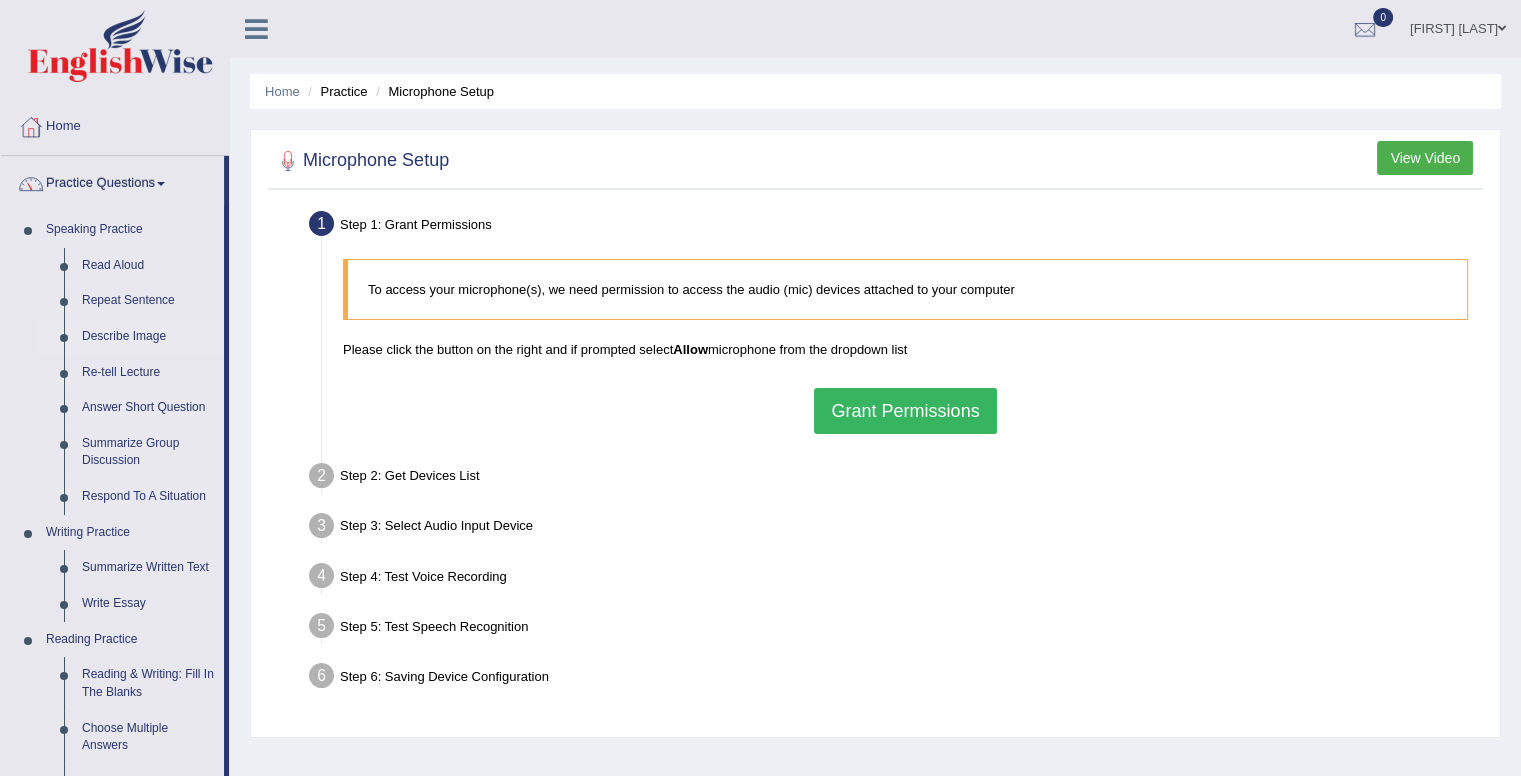 click on "Describe Image" at bounding box center [148, 337] 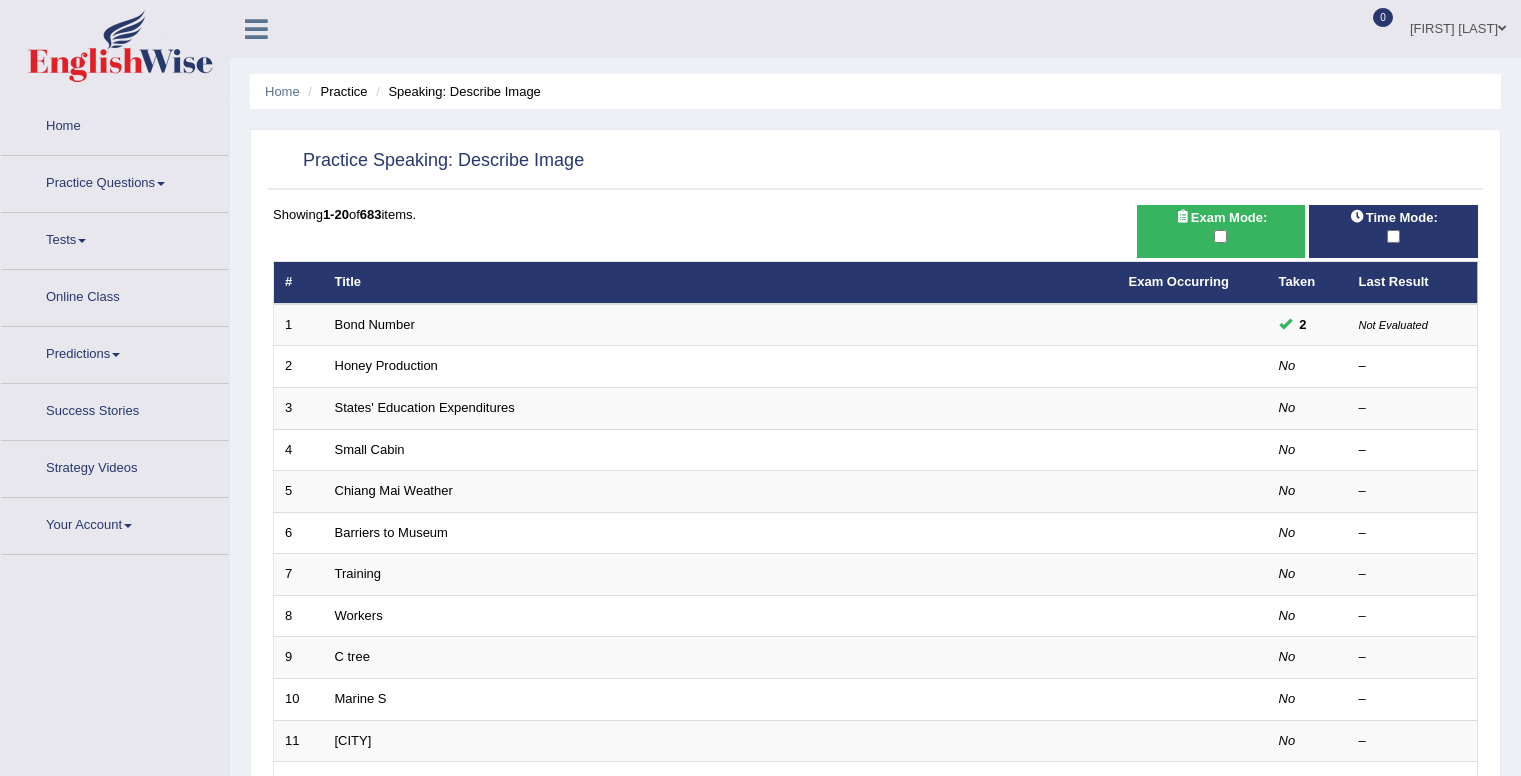 scroll, scrollTop: 0, scrollLeft: 0, axis: both 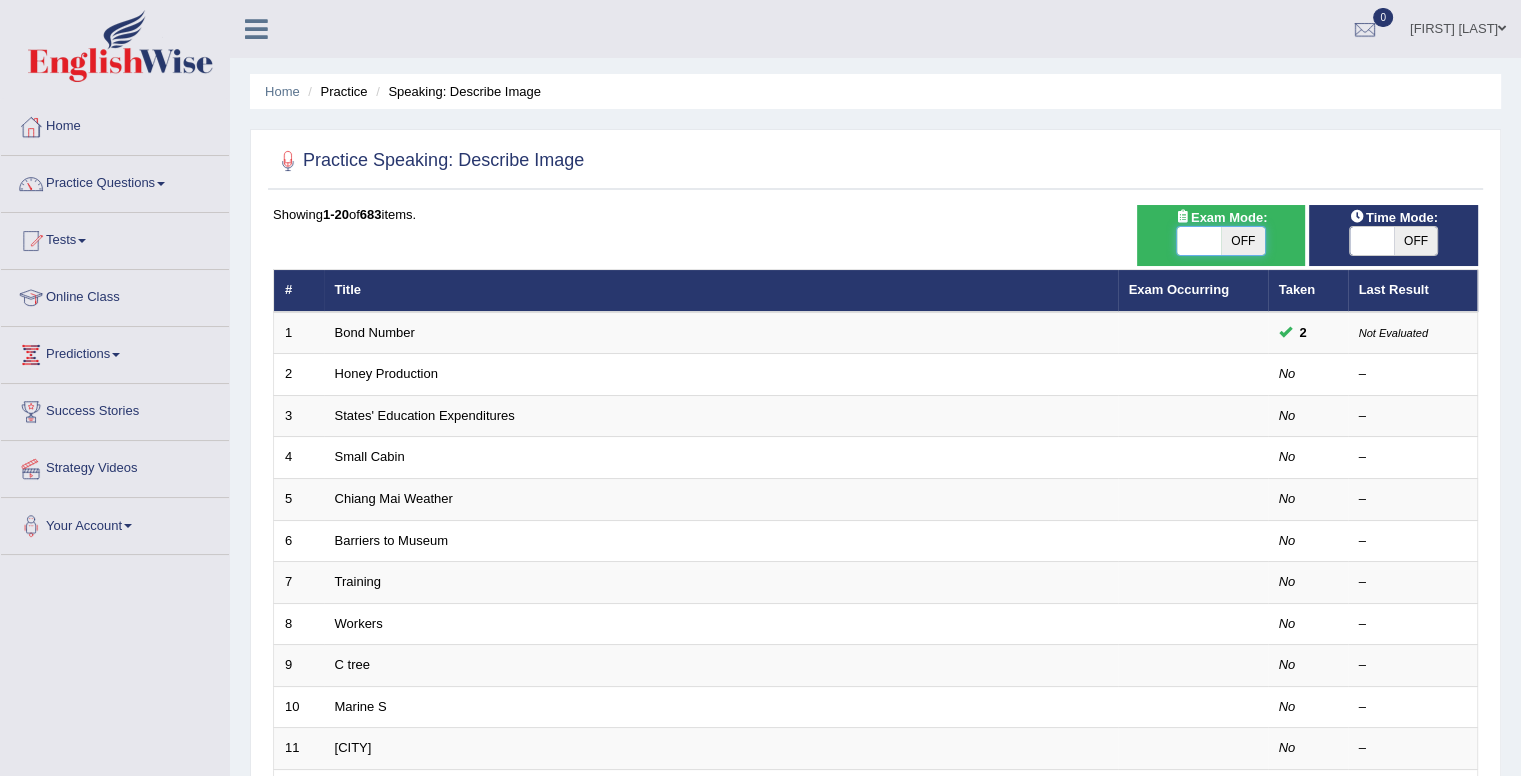 click at bounding box center [1199, 241] 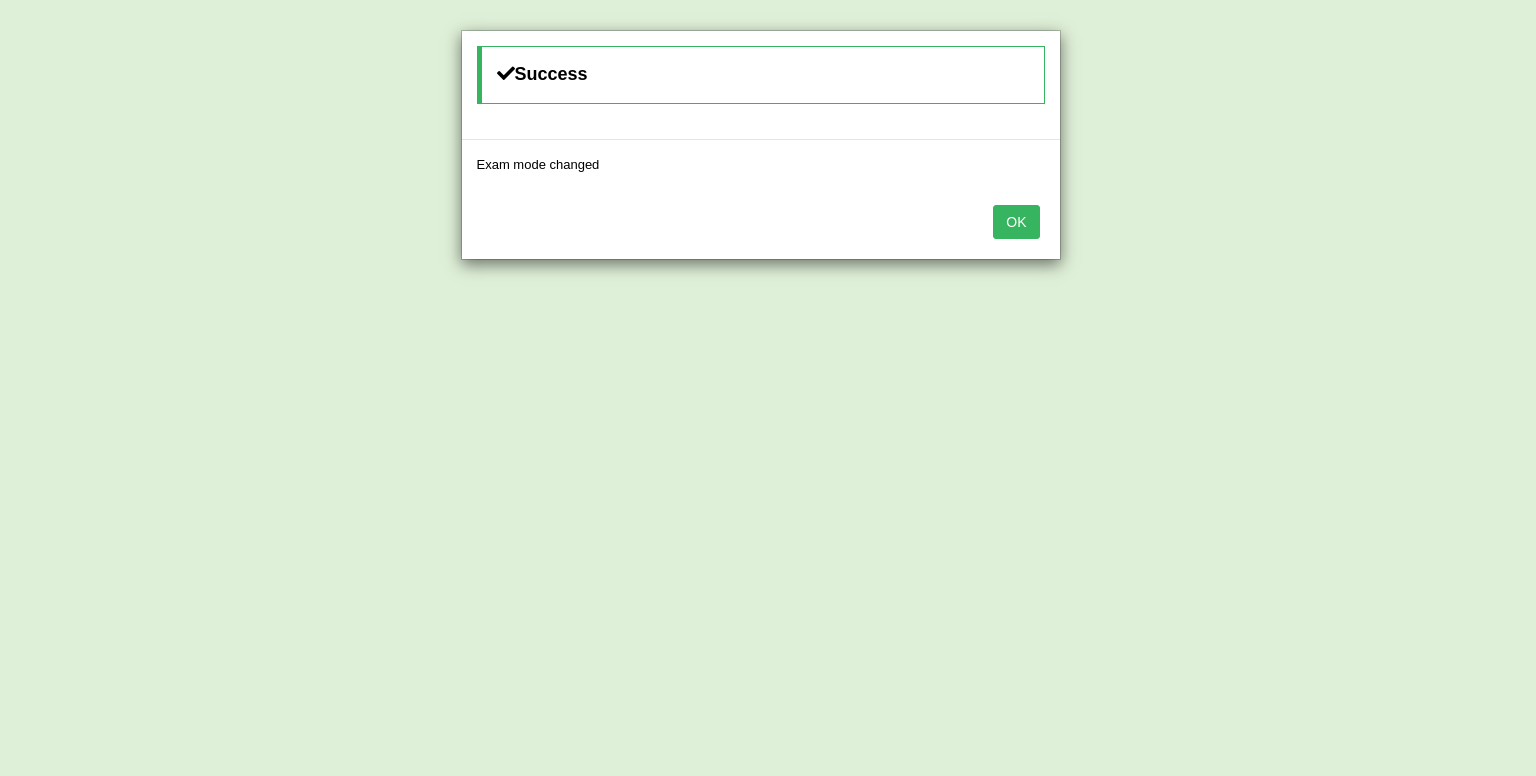 click on "OK" at bounding box center [1016, 222] 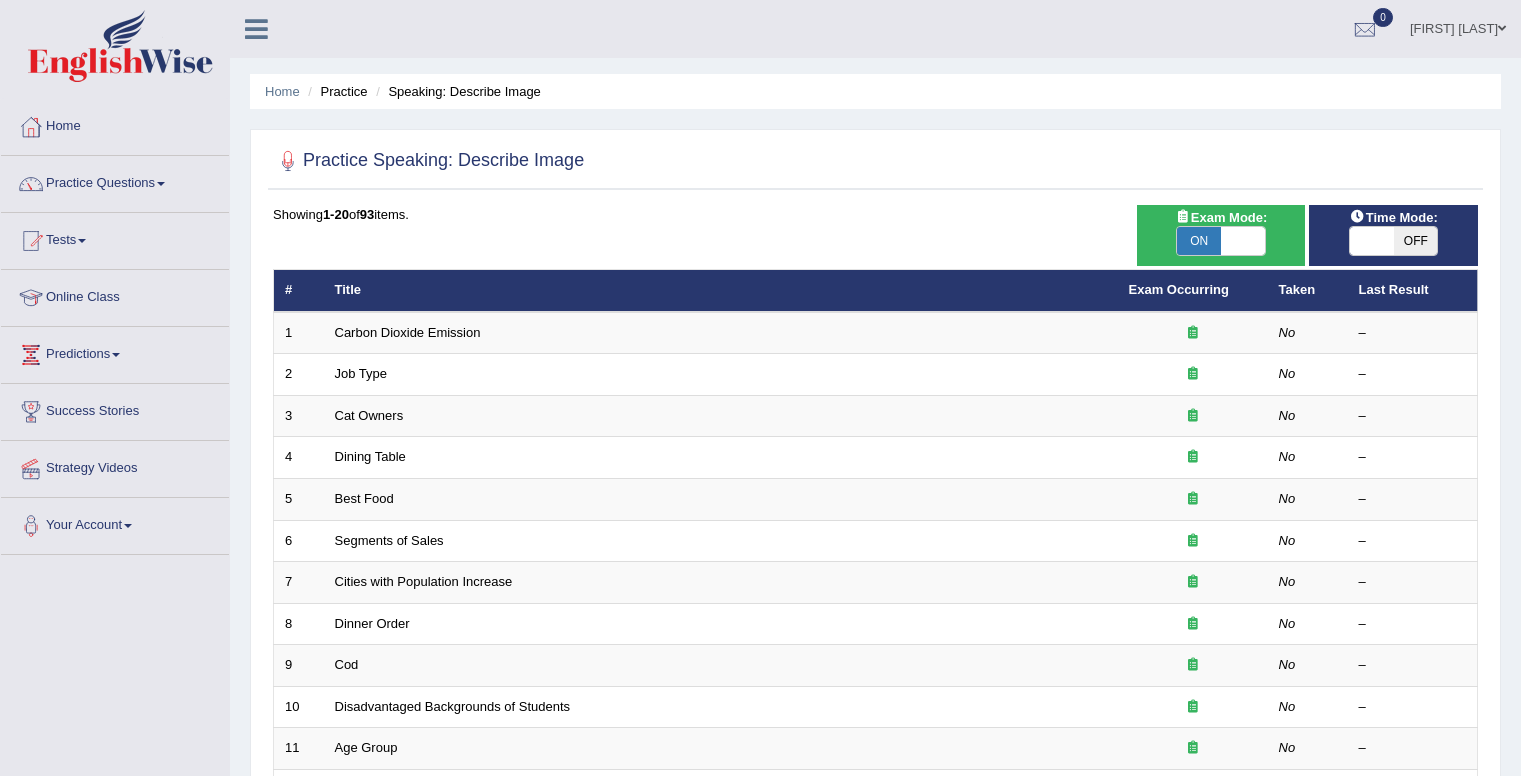 scroll, scrollTop: 0, scrollLeft: 0, axis: both 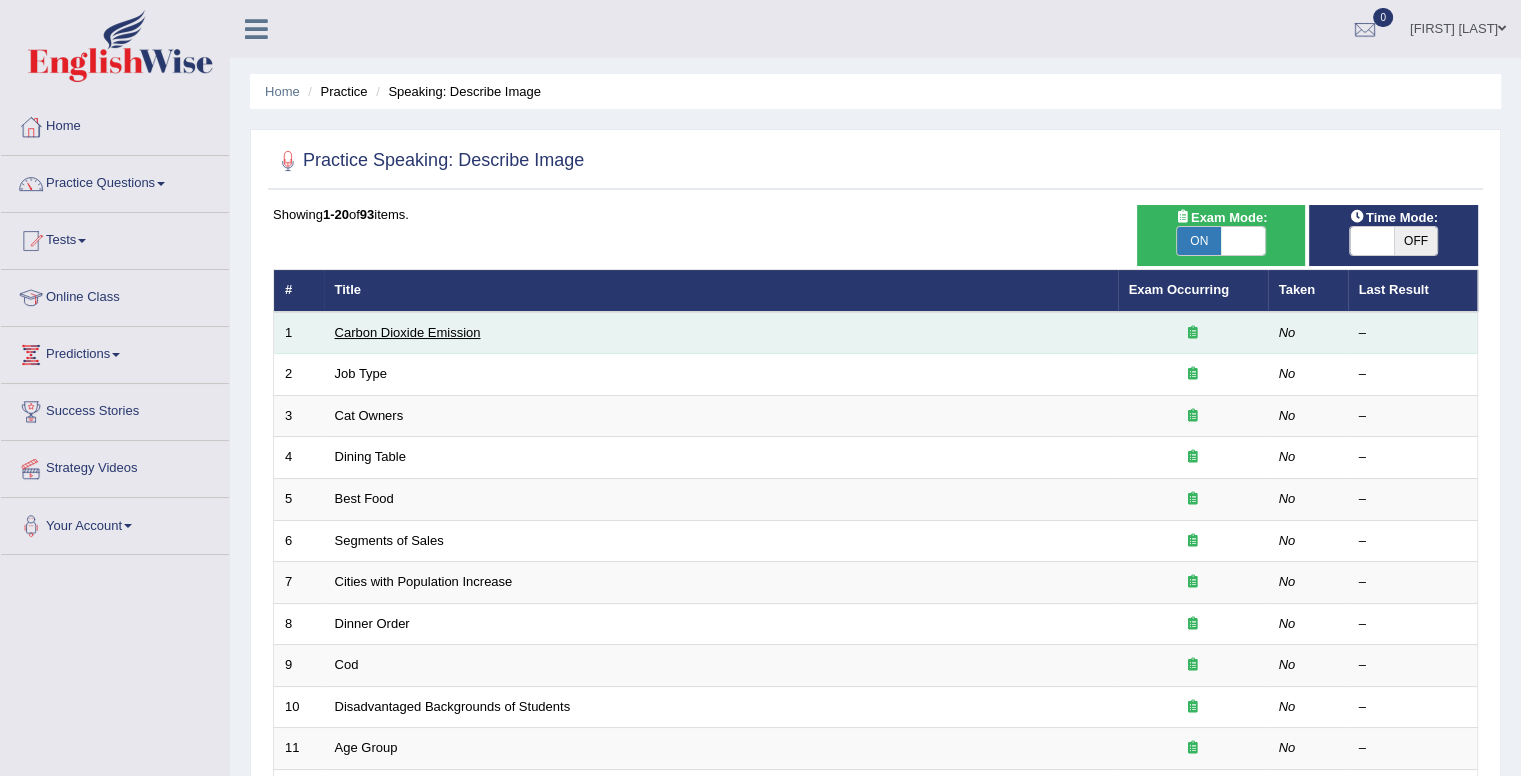 click on "Carbon Dioxide Emission" at bounding box center [408, 332] 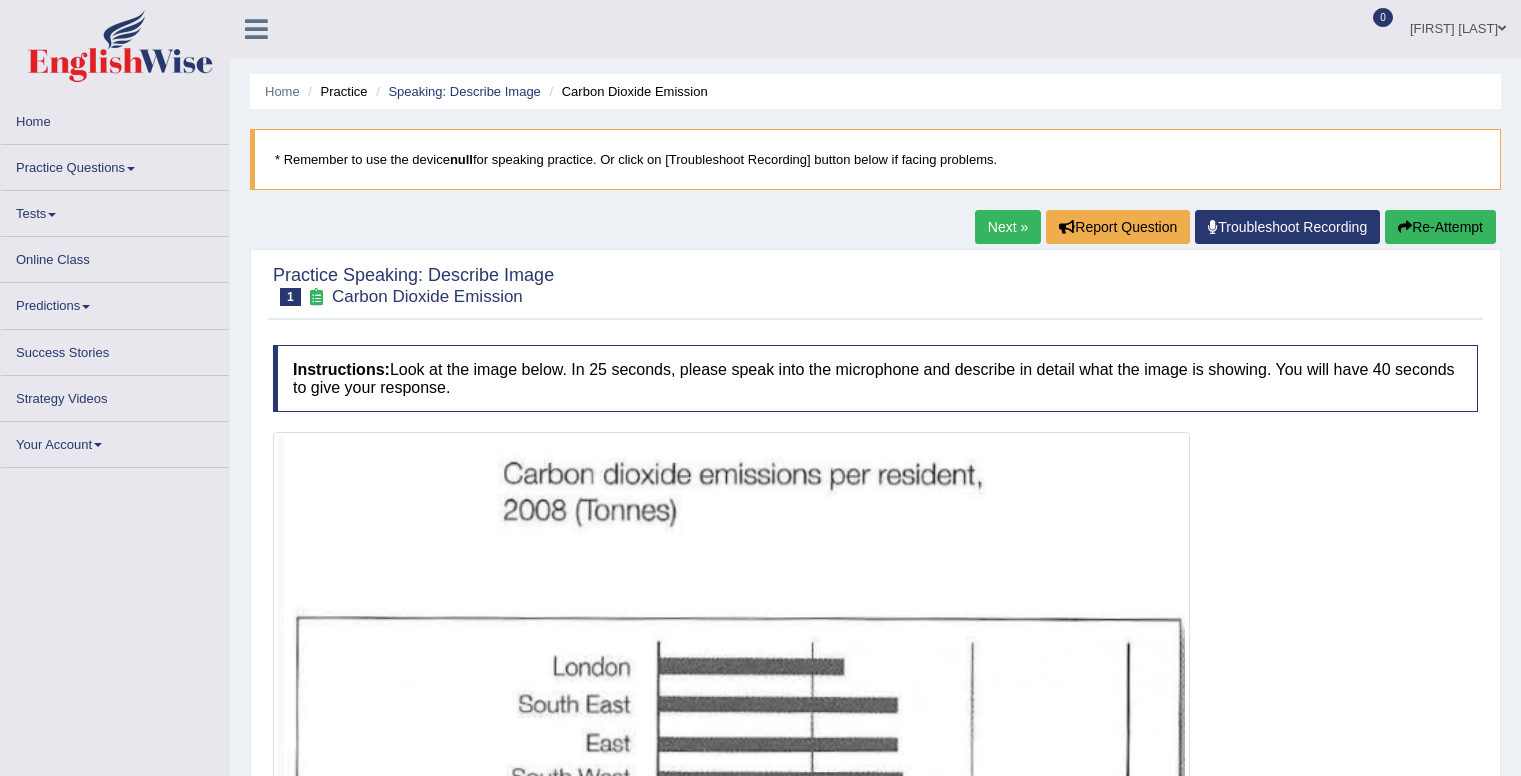 scroll, scrollTop: 0, scrollLeft: 0, axis: both 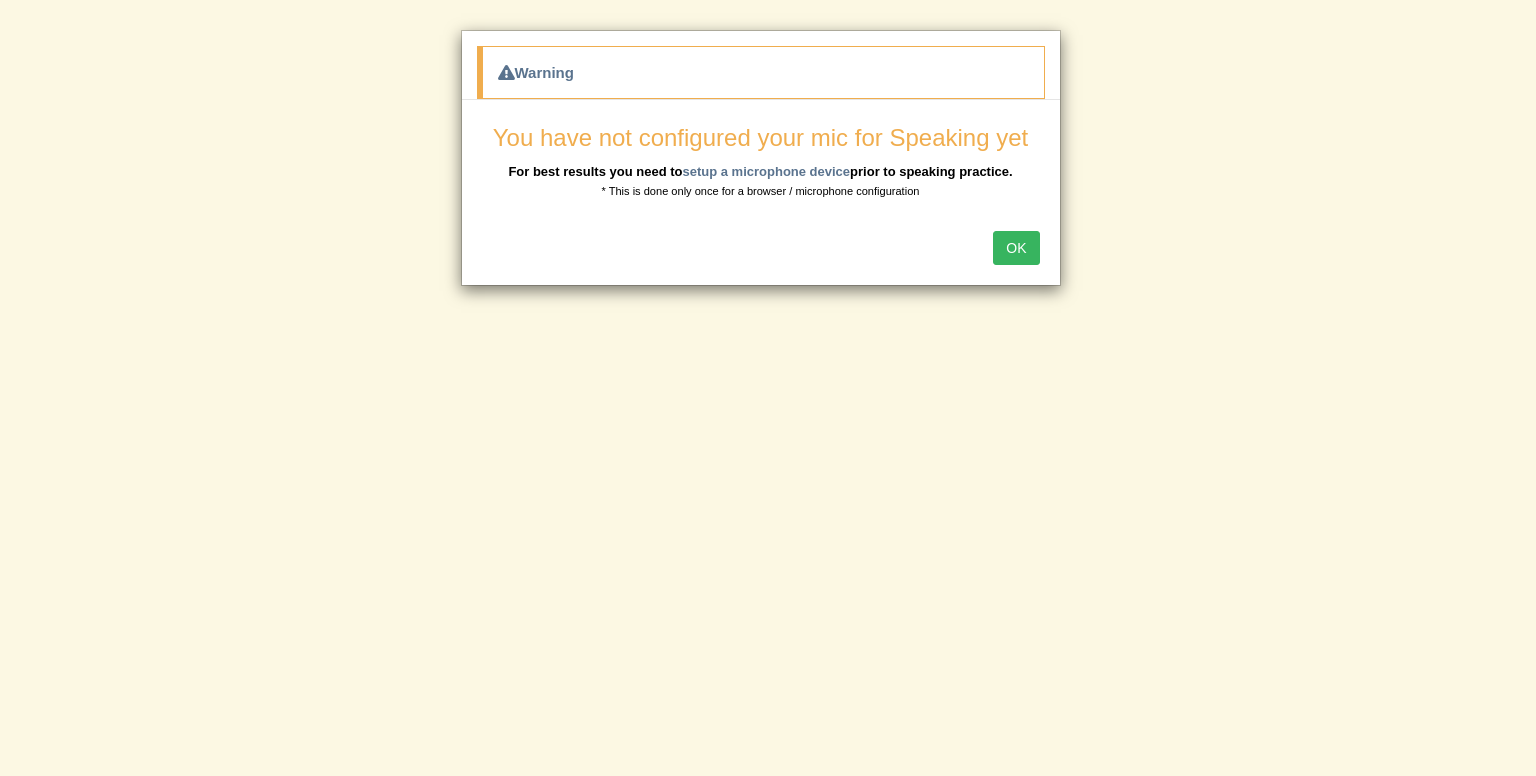 click on "OK" at bounding box center [1016, 248] 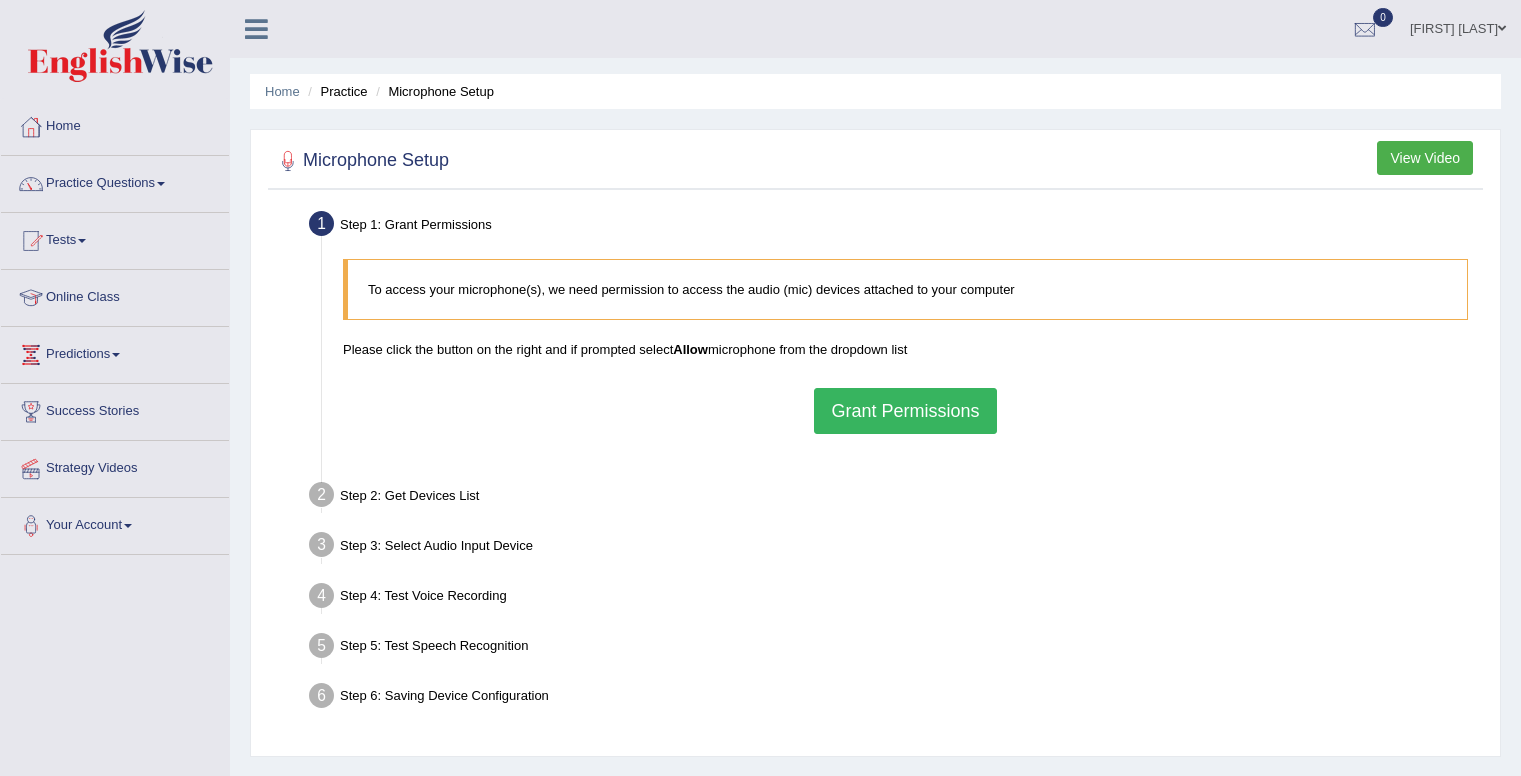 click on "Practice Questions" at bounding box center [115, 181] 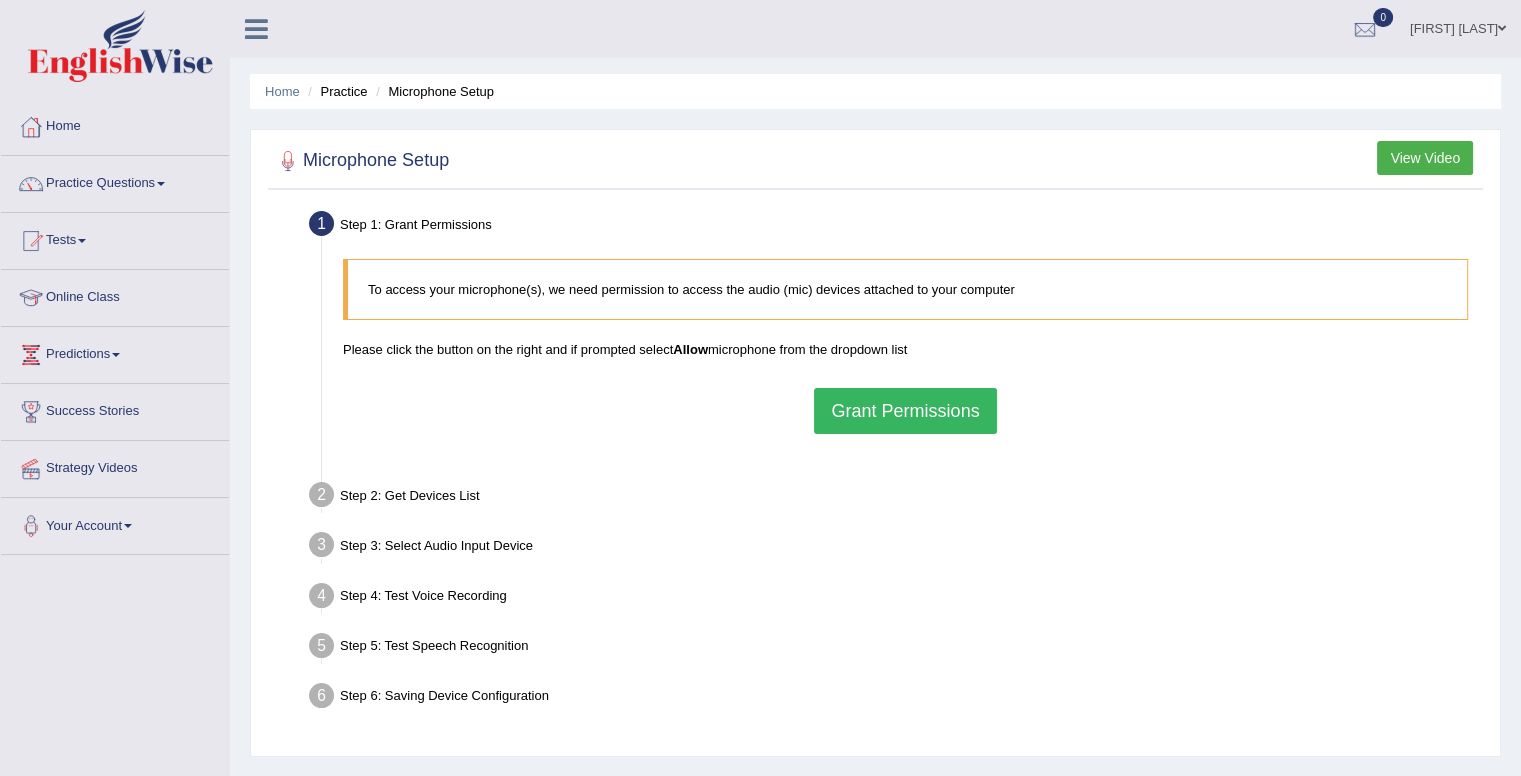 scroll, scrollTop: 0, scrollLeft: 0, axis: both 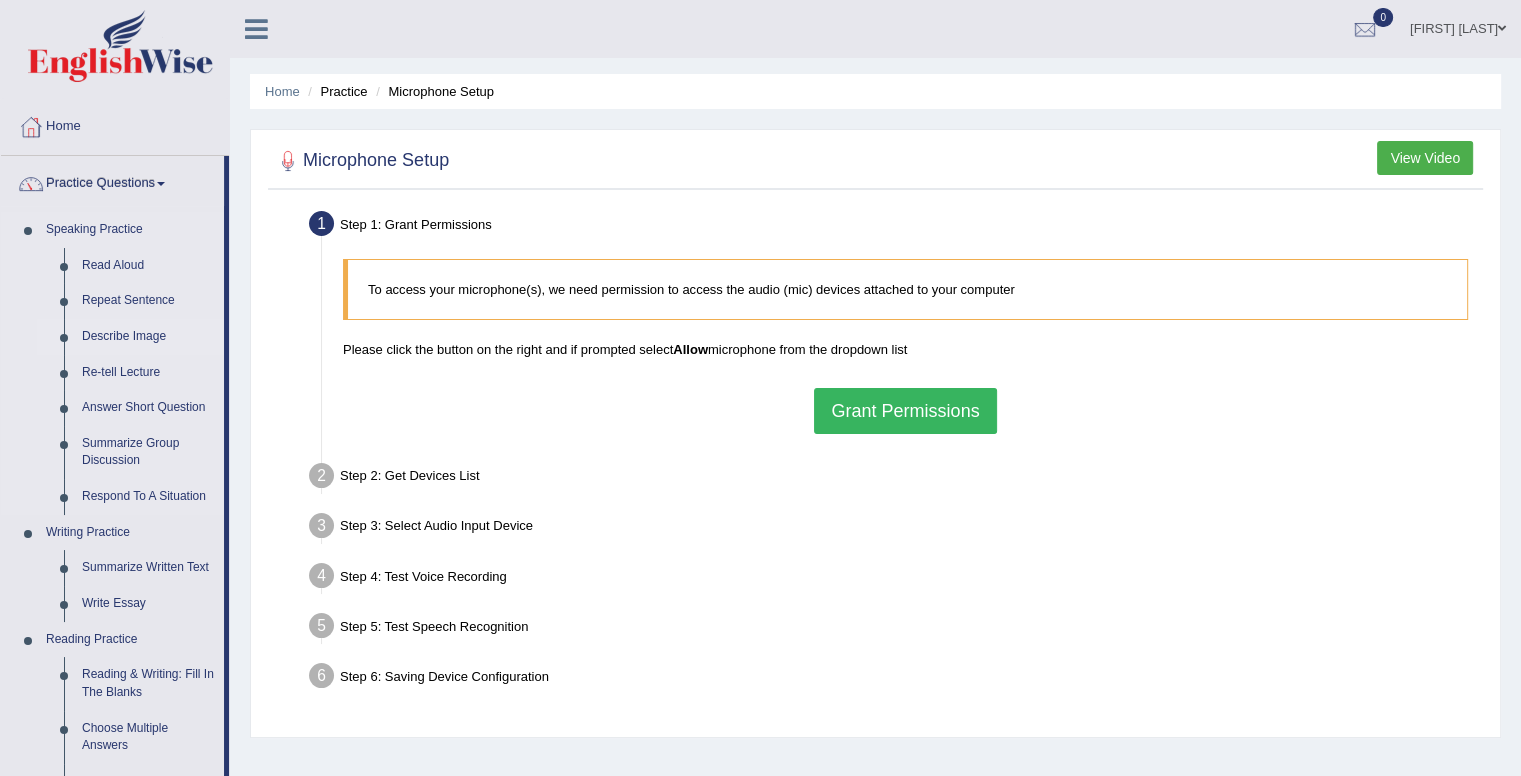 click on "Describe Image" at bounding box center [148, 337] 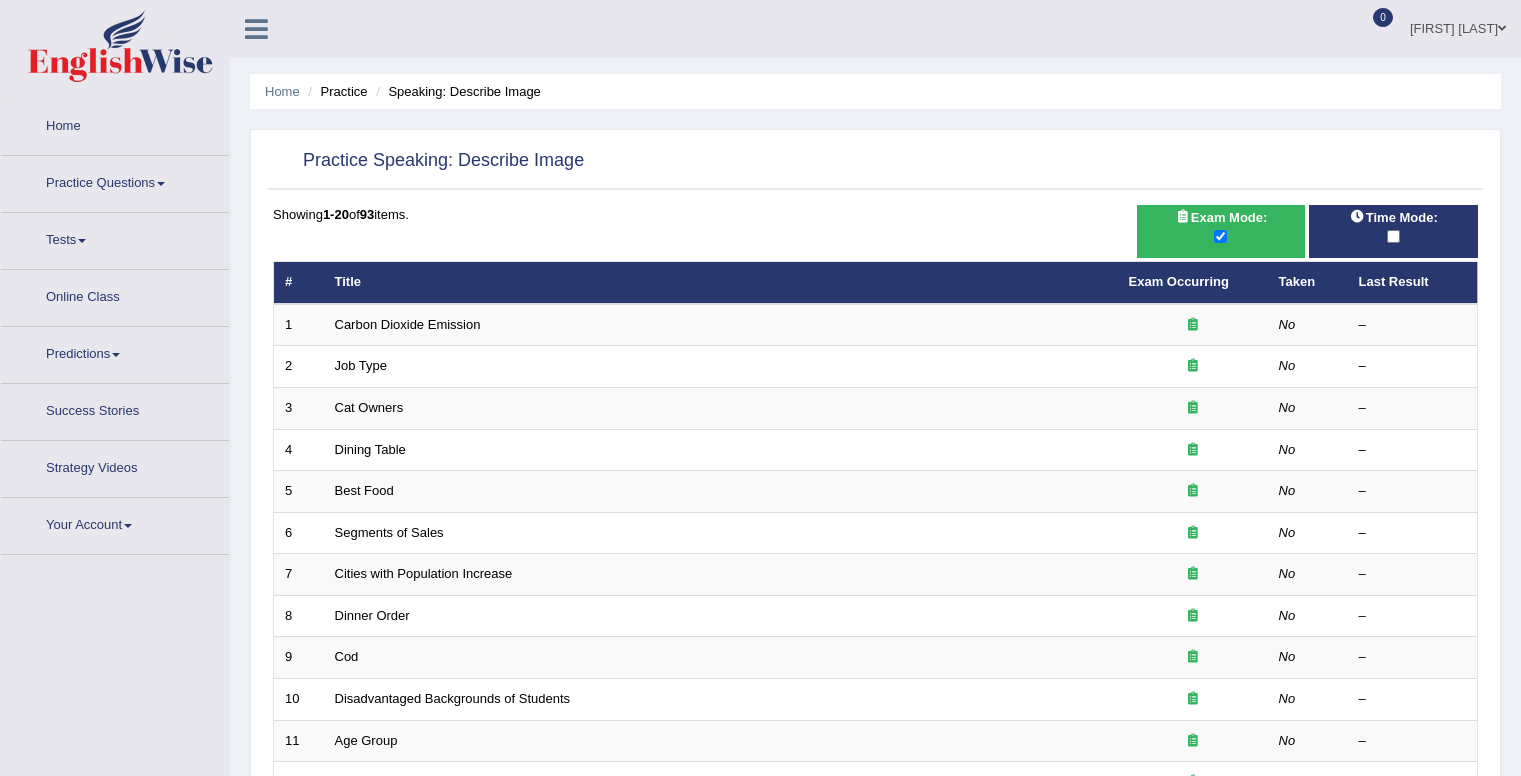 scroll, scrollTop: 0, scrollLeft: 0, axis: both 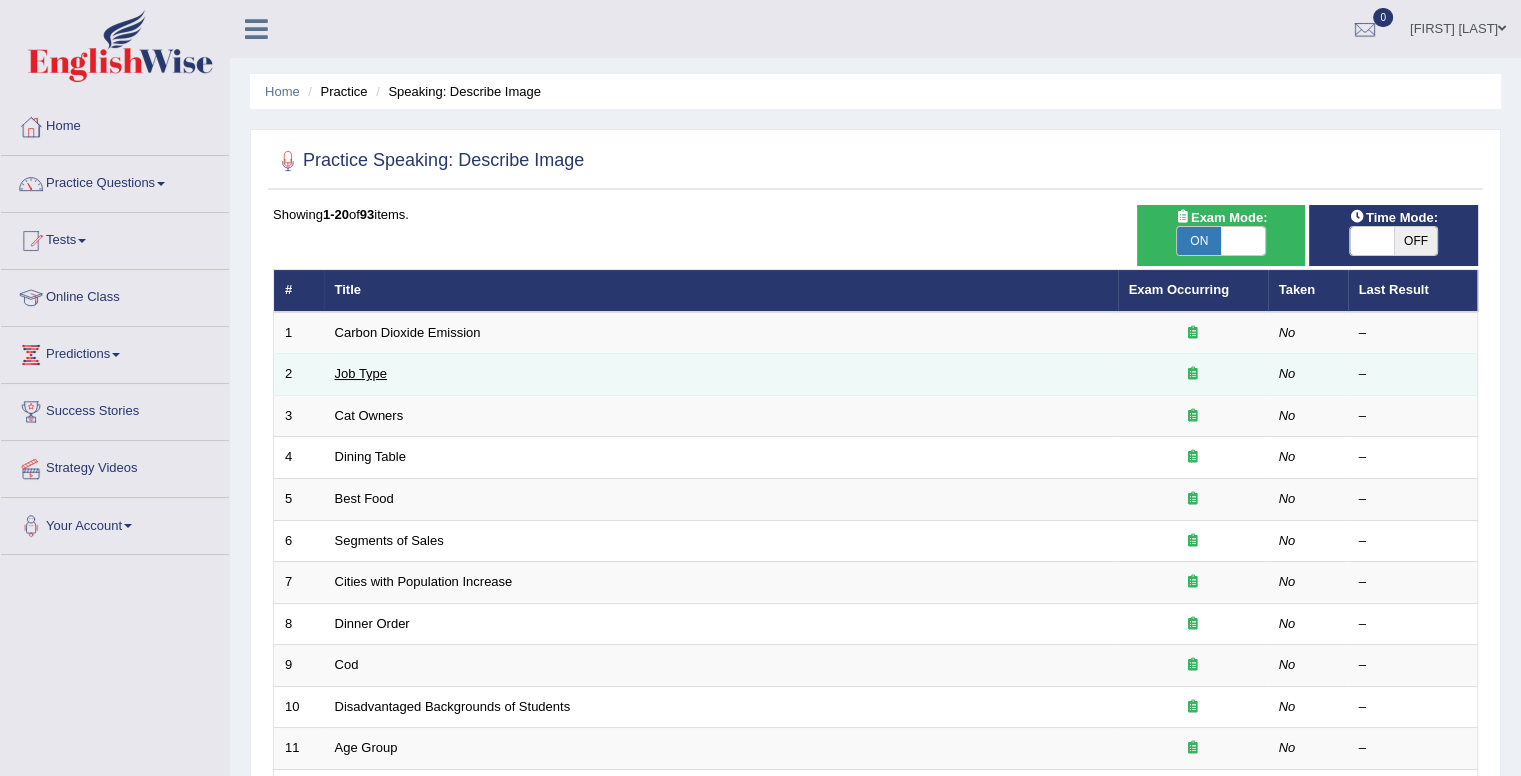 click on "Job Type" at bounding box center [361, 373] 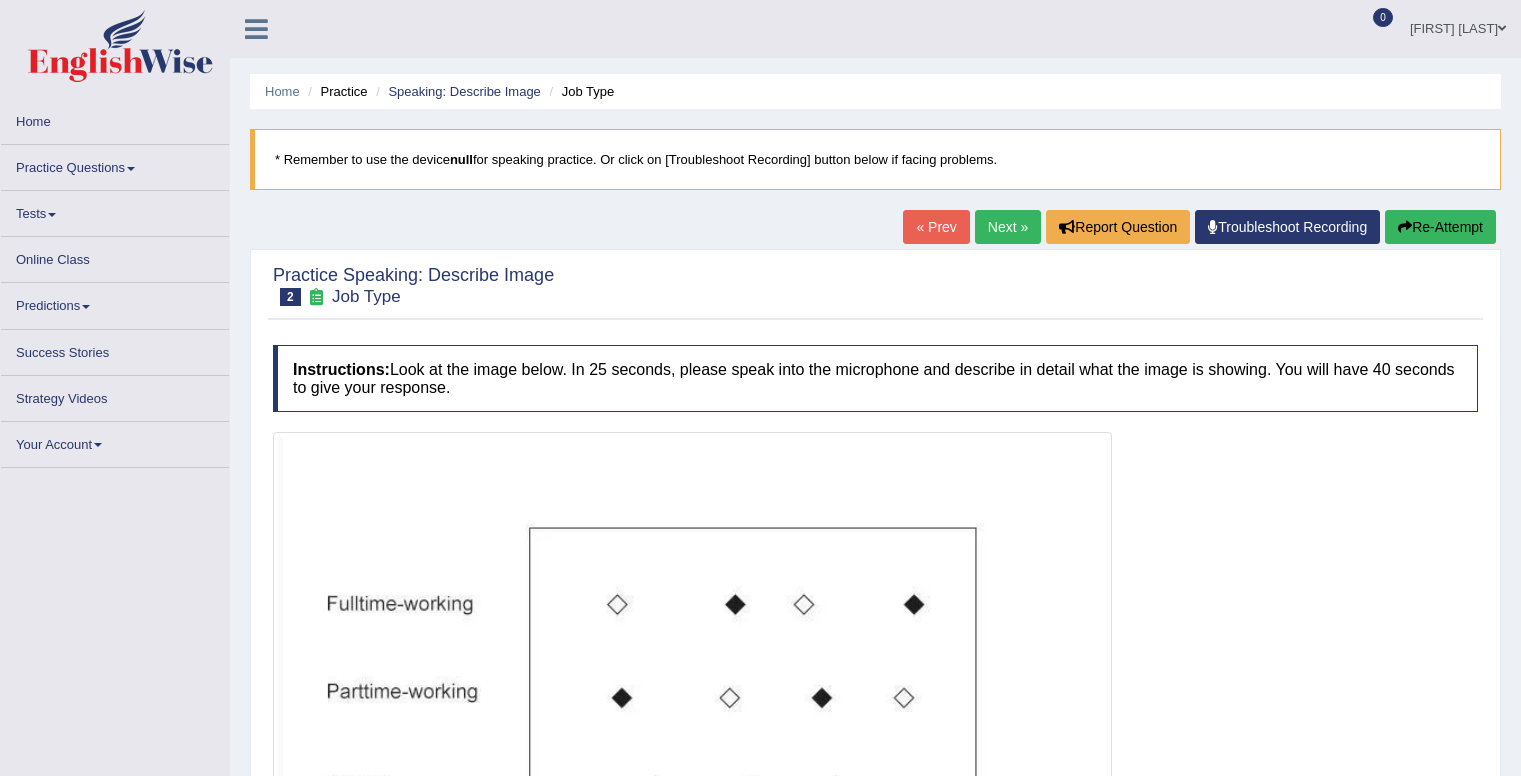 scroll, scrollTop: 0, scrollLeft: 0, axis: both 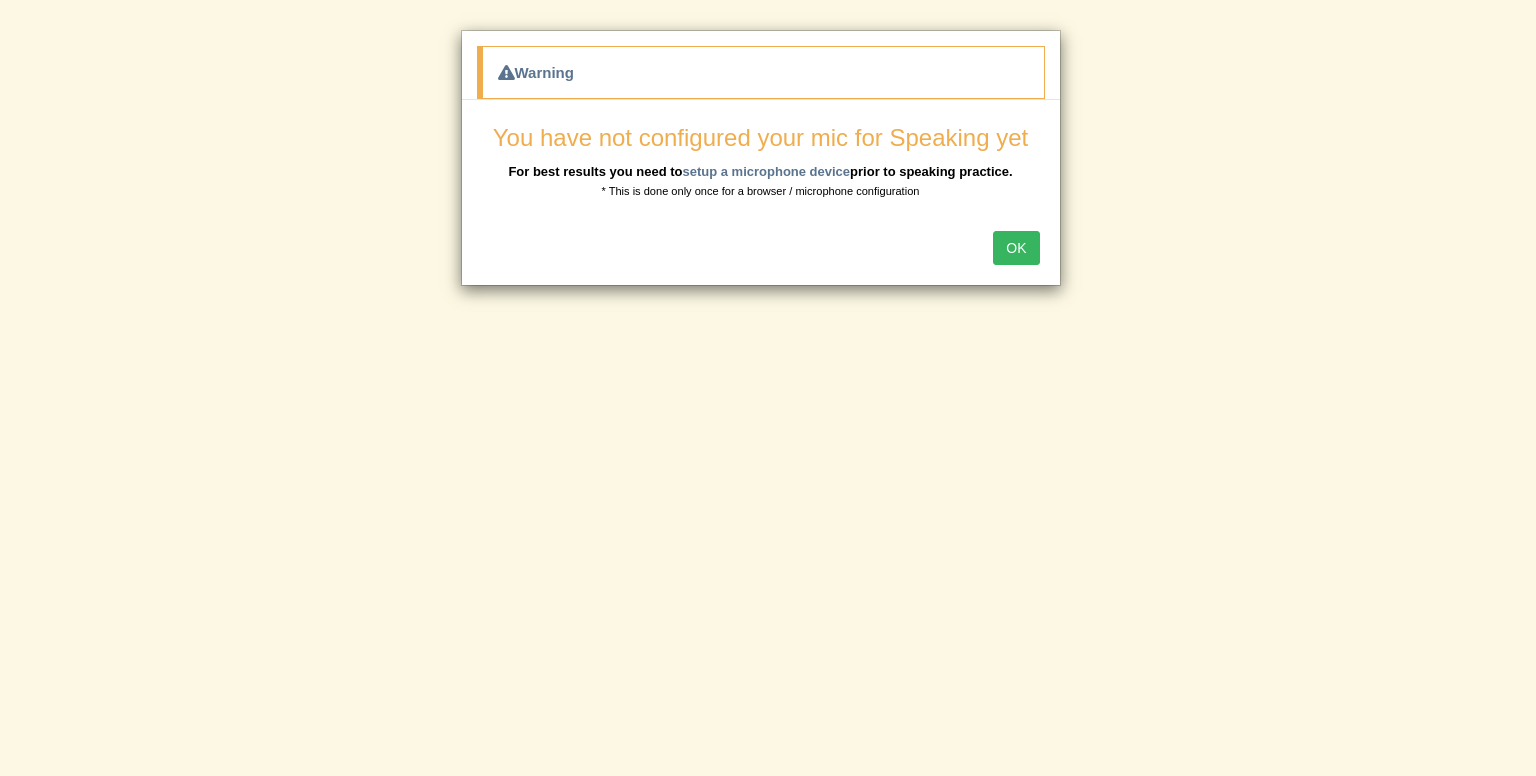 click on "OK" at bounding box center [1016, 248] 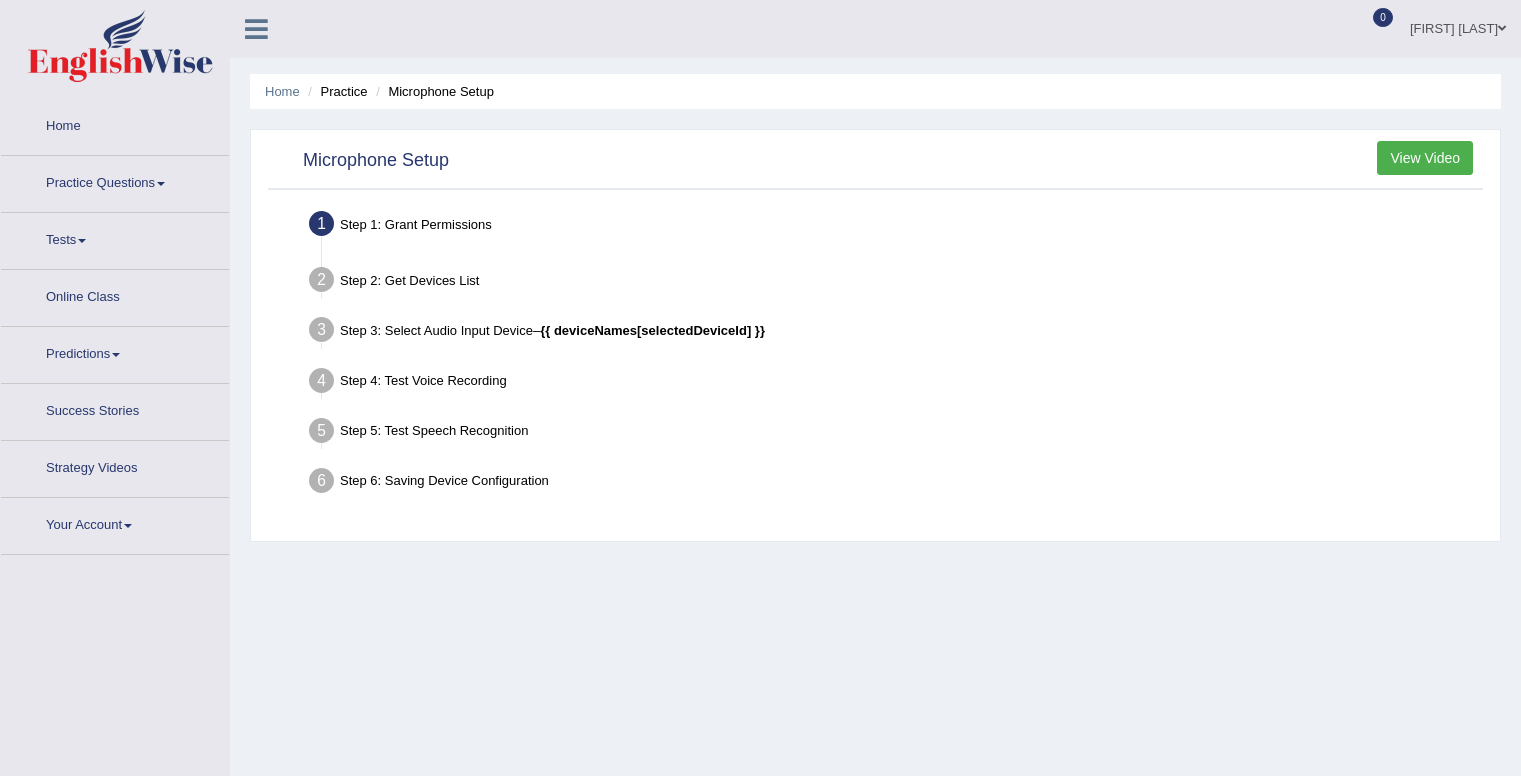 scroll, scrollTop: 0, scrollLeft: 0, axis: both 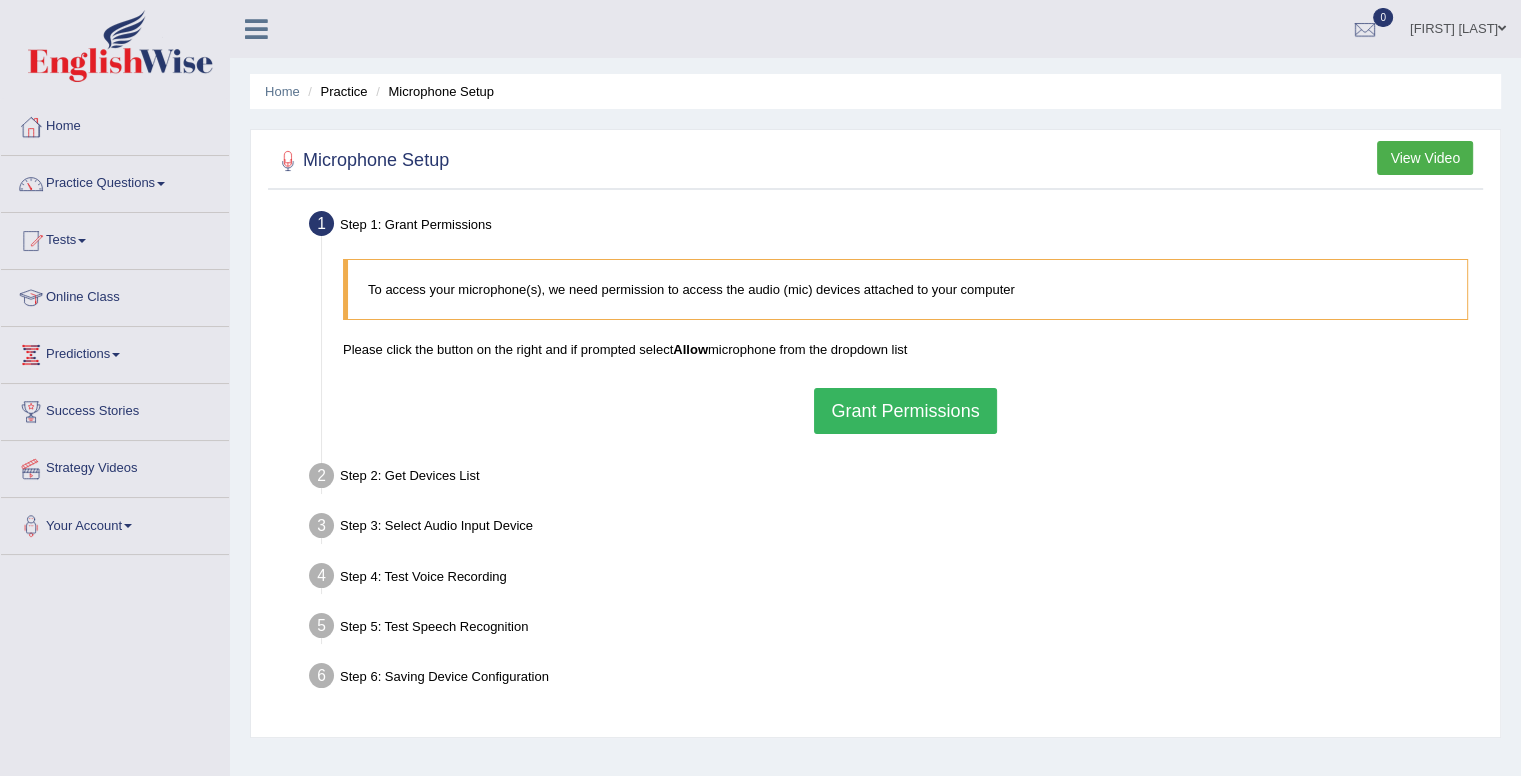 click on "Grant Permissions" at bounding box center [905, 411] 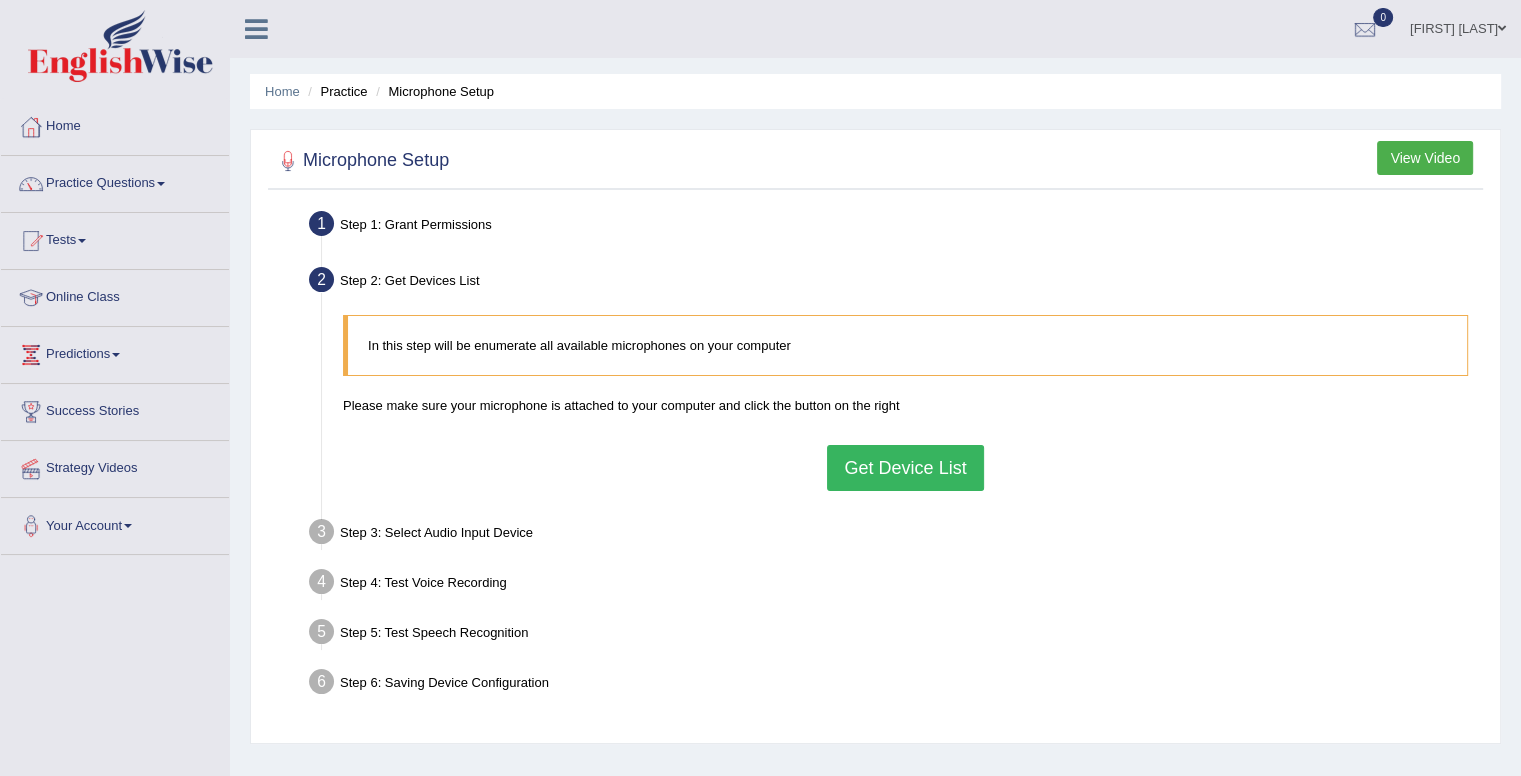 click on "Get Device List" at bounding box center (905, 468) 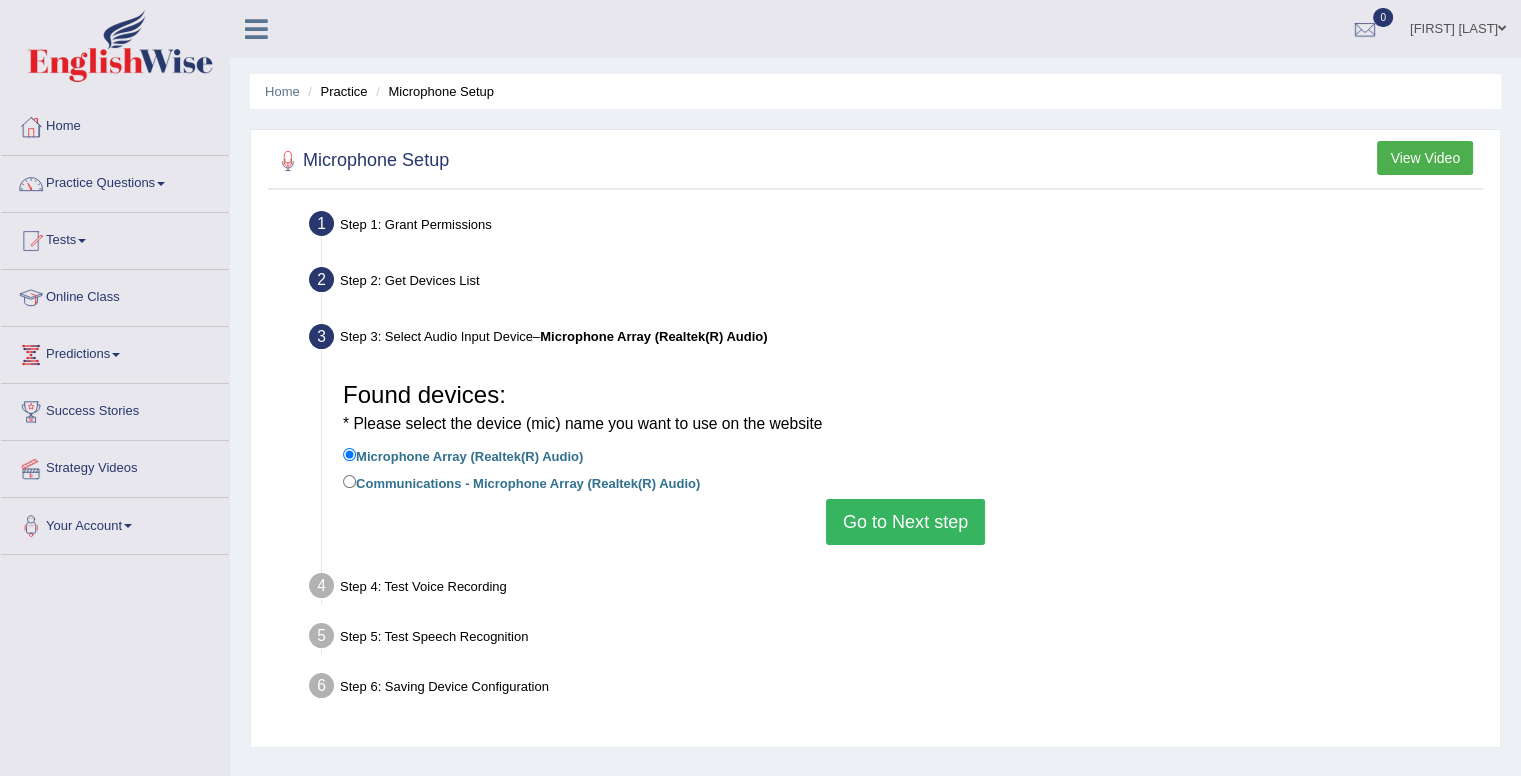 click on "Go to Next step" at bounding box center [905, 522] 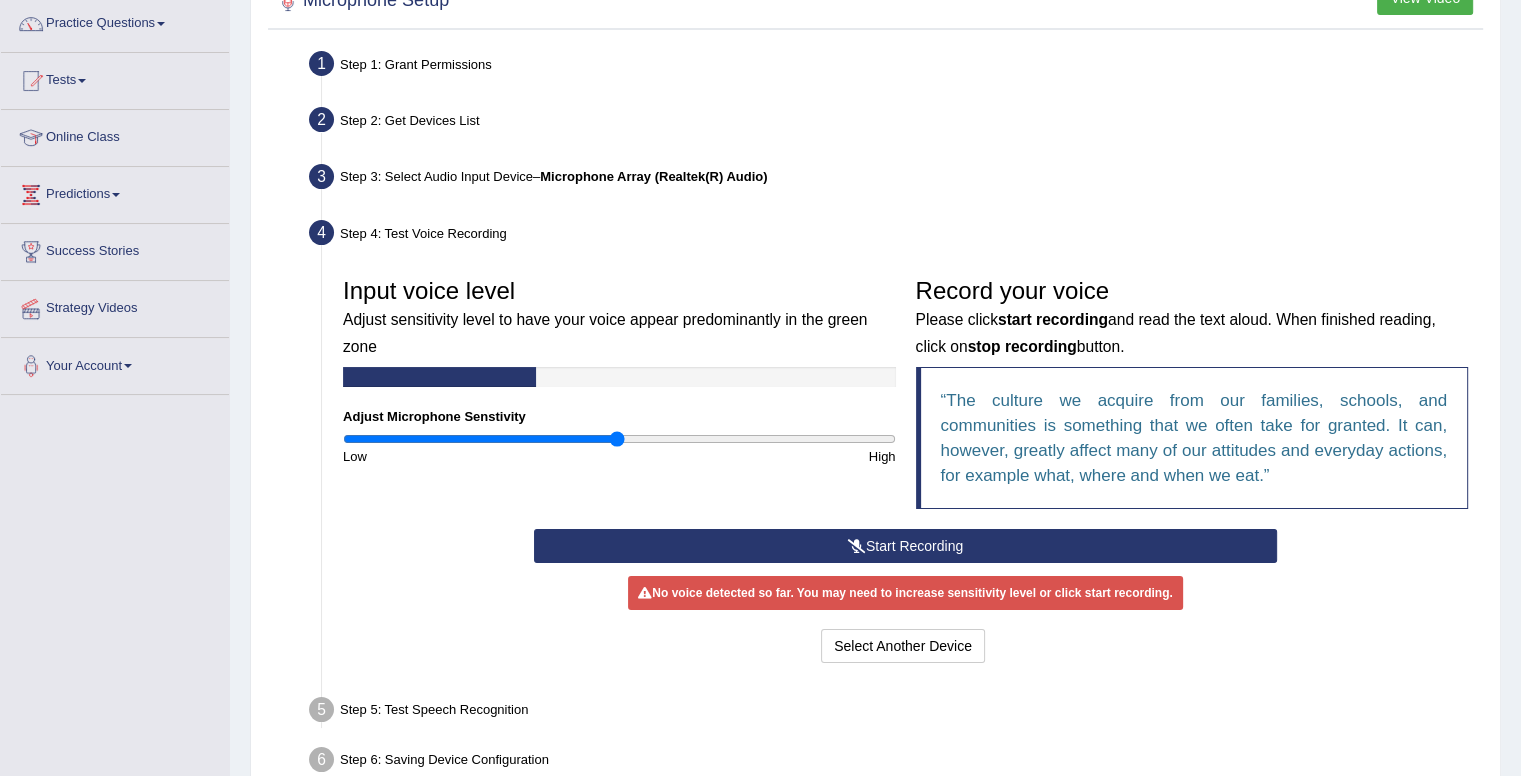 scroll, scrollTop: 161, scrollLeft: 0, axis: vertical 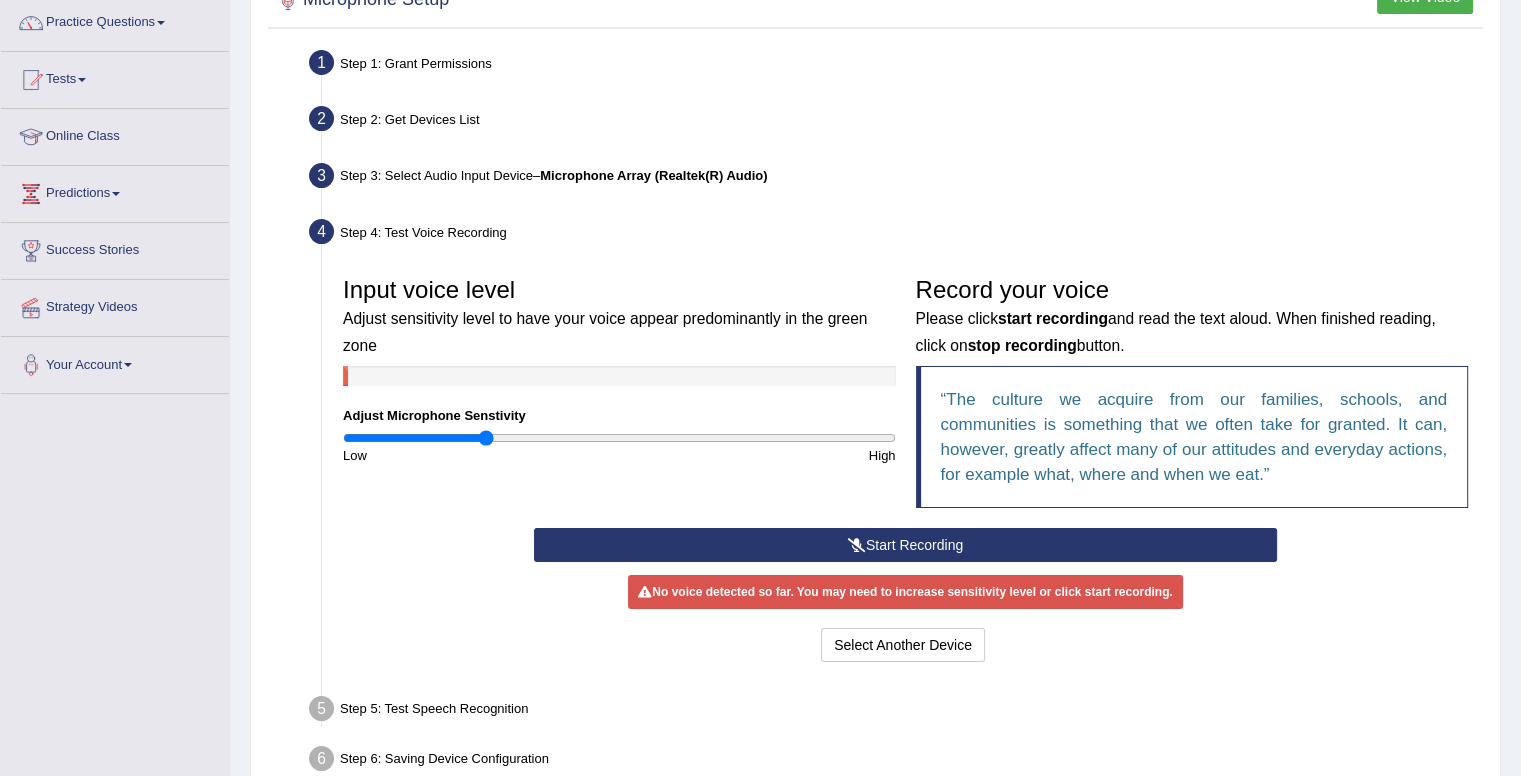 drag, startPoint x: 615, startPoint y: 442, endPoint x: 484, endPoint y: 433, distance: 131.30879 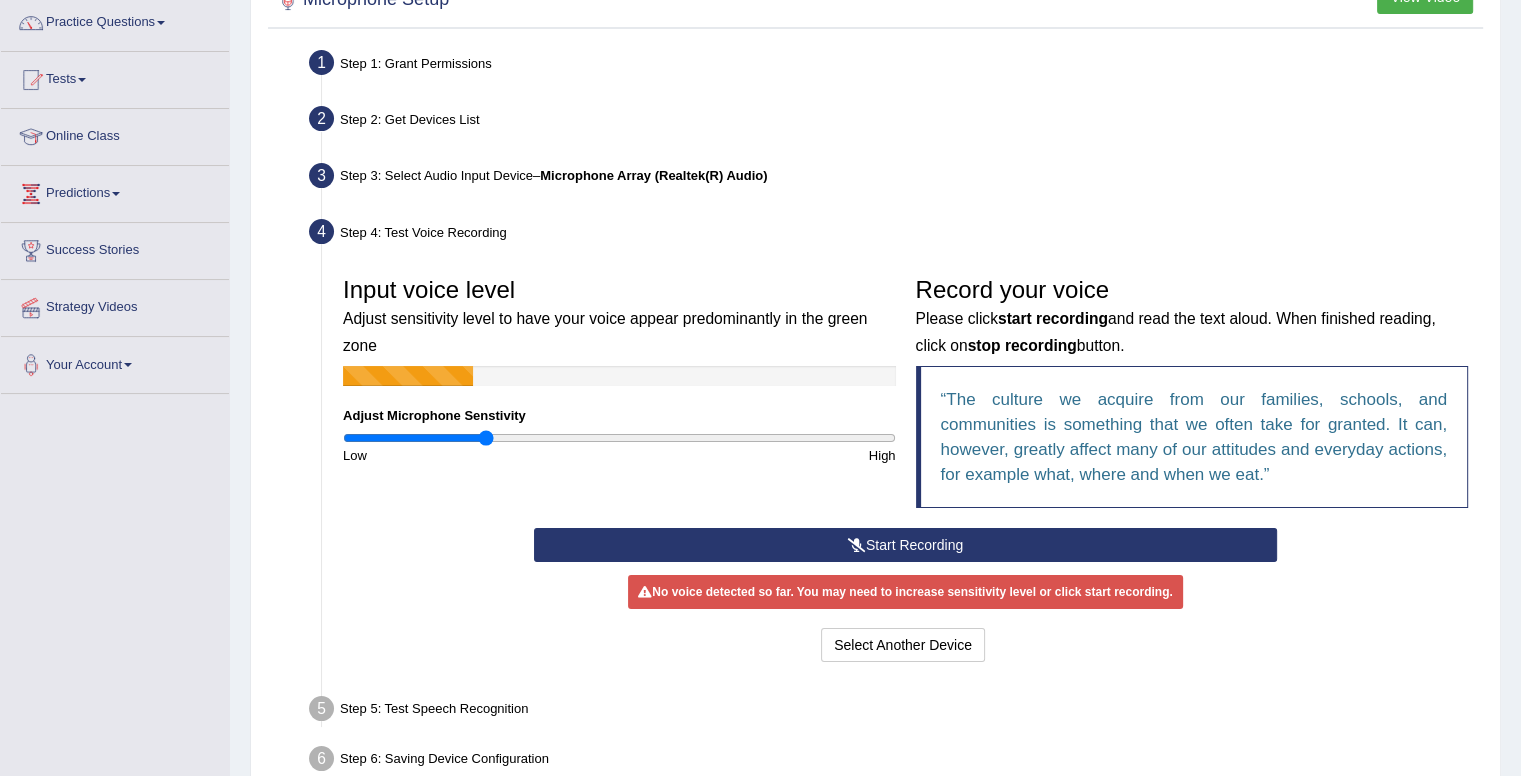click on "Start Recording" at bounding box center (905, 545) 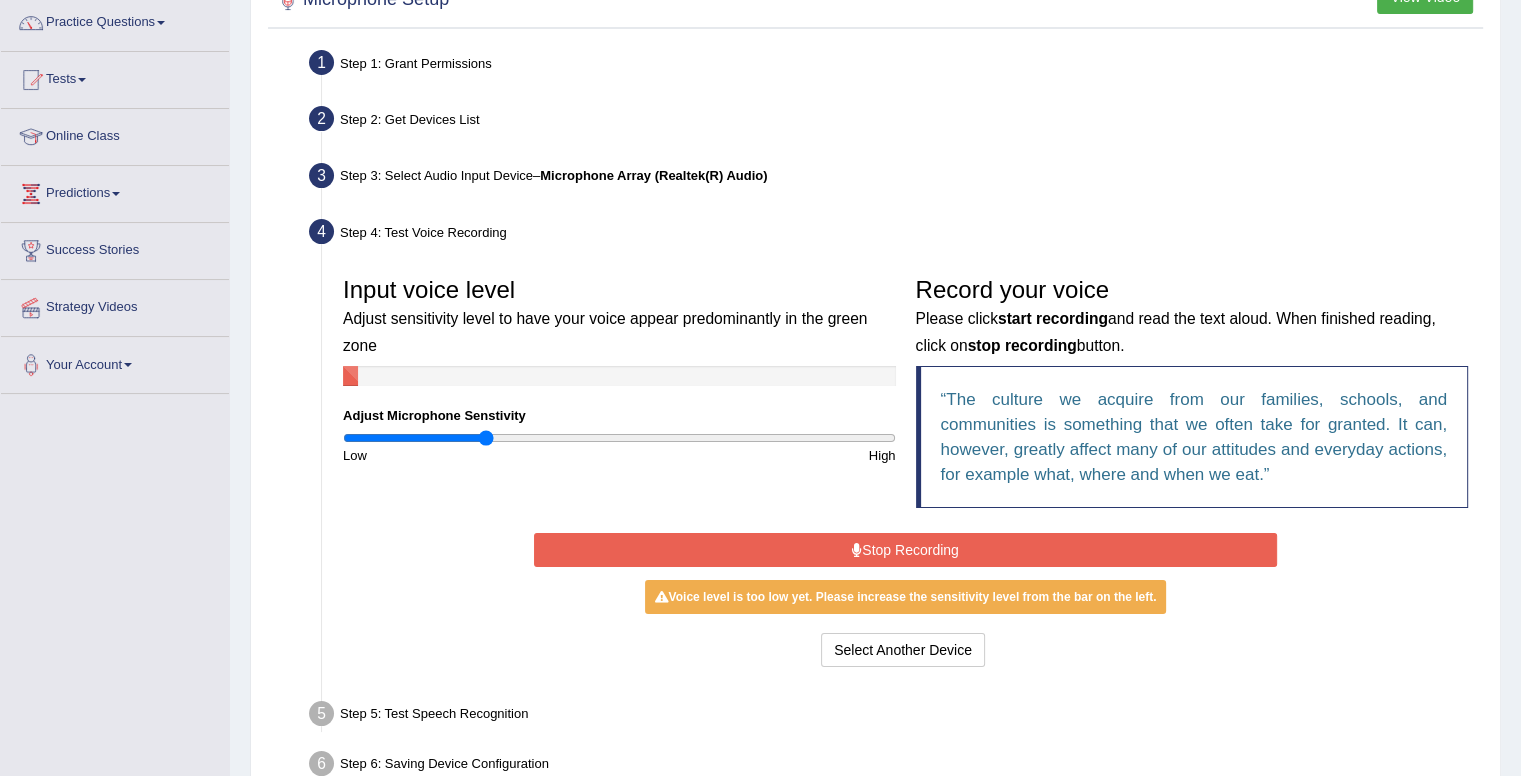 click on "Stop Recording" at bounding box center [905, 550] 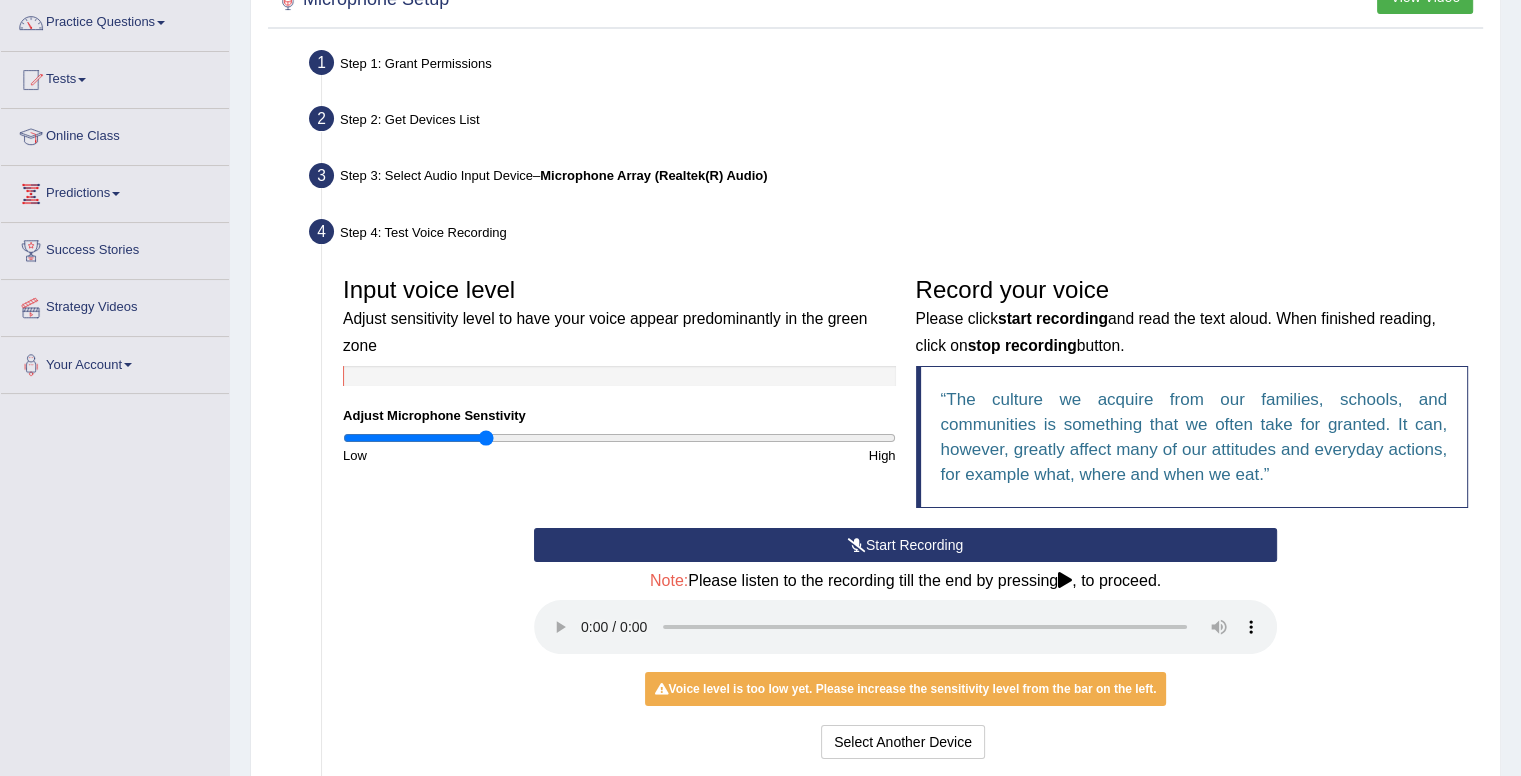 click on "Start Recording" at bounding box center [905, 545] 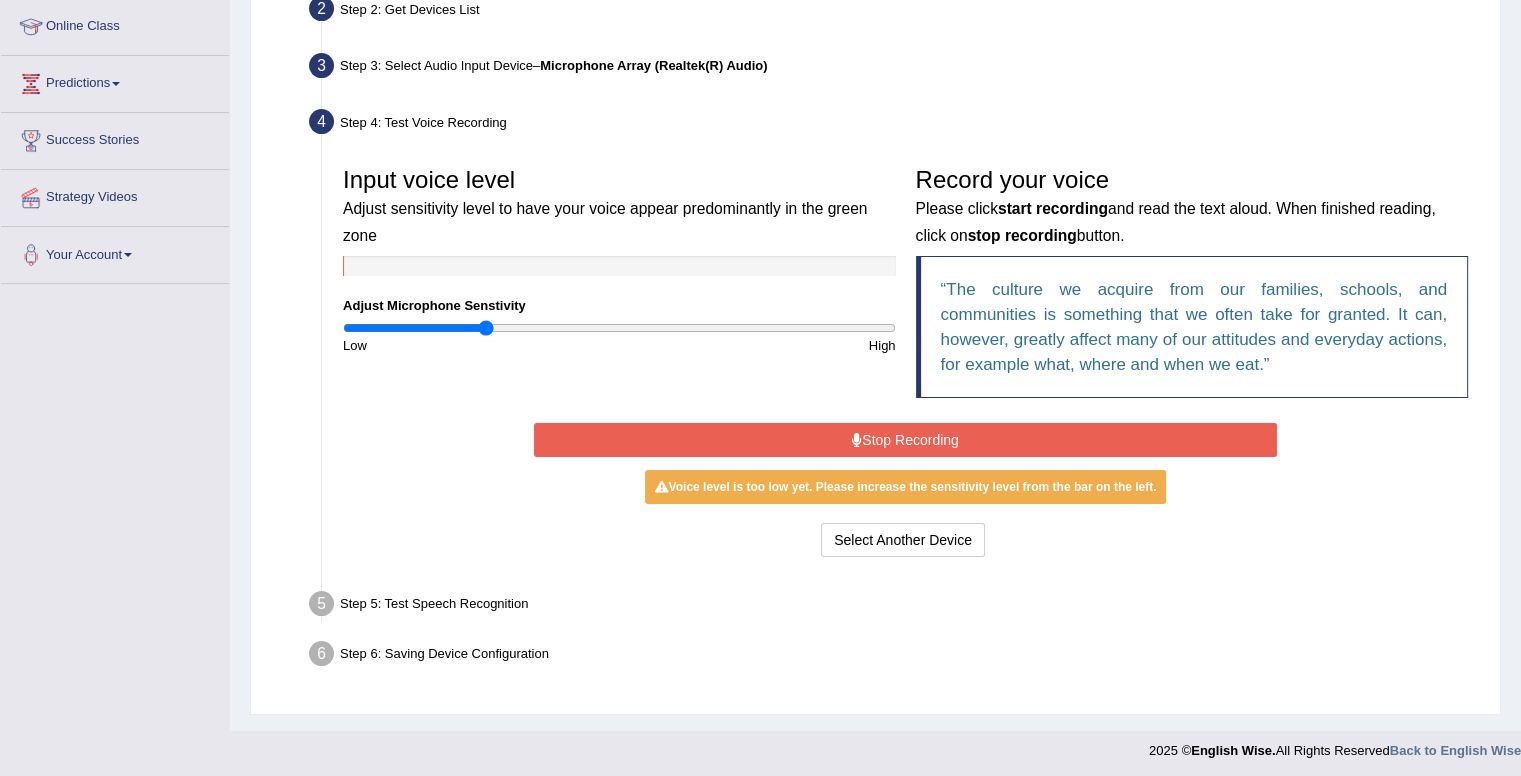 scroll, scrollTop: 274, scrollLeft: 0, axis: vertical 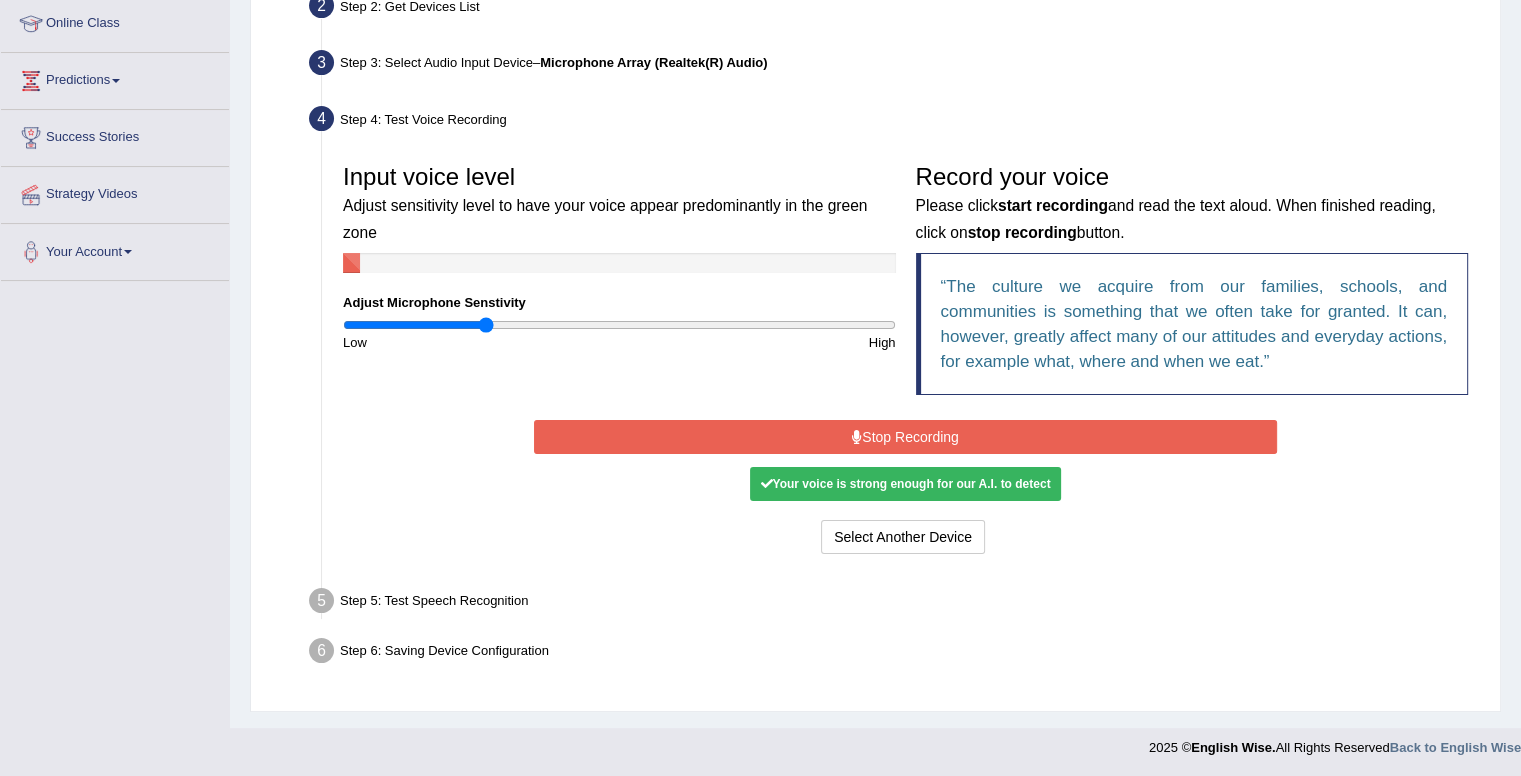 click on "Stop Recording" at bounding box center [905, 437] 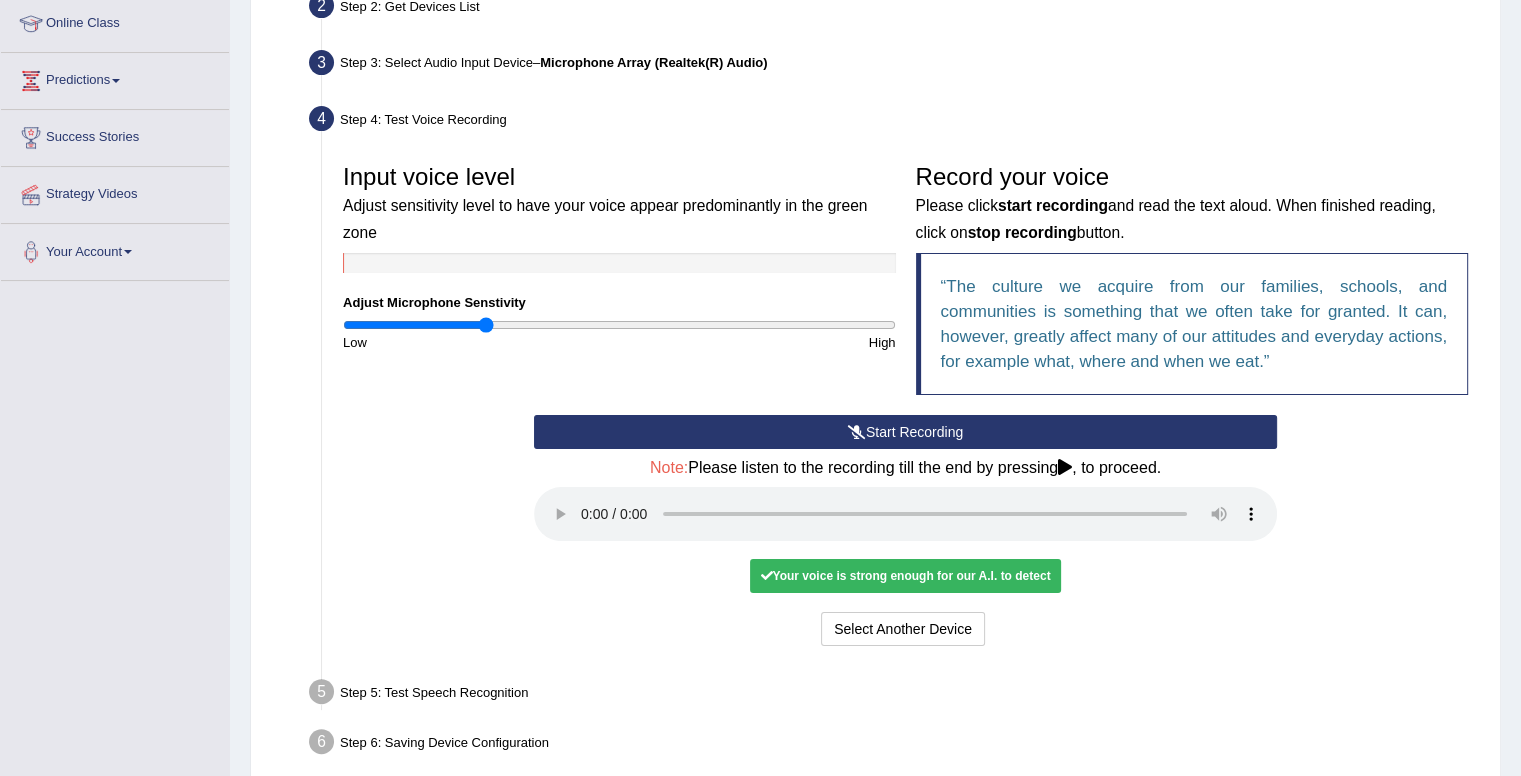scroll, scrollTop: 366, scrollLeft: 0, axis: vertical 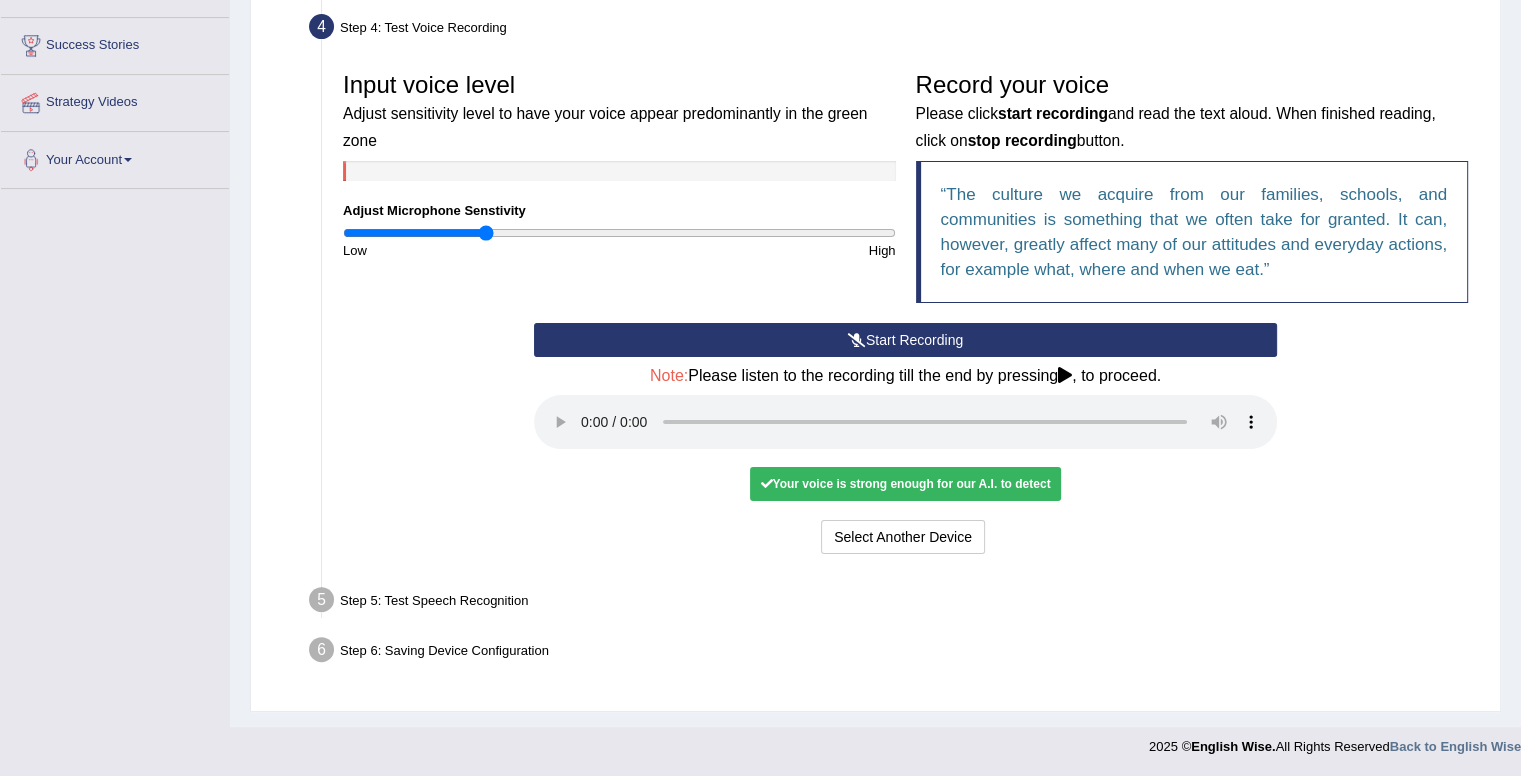 click at bounding box center (1065, 375) 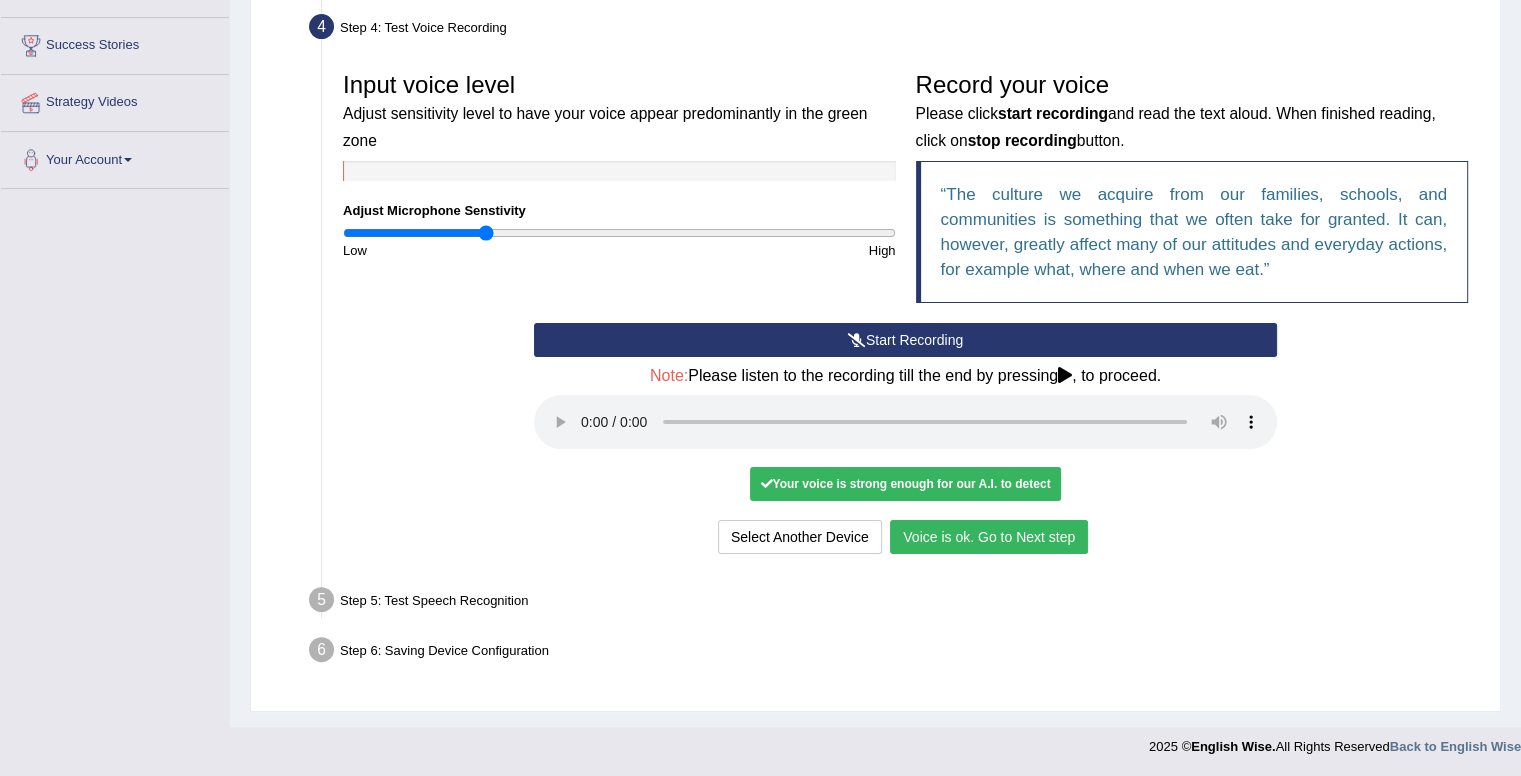 click on "Voice is ok. Go to Next step" at bounding box center [989, 537] 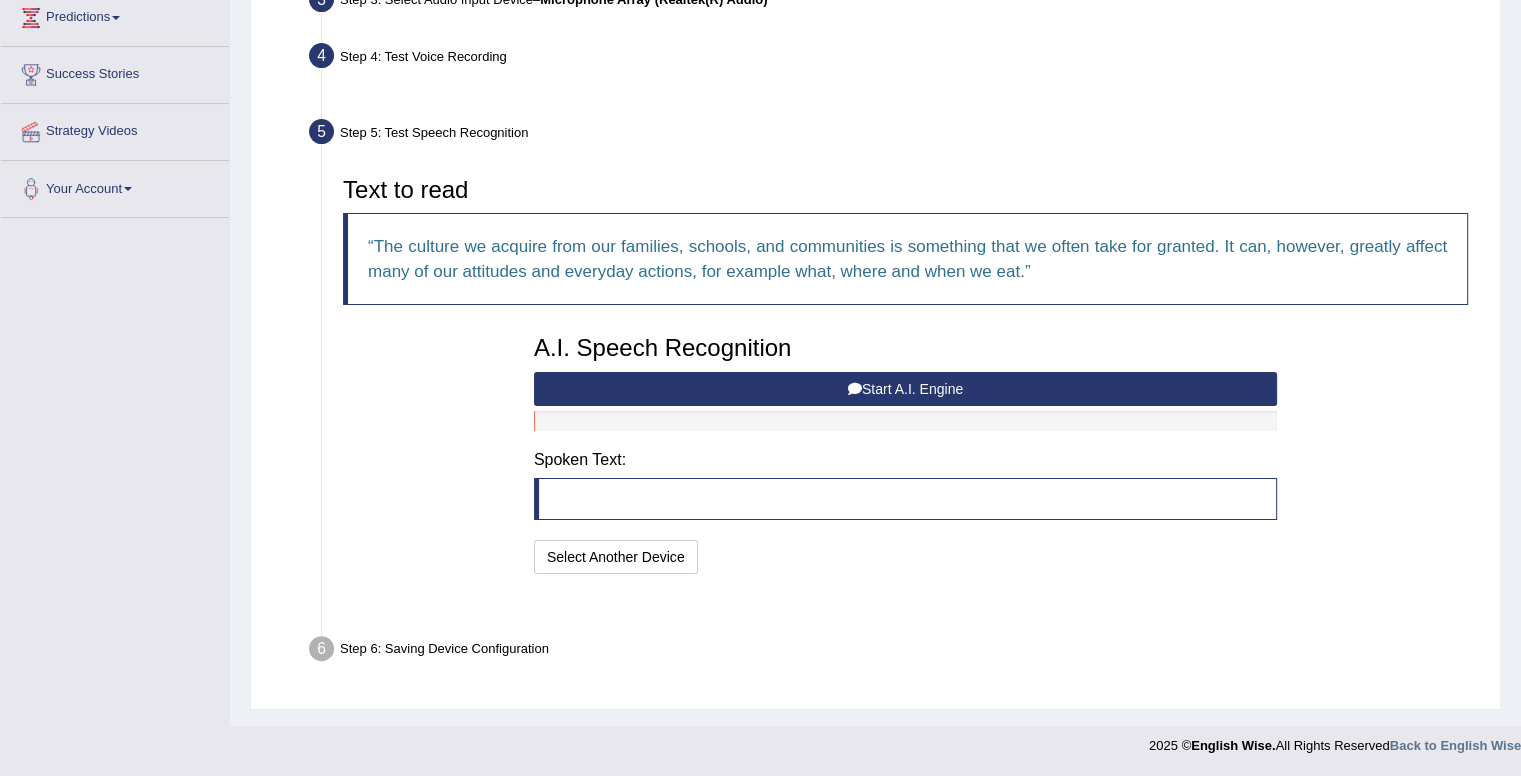 scroll, scrollTop: 287, scrollLeft: 0, axis: vertical 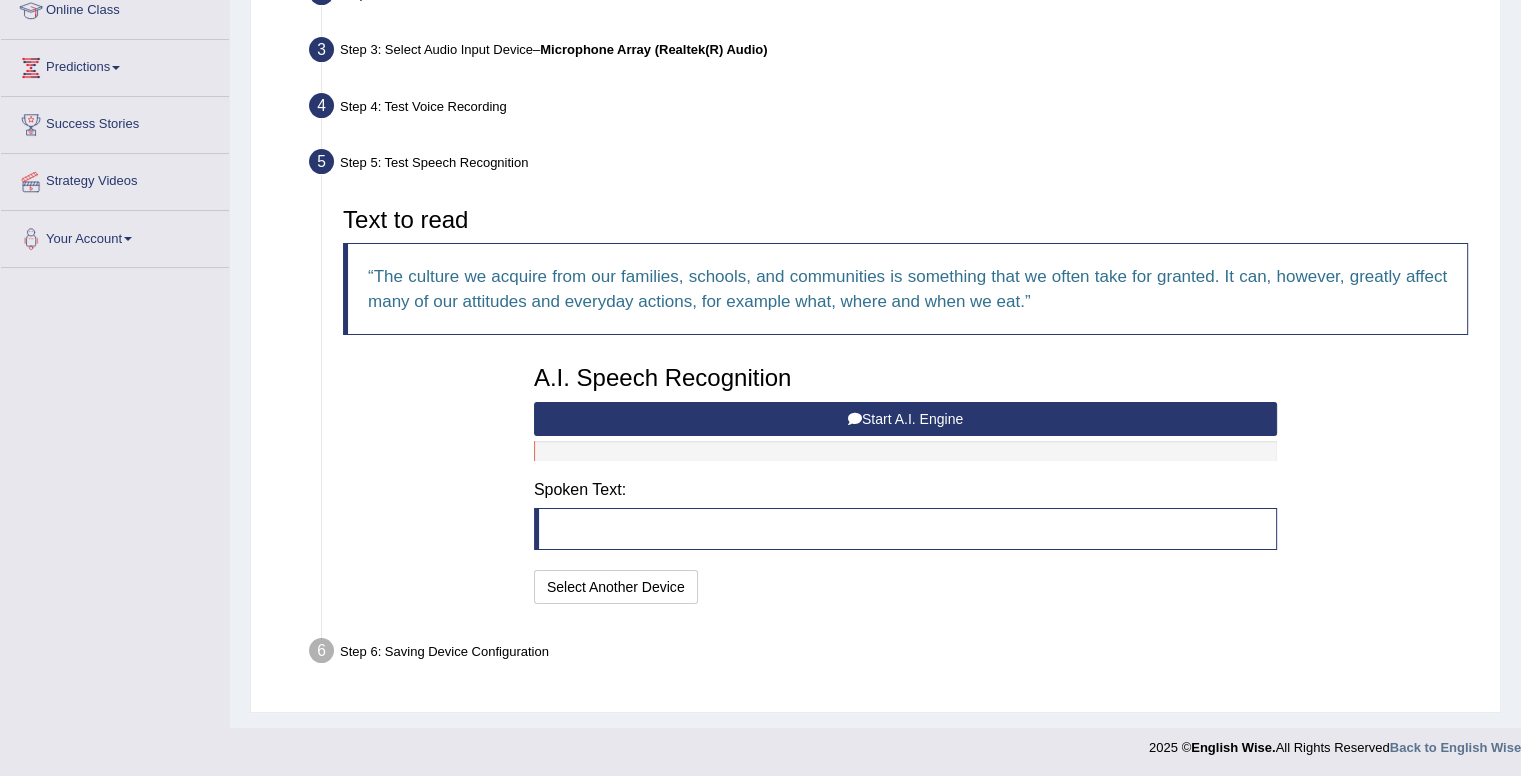 click on "Start A.I. Engine" at bounding box center [905, 419] 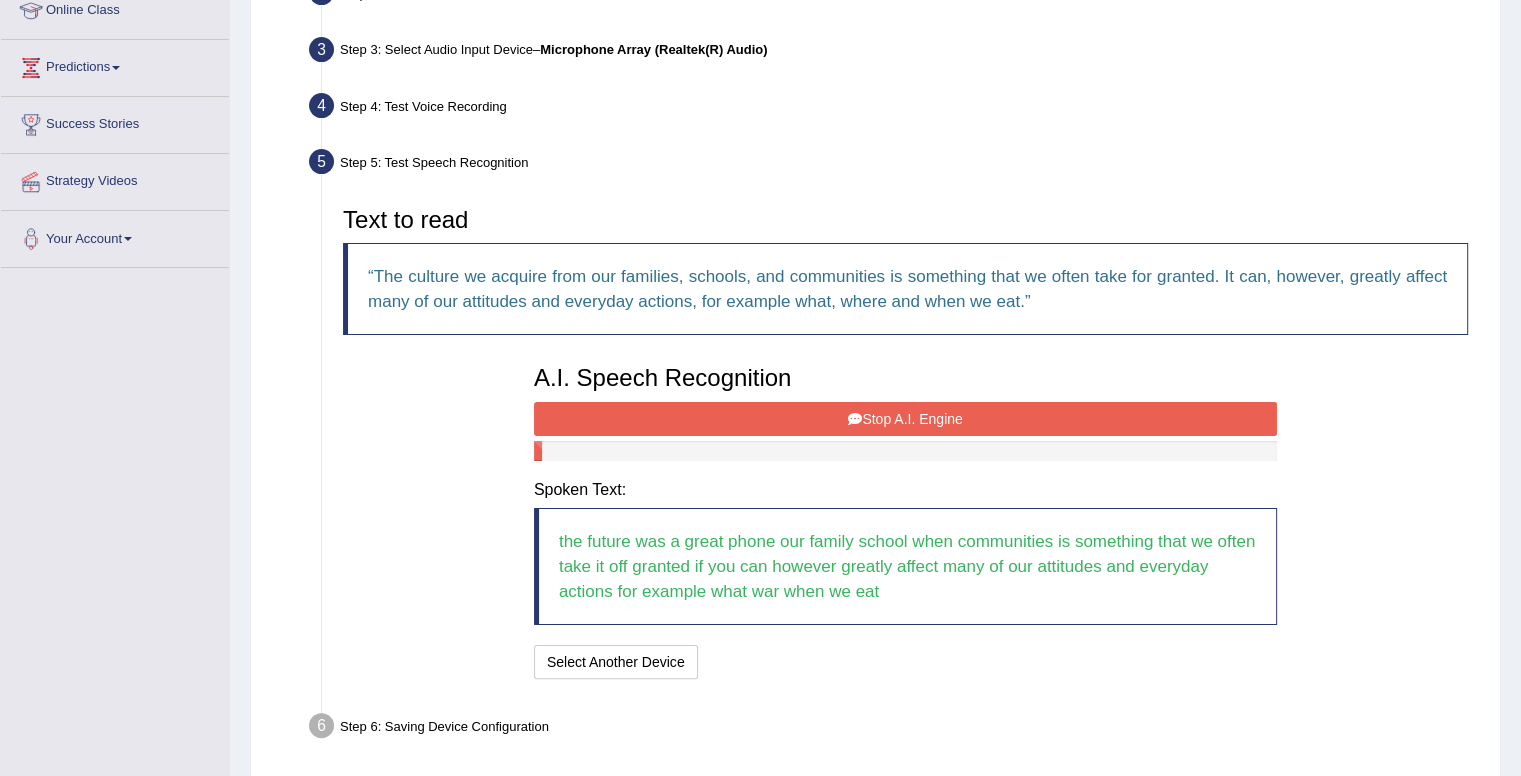 click on "Stop A.I. Engine" at bounding box center [905, 419] 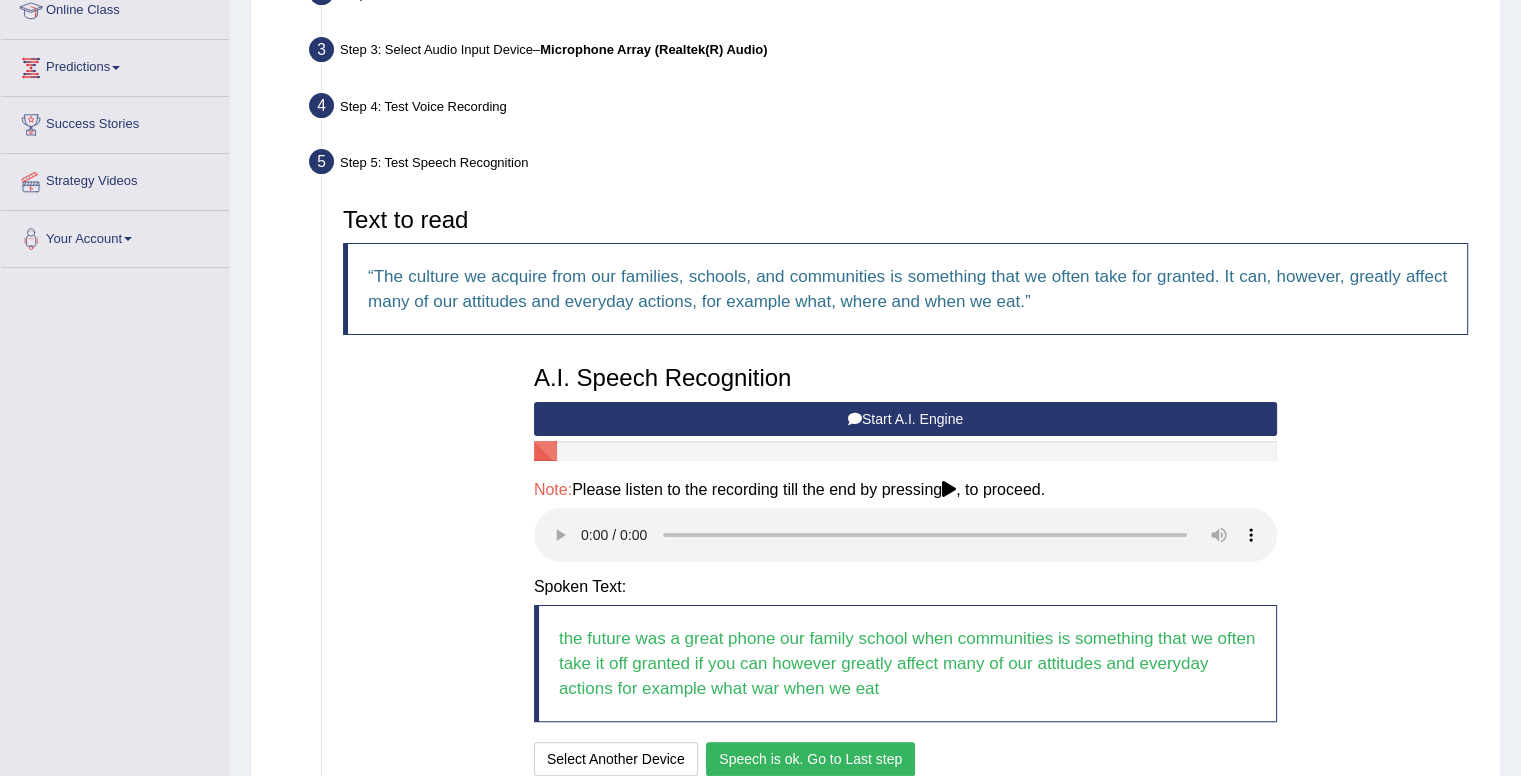 click on "Speech is ok. Go to Last step" at bounding box center [810, 759] 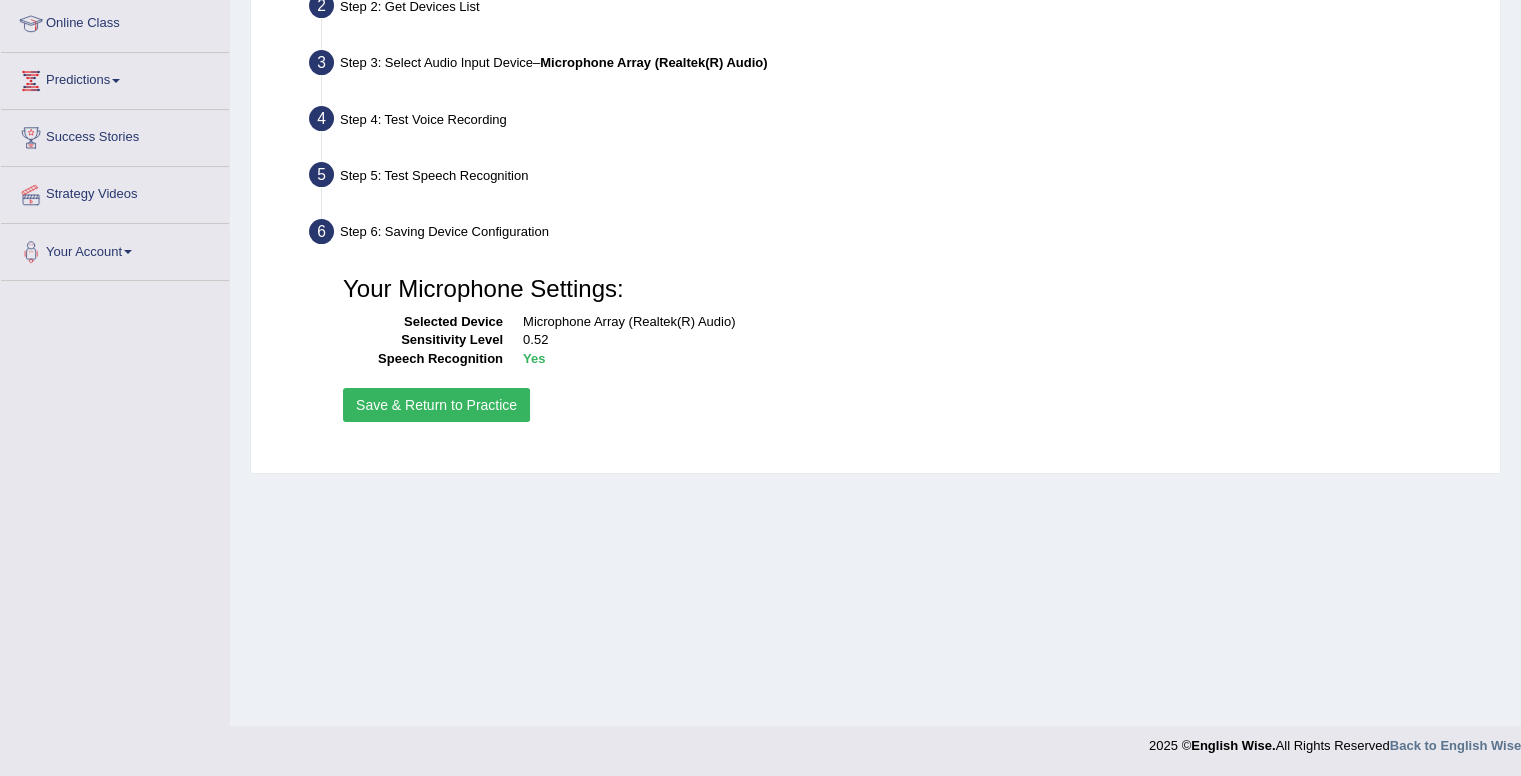 click on "Save & Return to Practice" at bounding box center (436, 405) 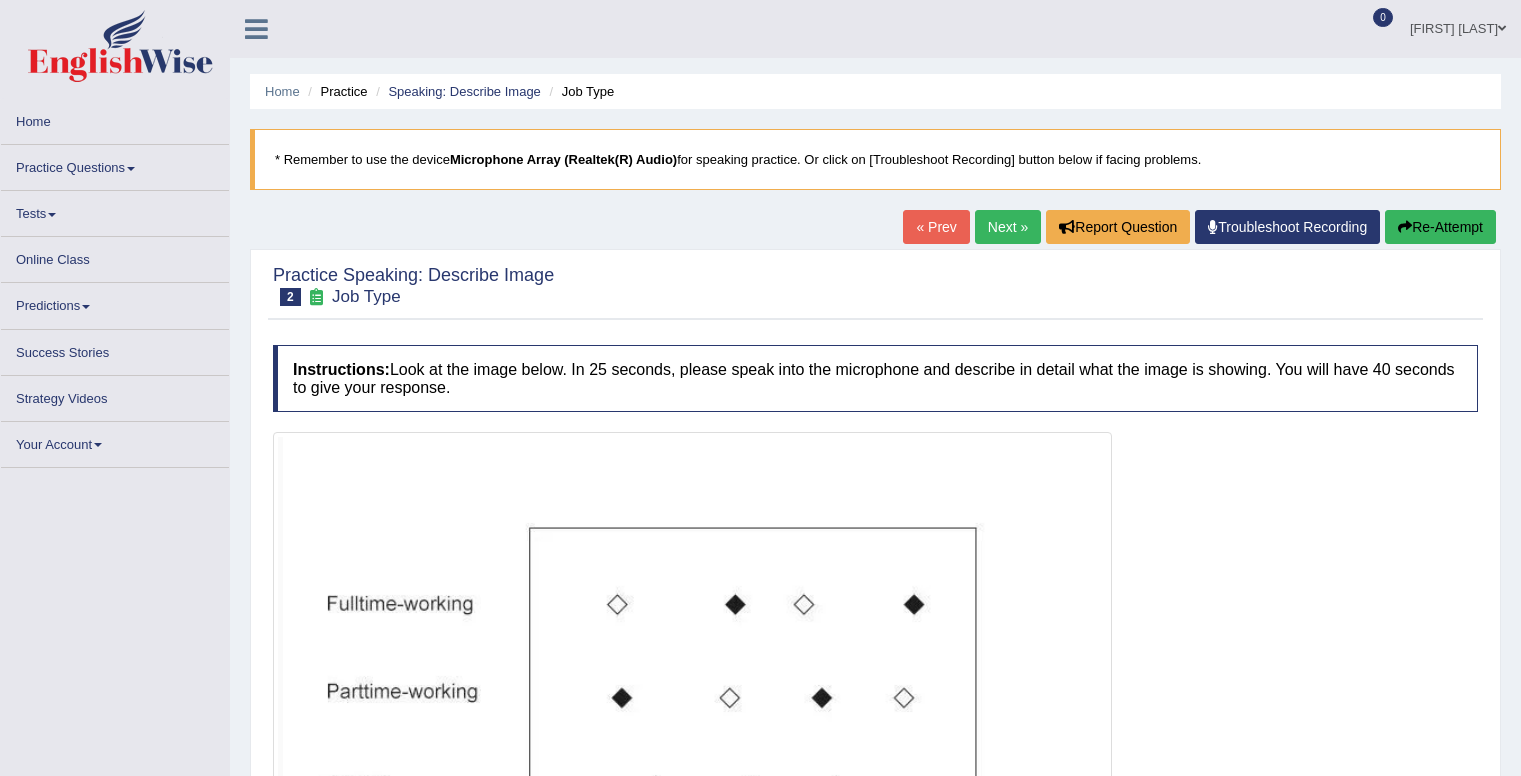 scroll, scrollTop: 0, scrollLeft: 0, axis: both 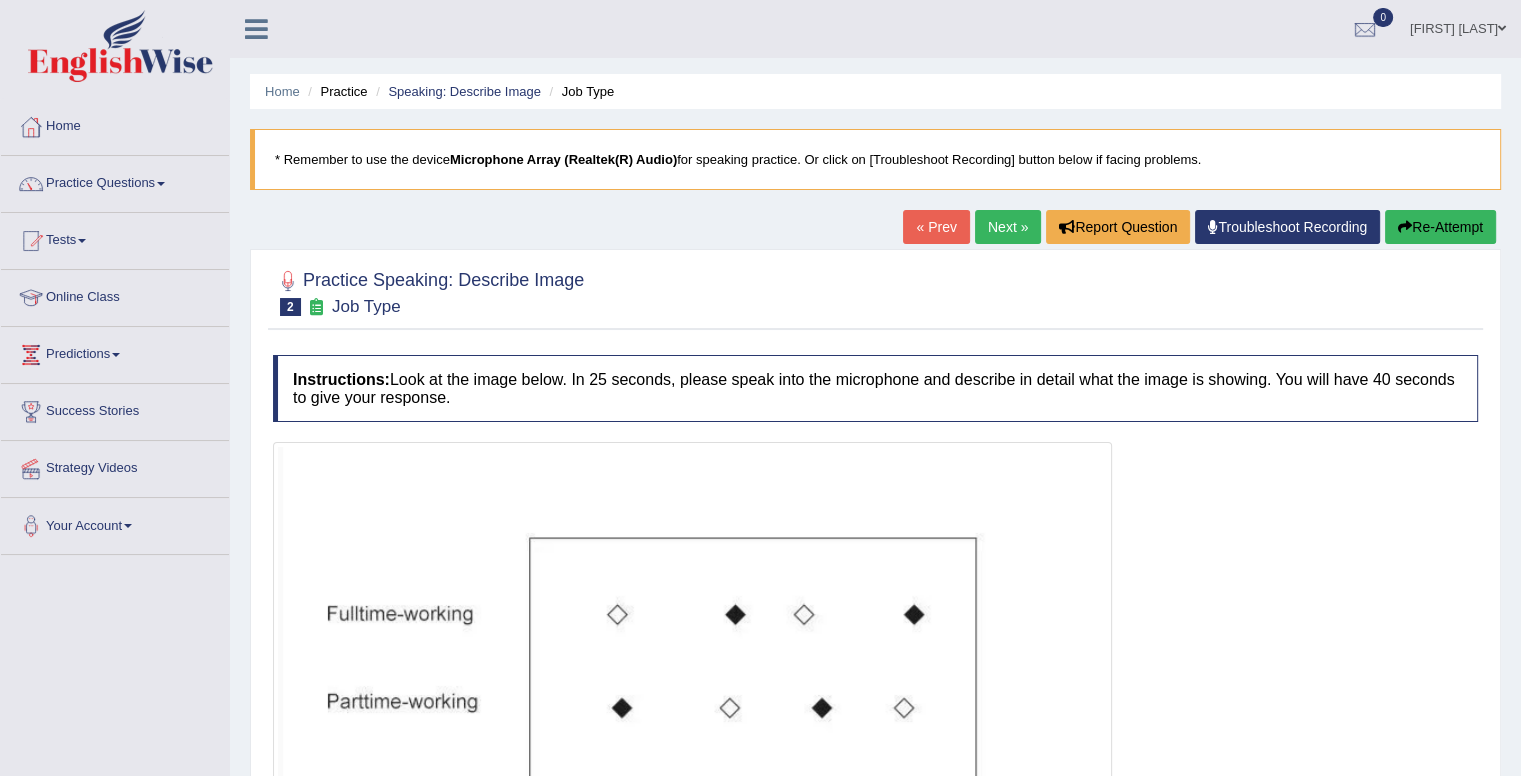 click at bounding box center [692, 760] 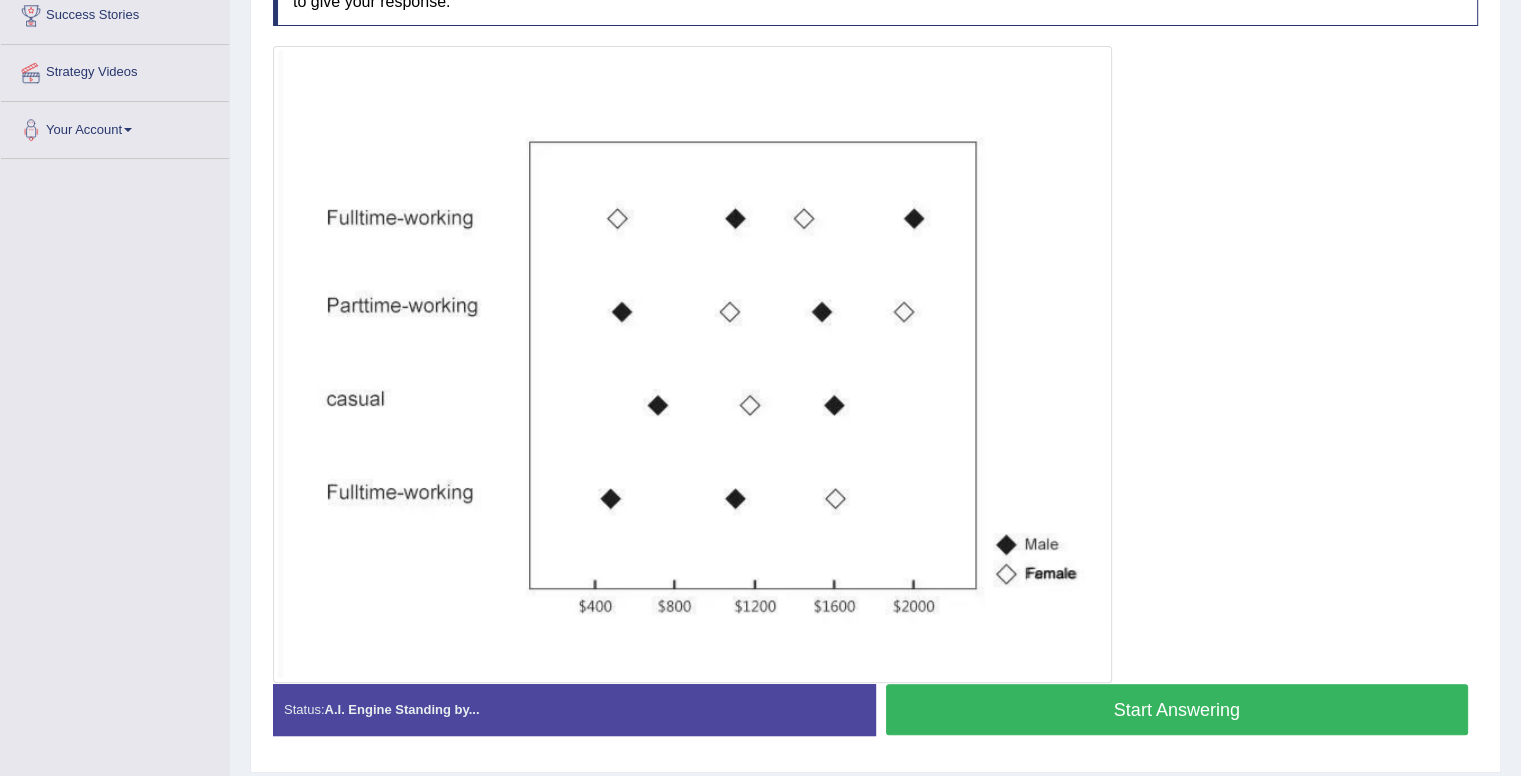 scroll, scrollTop: 400, scrollLeft: 0, axis: vertical 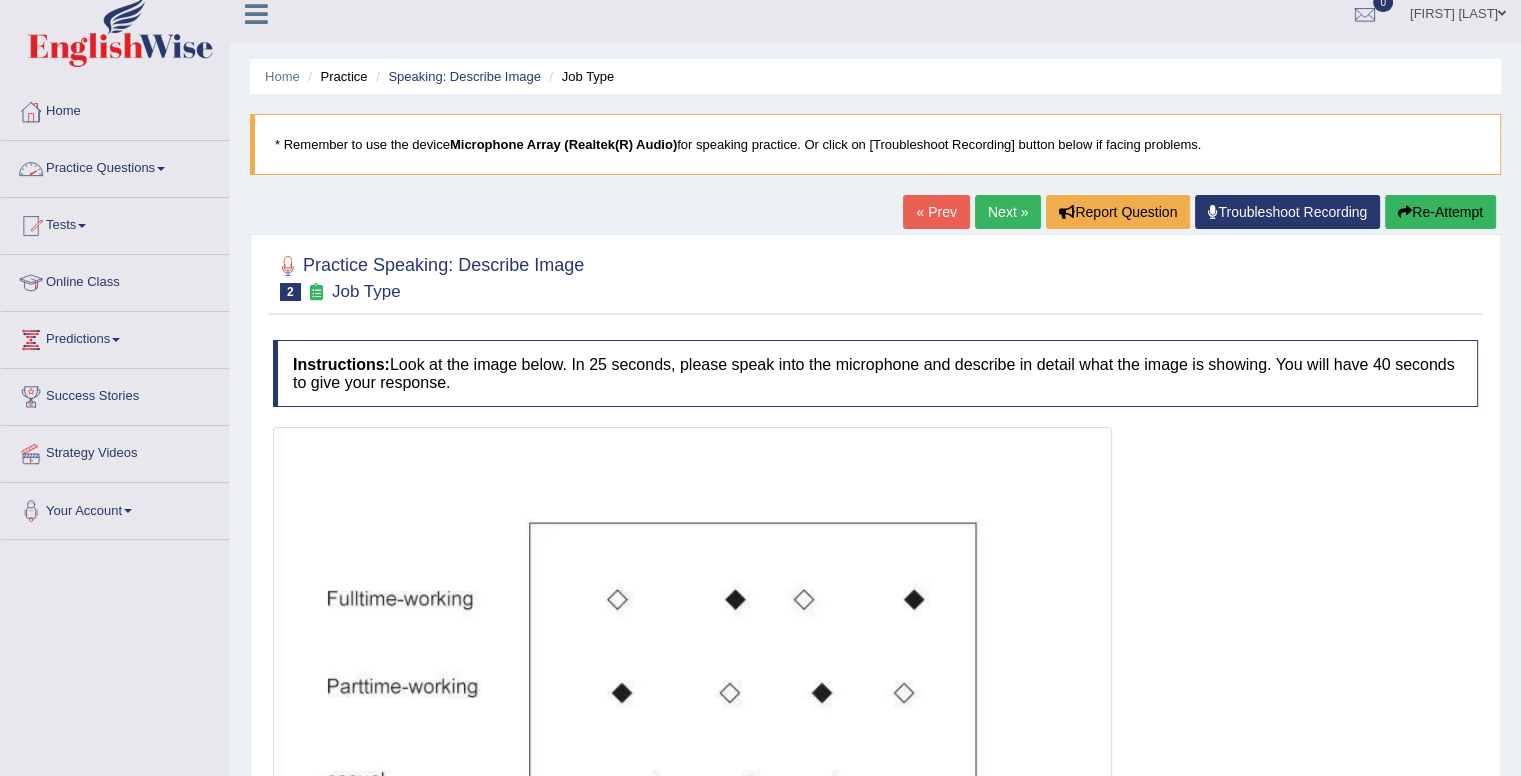 click on "Practice Questions" at bounding box center [115, 166] 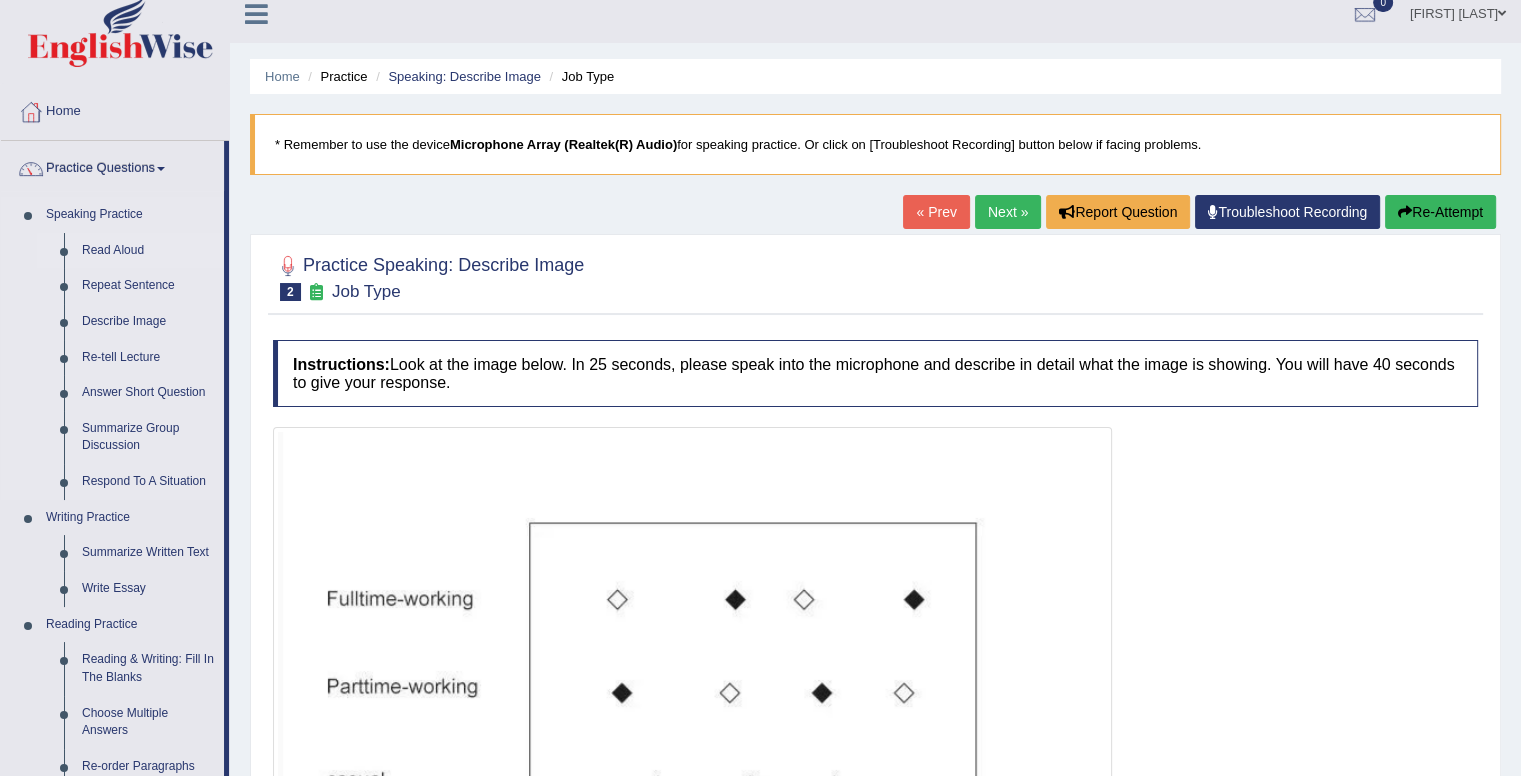 click on "Read Aloud" at bounding box center [148, 251] 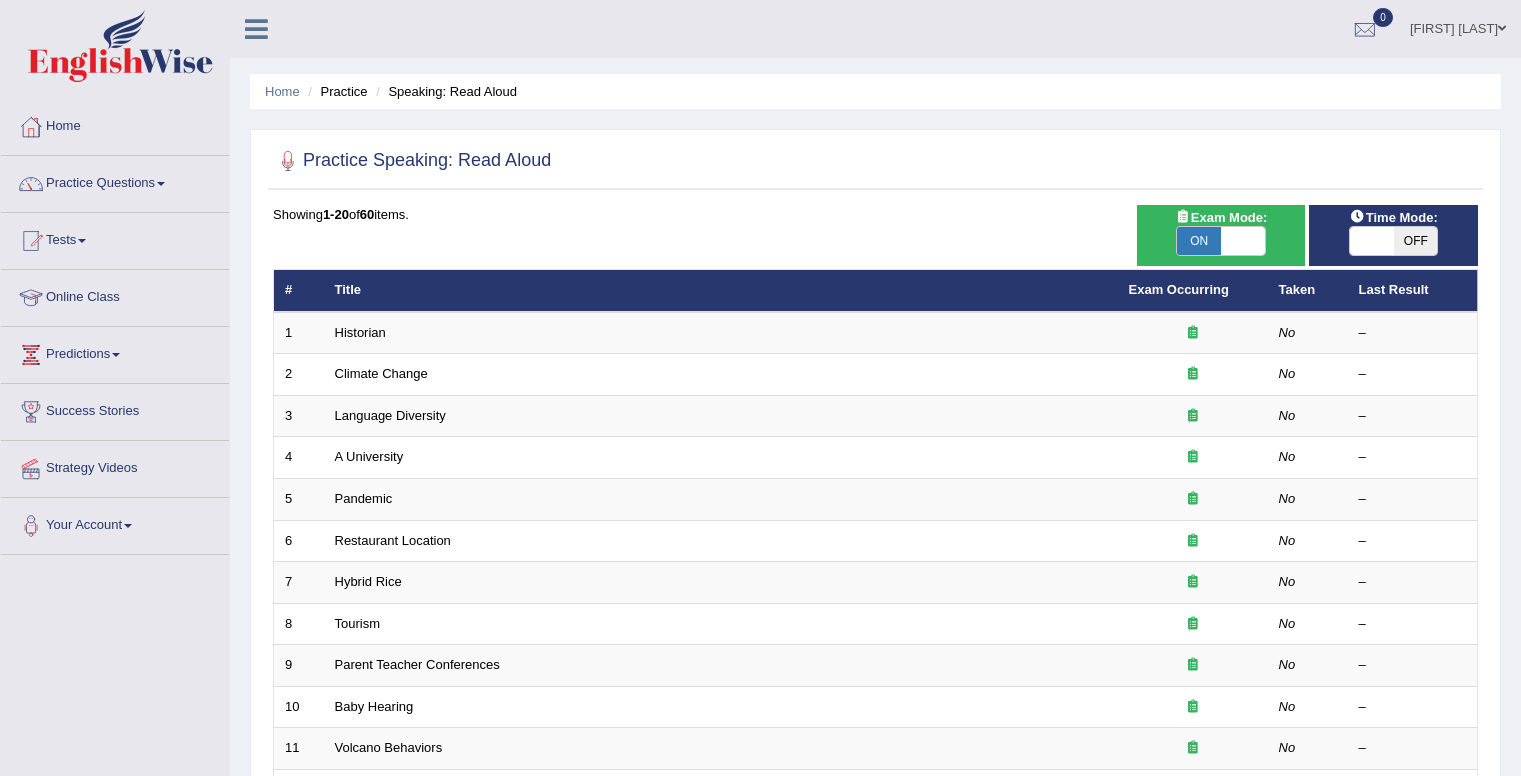 scroll, scrollTop: 0, scrollLeft: 0, axis: both 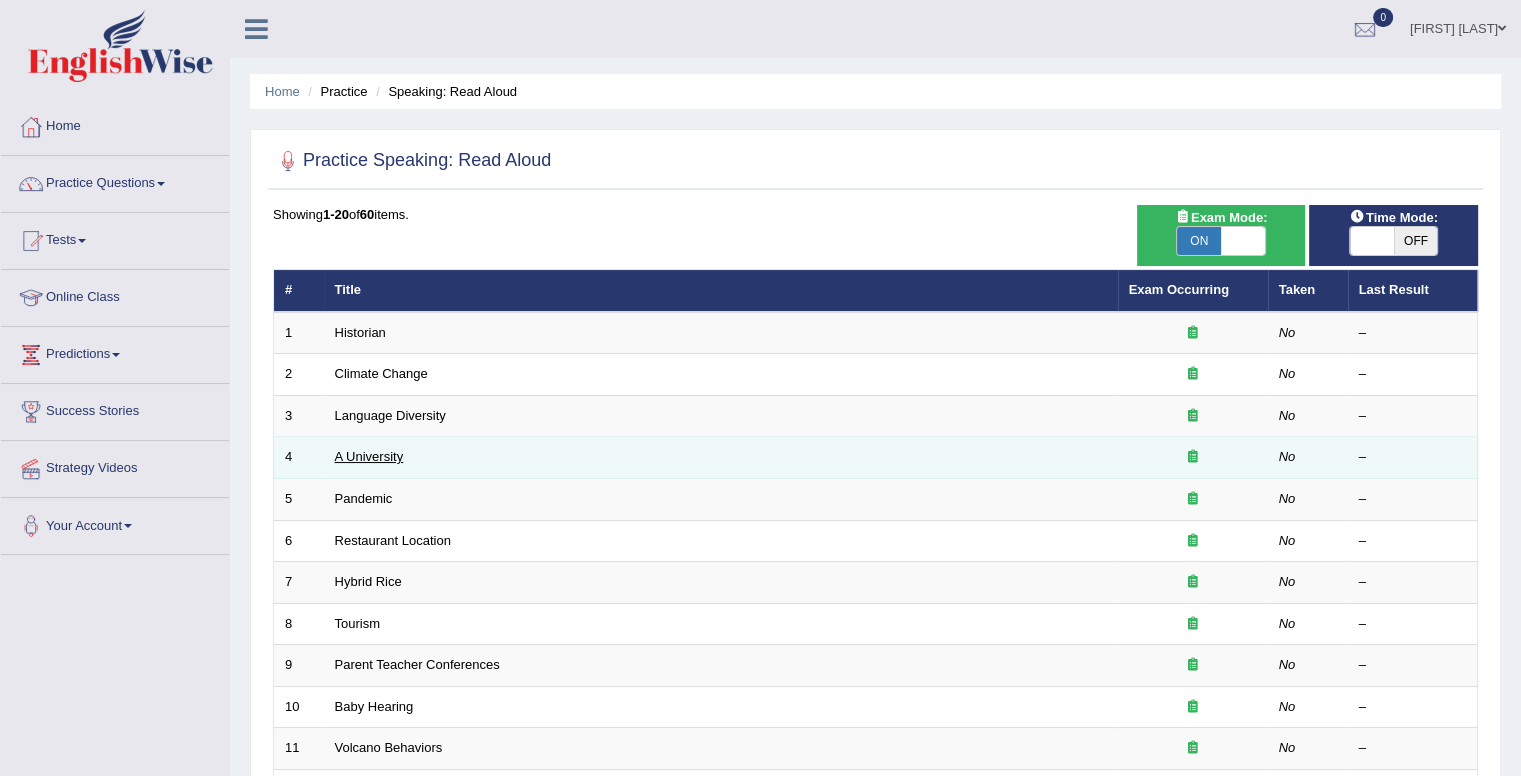 click on "A University" at bounding box center (369, 456) 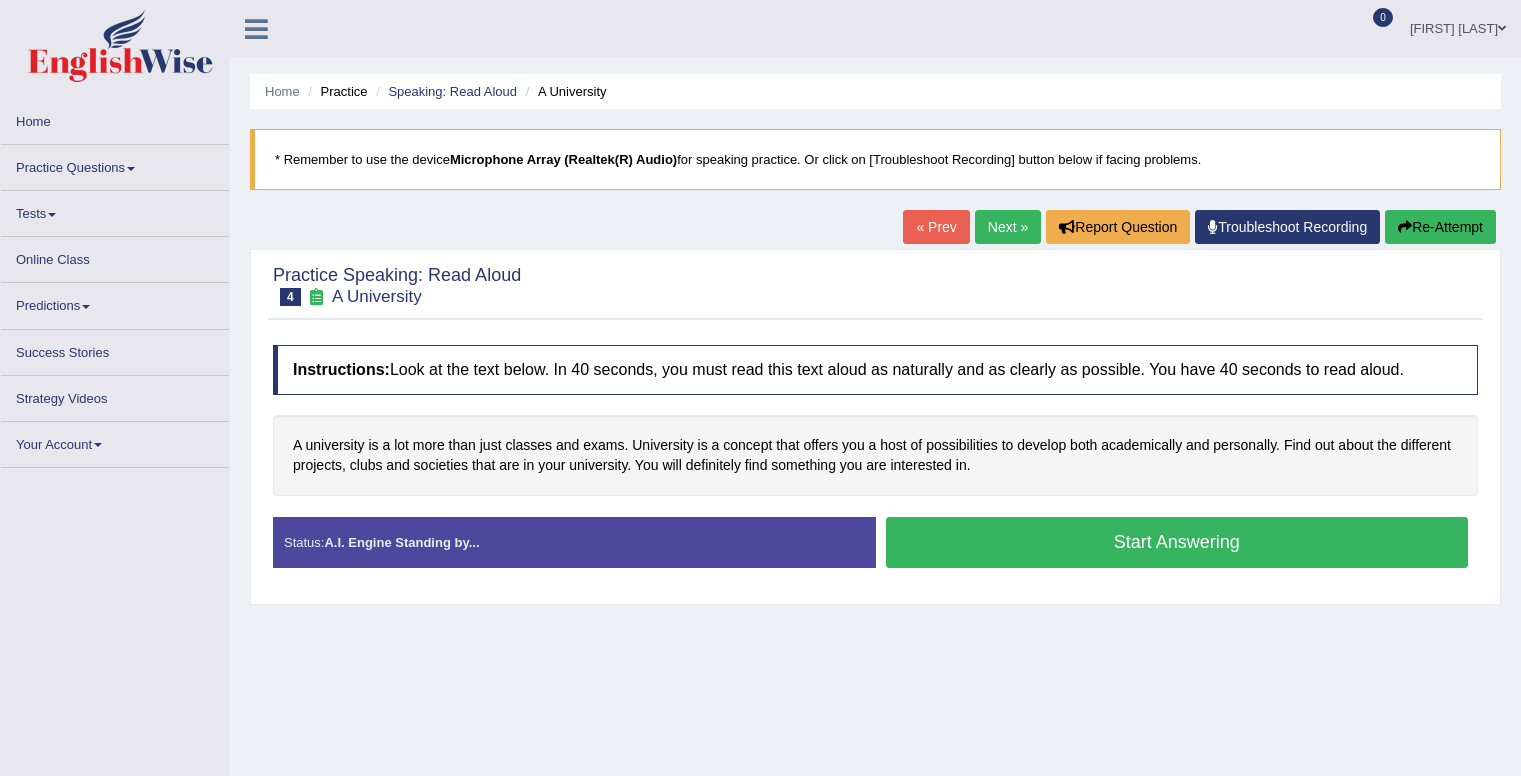 scroll, scrollTop: 0, scrollLeft: 0, axis: both 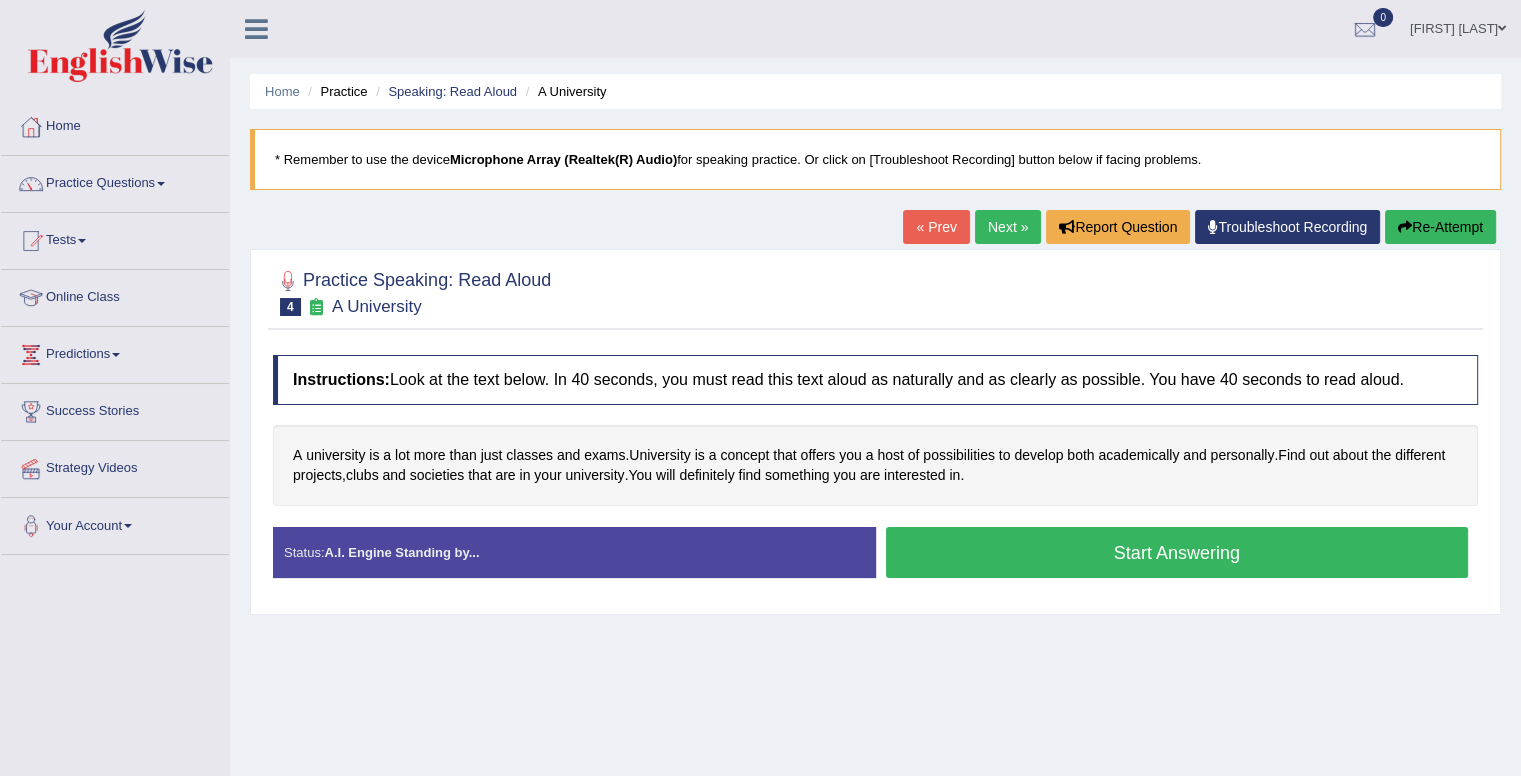 click on "Start Answering" at bounding box center [1177, 552] 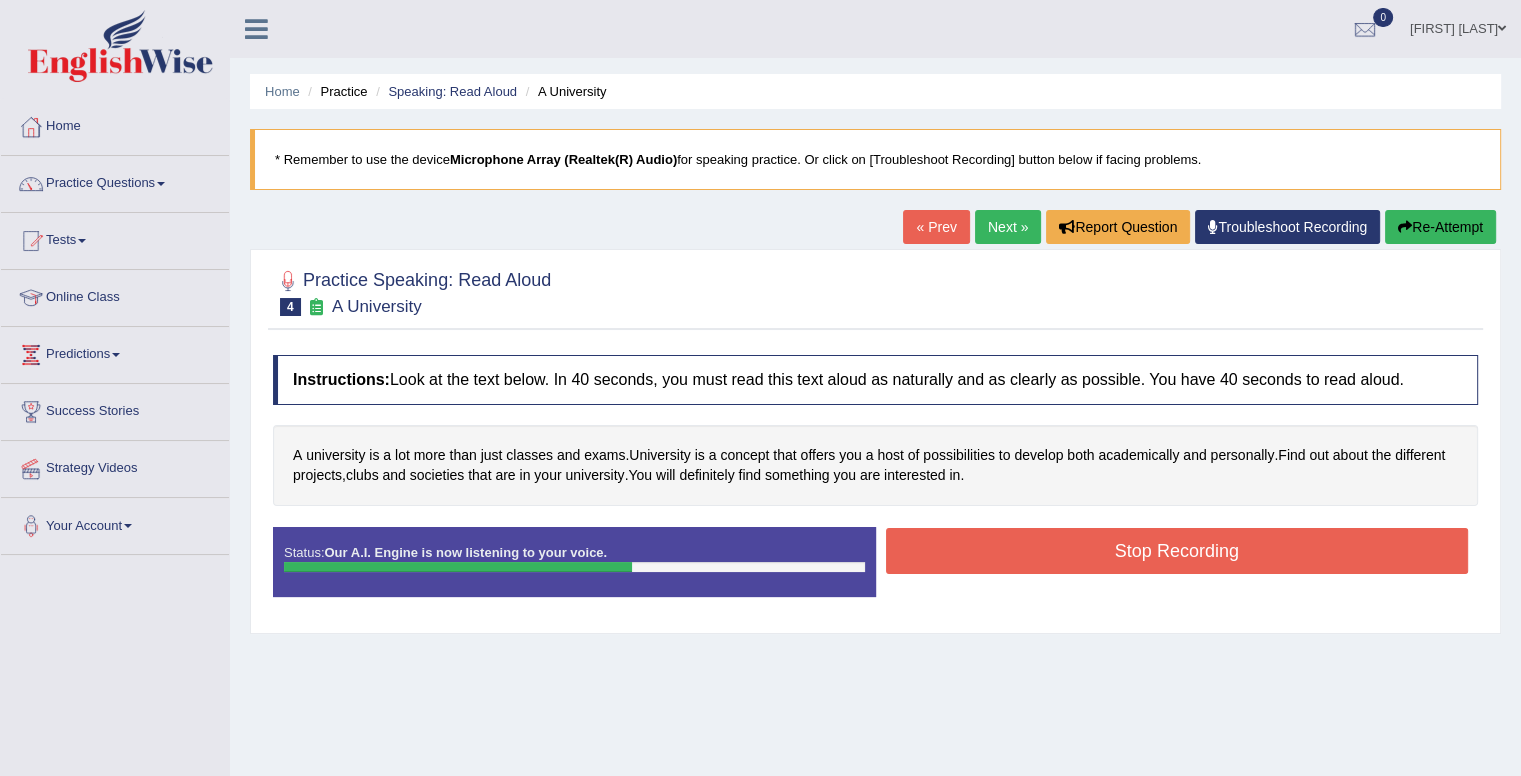 click on "Stop Recording" at bounding box center [1177, 551] 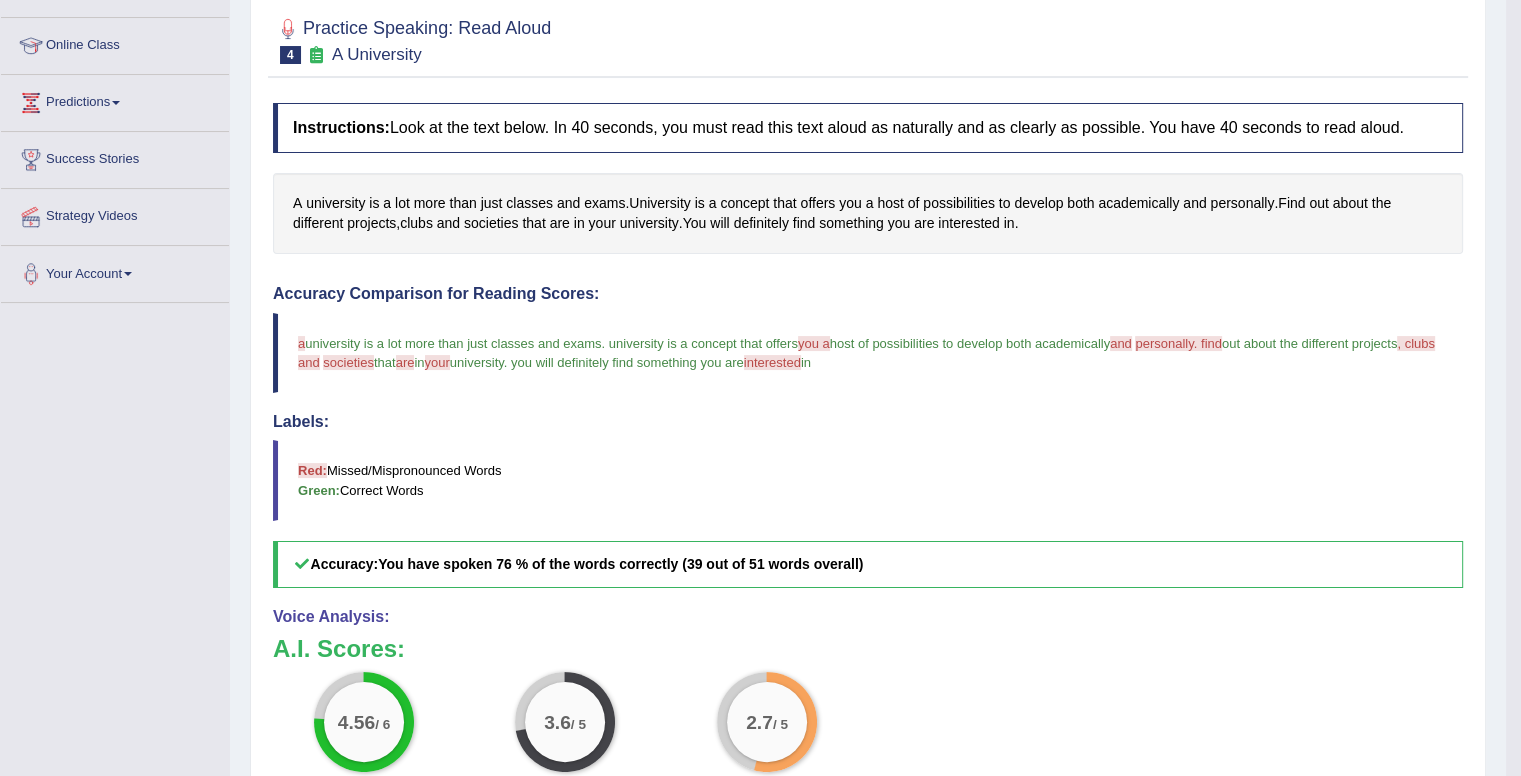 scroll, scrollTop: 360, scrollLeft: 0, axis: vertical 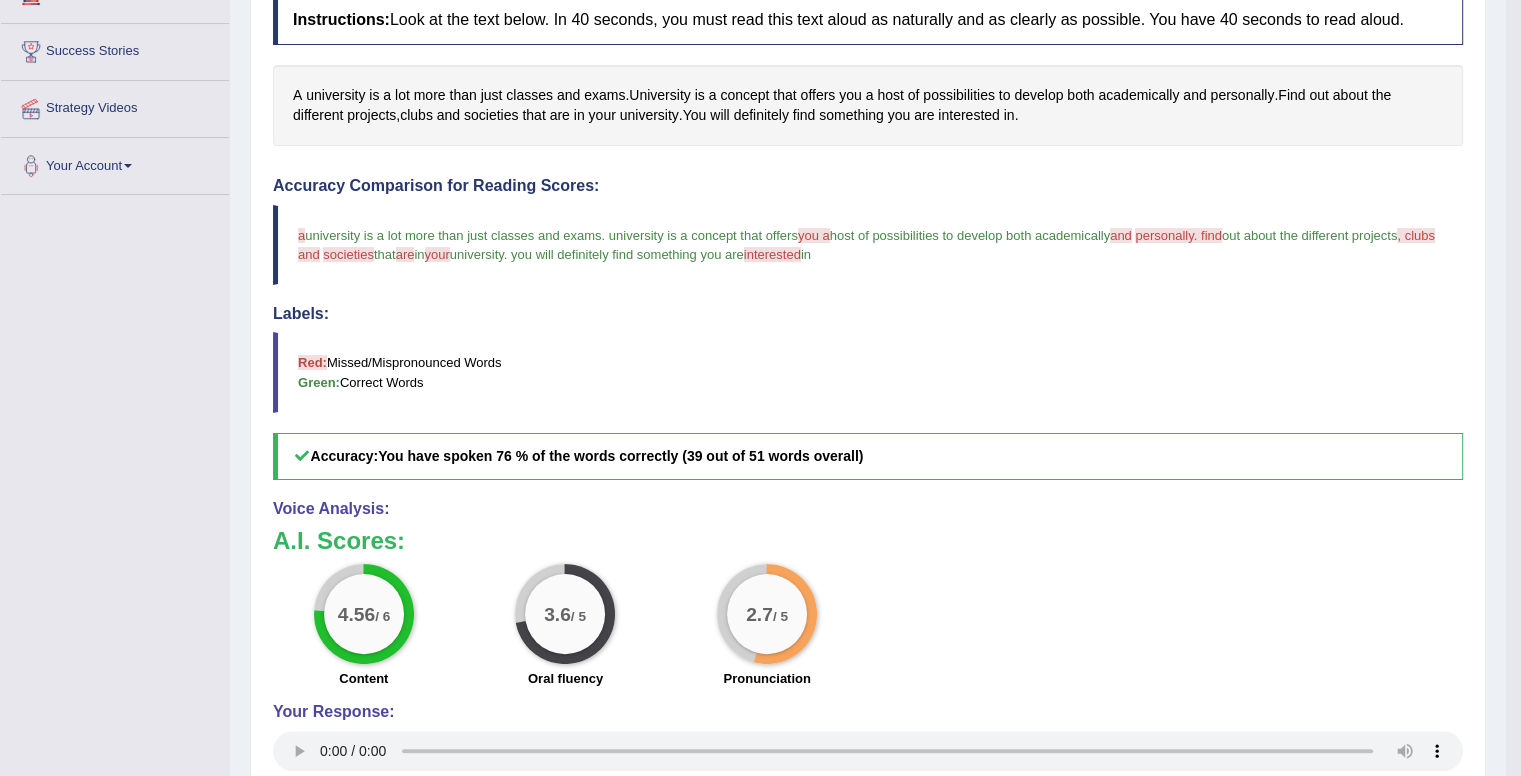 click on "Accuracy:  You have spoken 76 % of the words correctly (39 out of 51 words overall)" at bounding box center [868, 456] 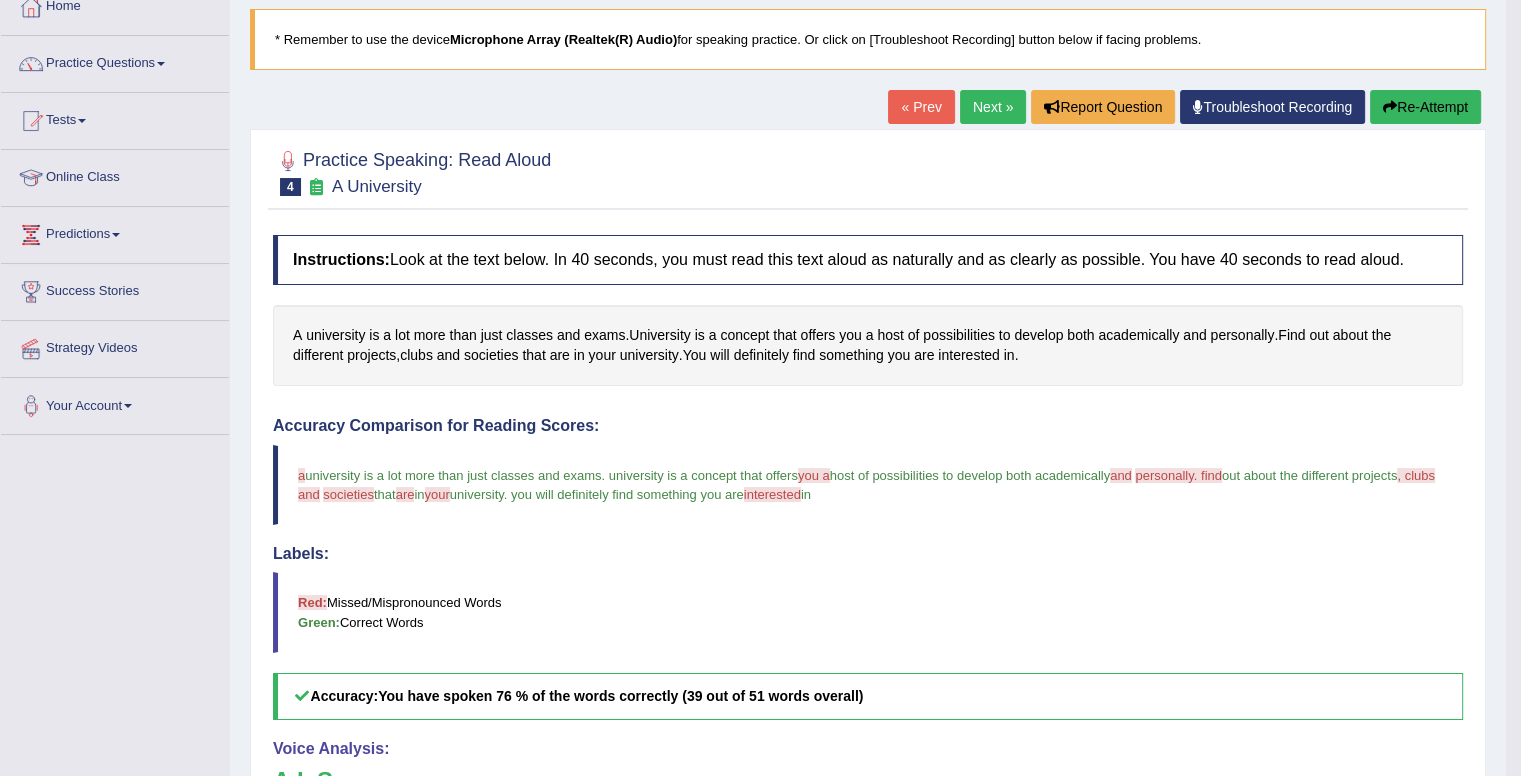 scroll, scrollTop: 0, scrollLeft: 0, axis: both 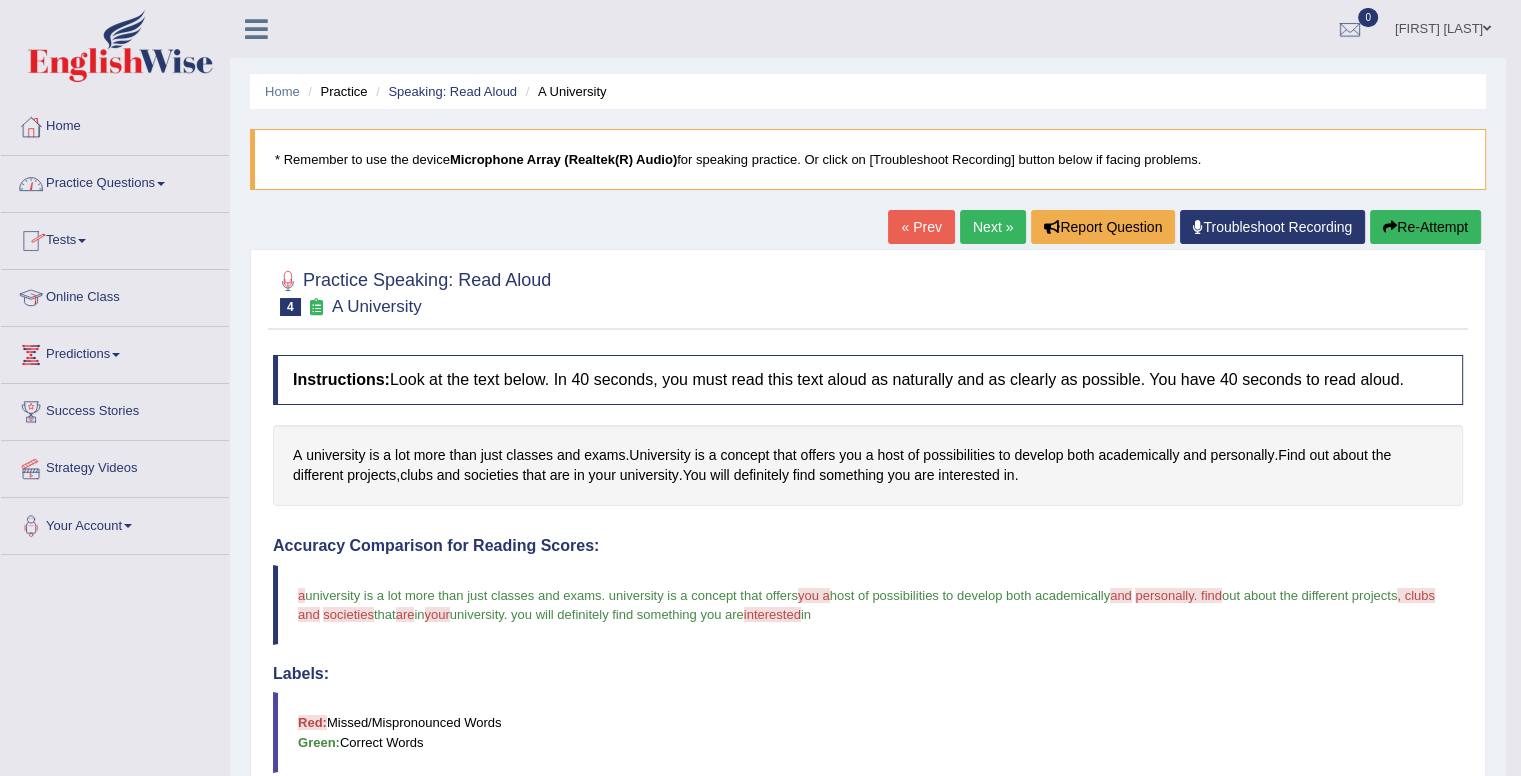 click on "Practice Questions" at bounding box center (115, 181) 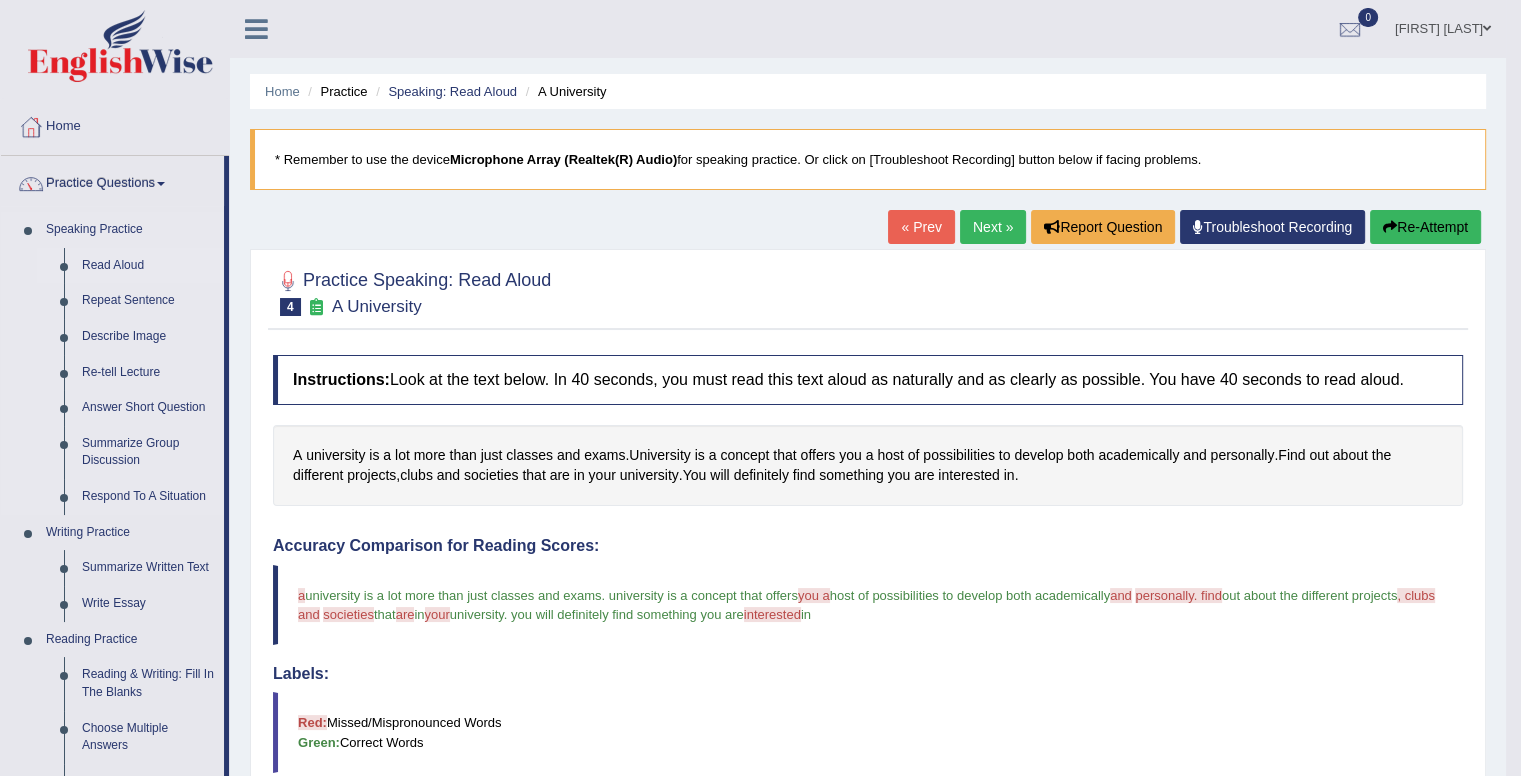 click on "Read Aloud" at bounding box center (148, 266) 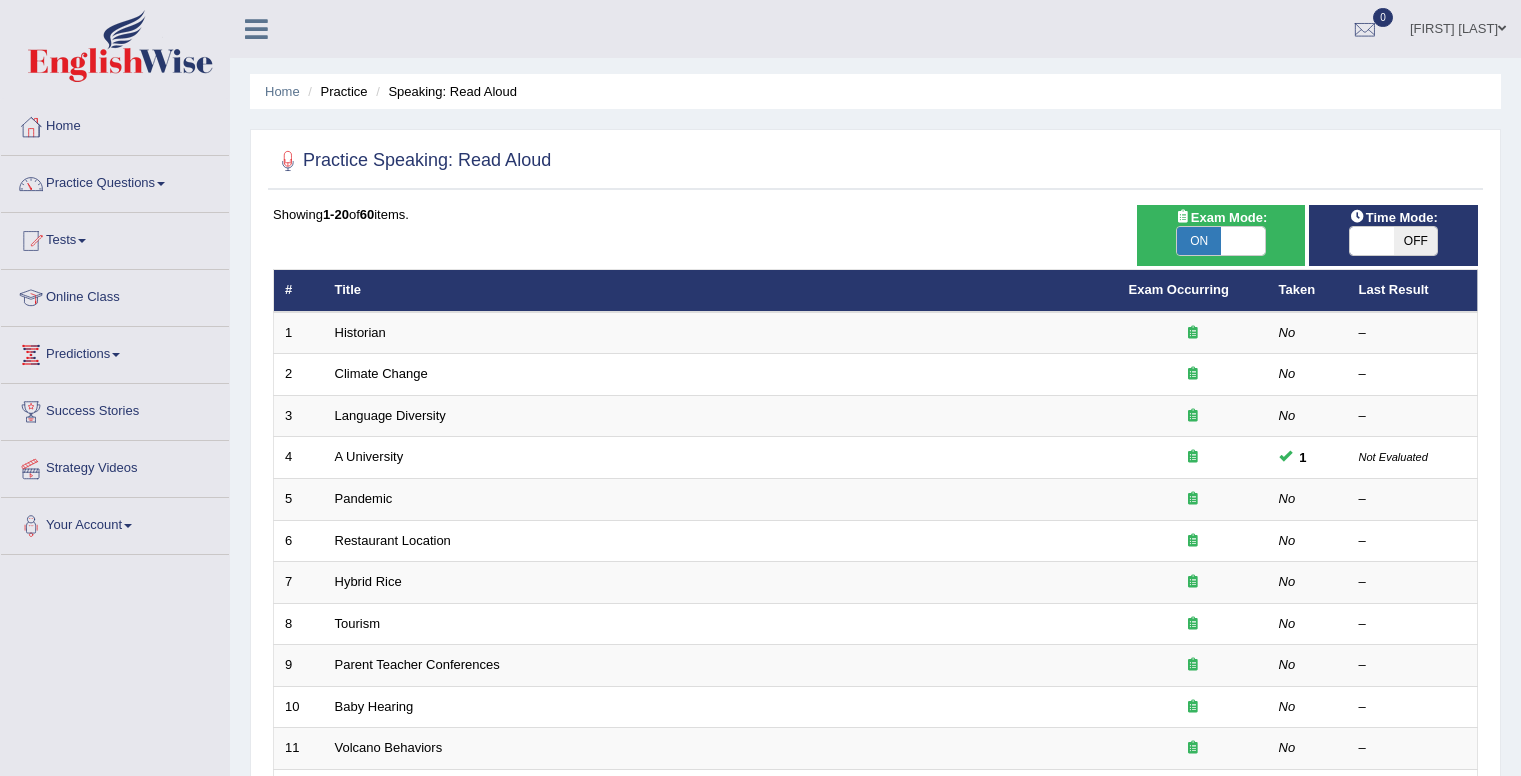 scroll, scrollTop: 0, scrollLeft: 0, axis: both 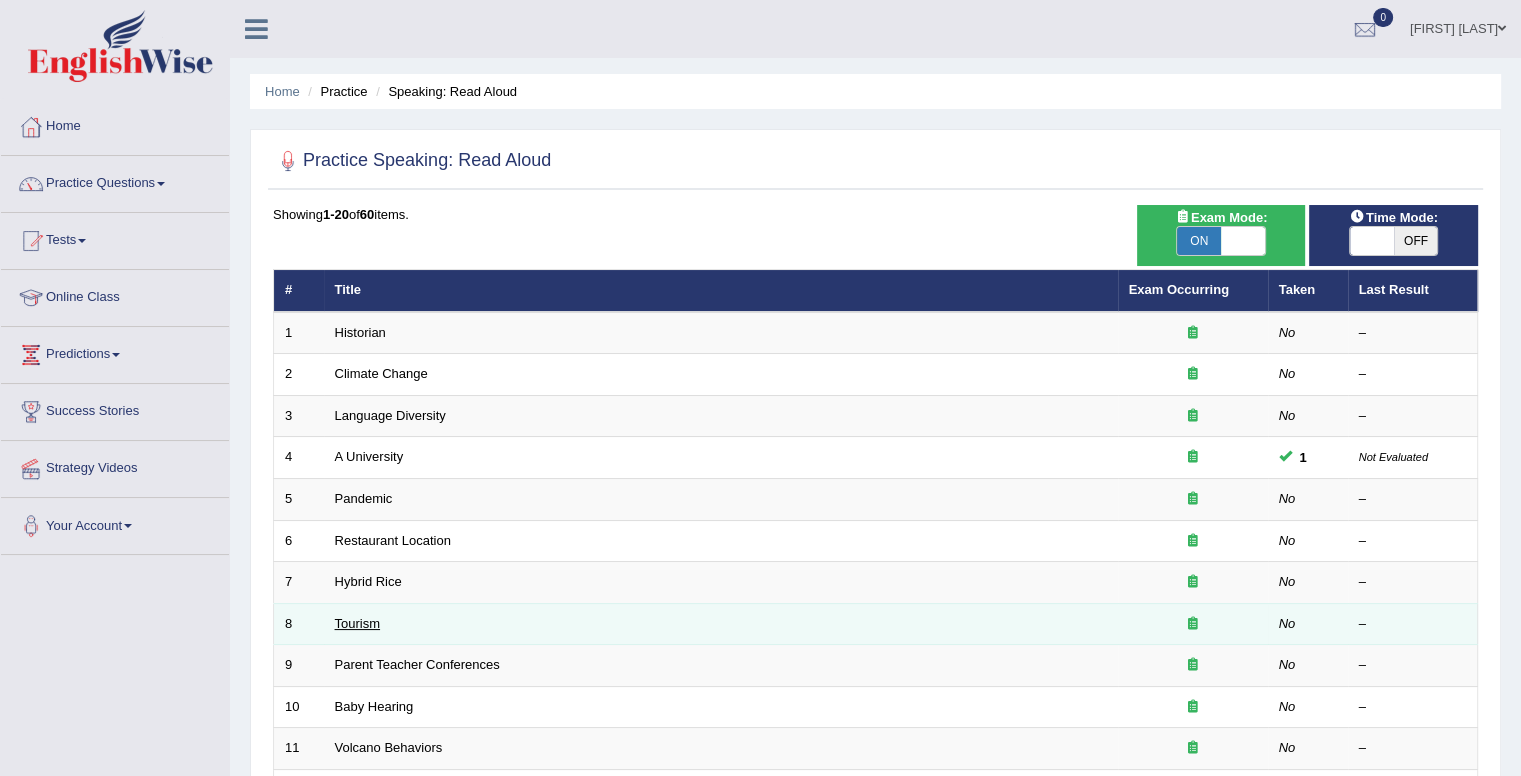 click on "Tourism" at bounding box center (358, 623) 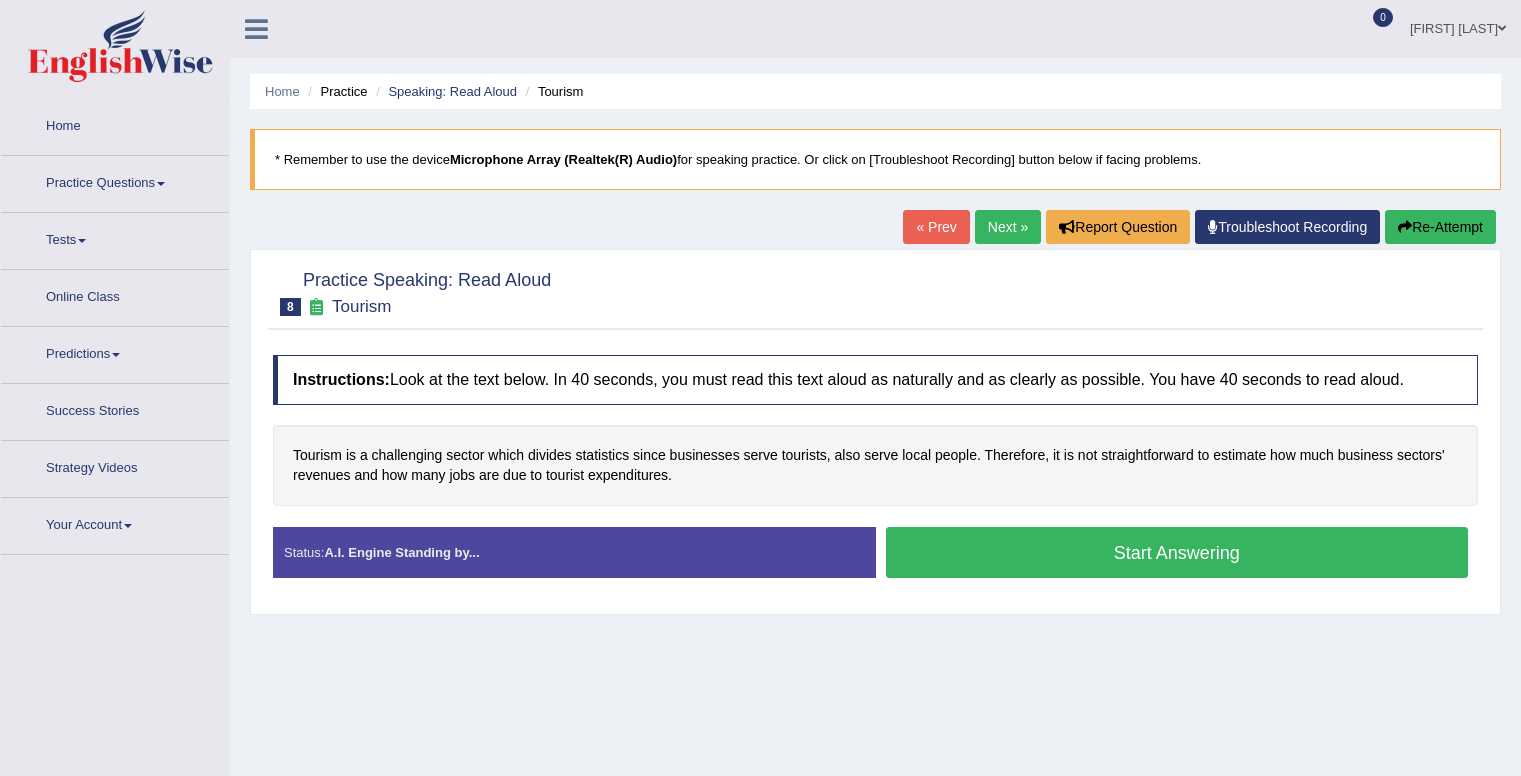 scroll, scrollTop: 0, scrollLeft: 0, axis: both 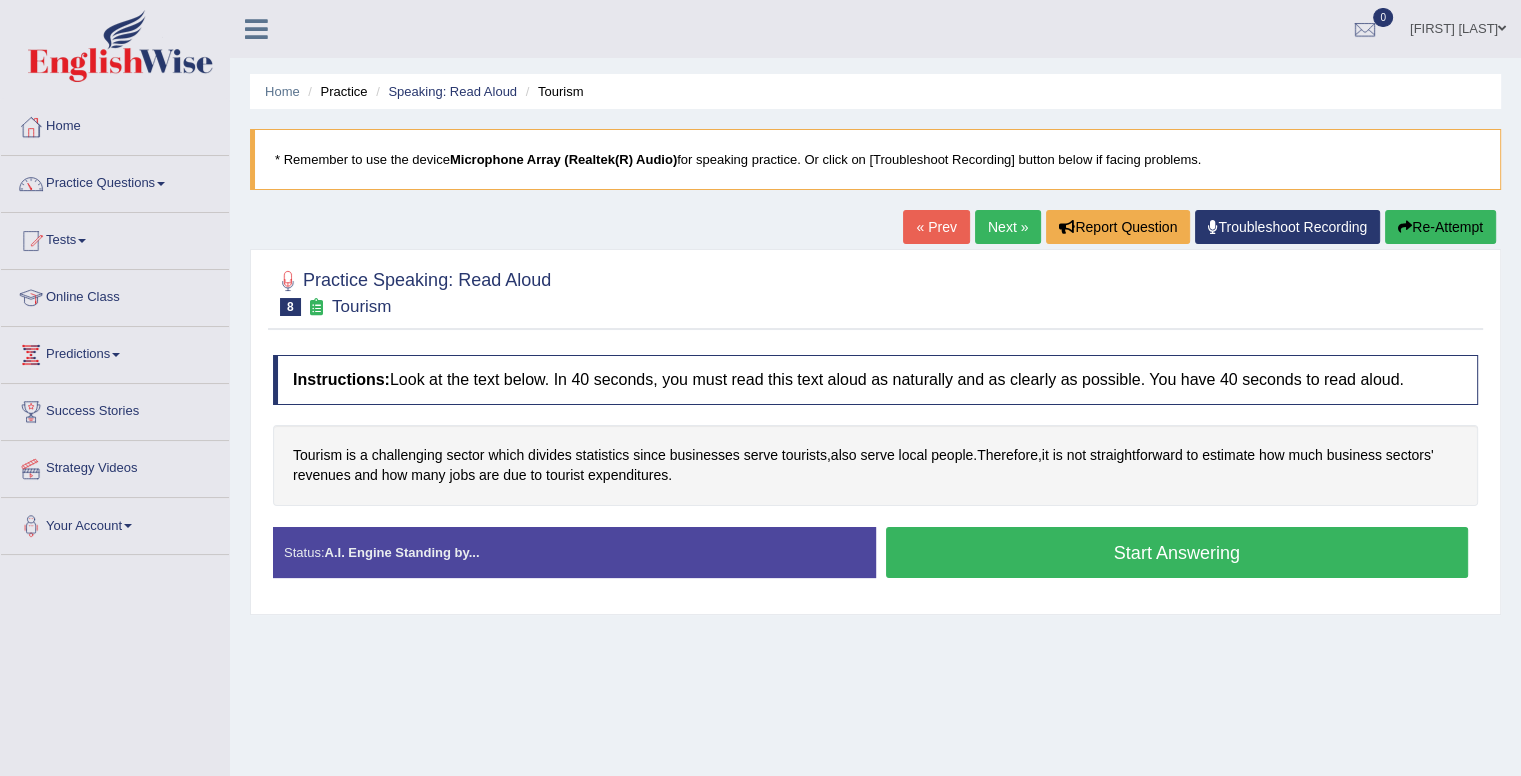 click on "Start Answering" at bounding box center [1177, 552] 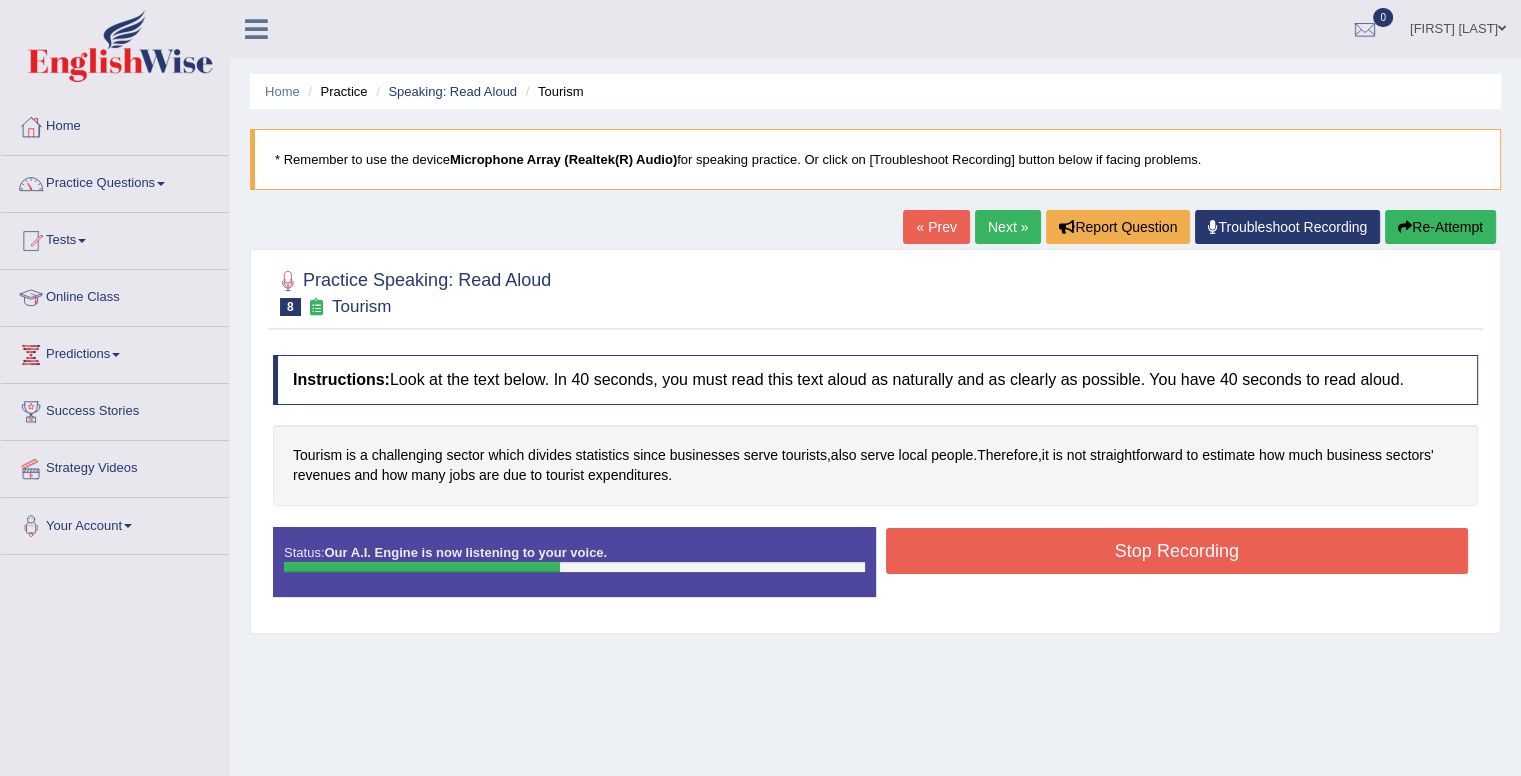 click on "Stop Recording" at bounding box center [1177, 551] 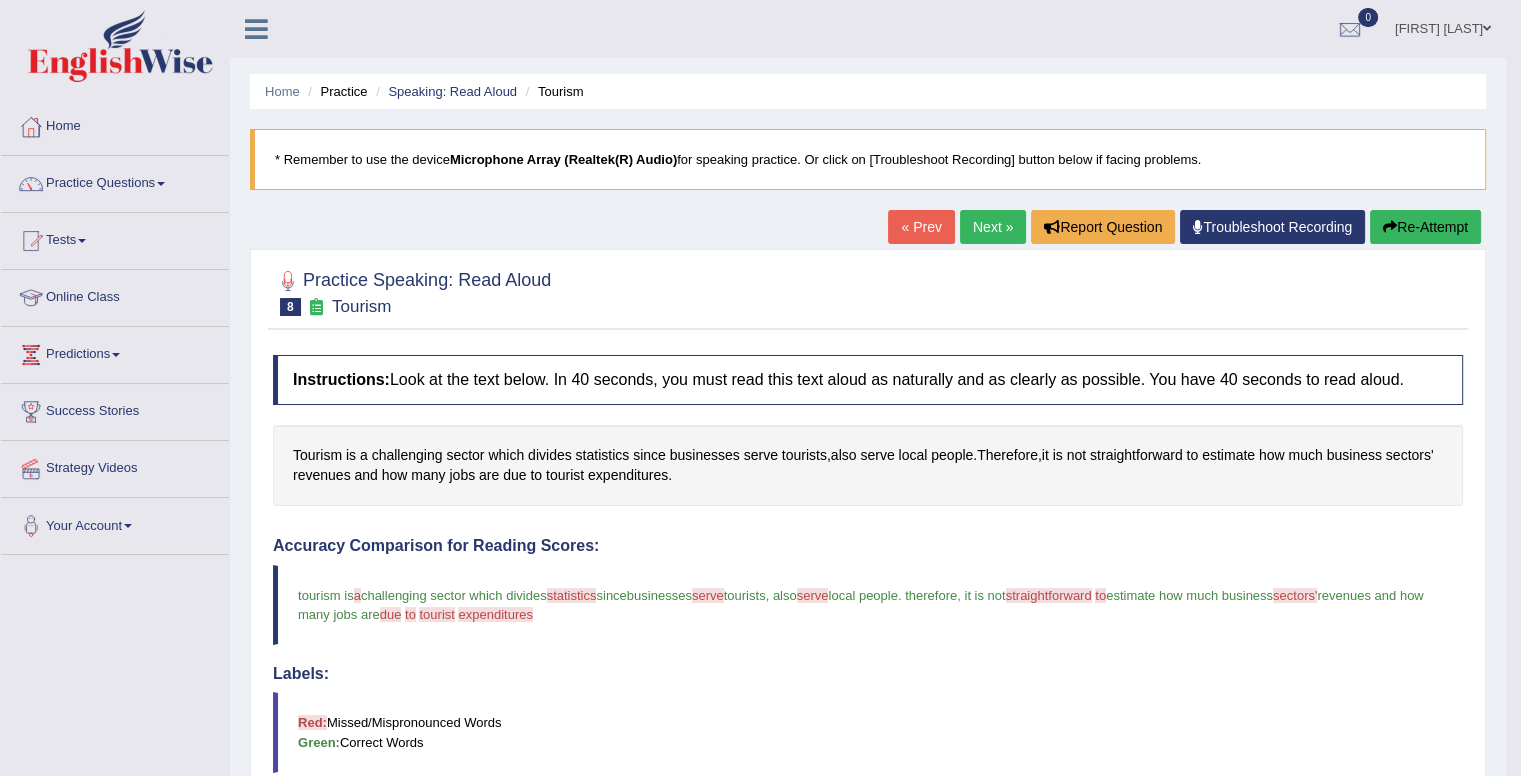 click on "Accuracy Comparison for Reading Scores:" at bounding box center (868, 546) 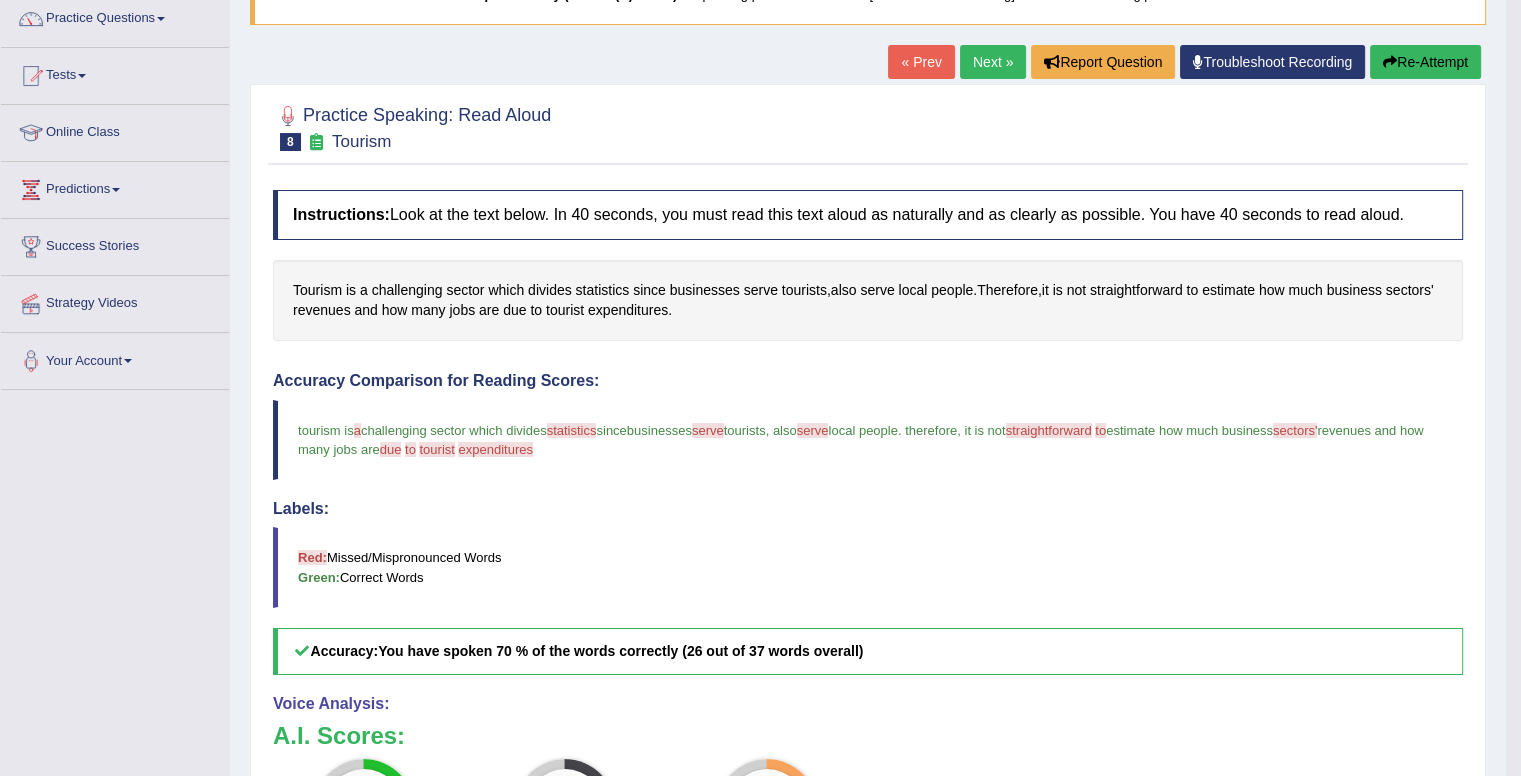 scroll, scrollTop: 160, scrollLeft: 0, axis: vertical 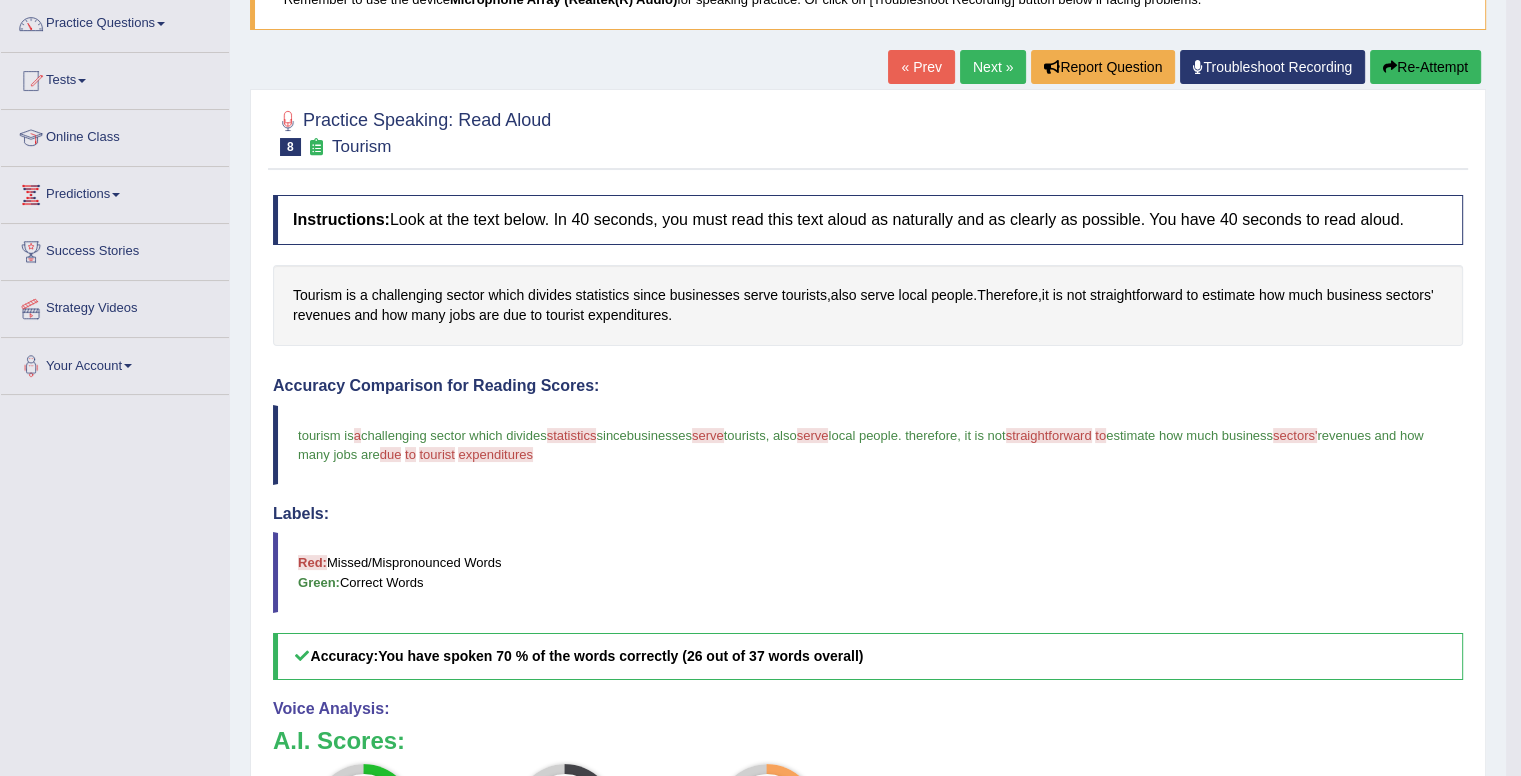 click on "statistics" at bounding box center [572, 435] 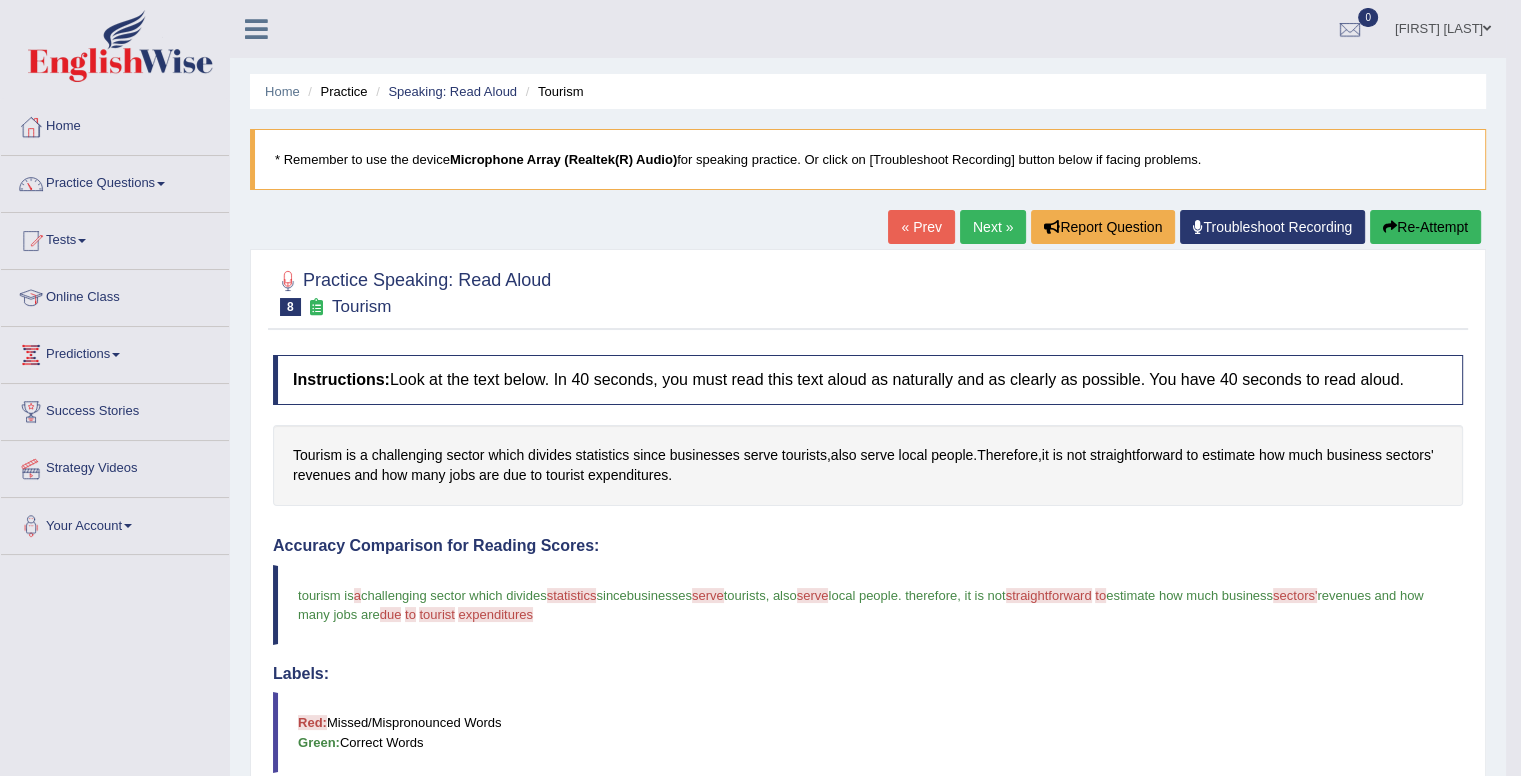 scroll, scrollTop: 0, scrollLeft: 0, axis: both 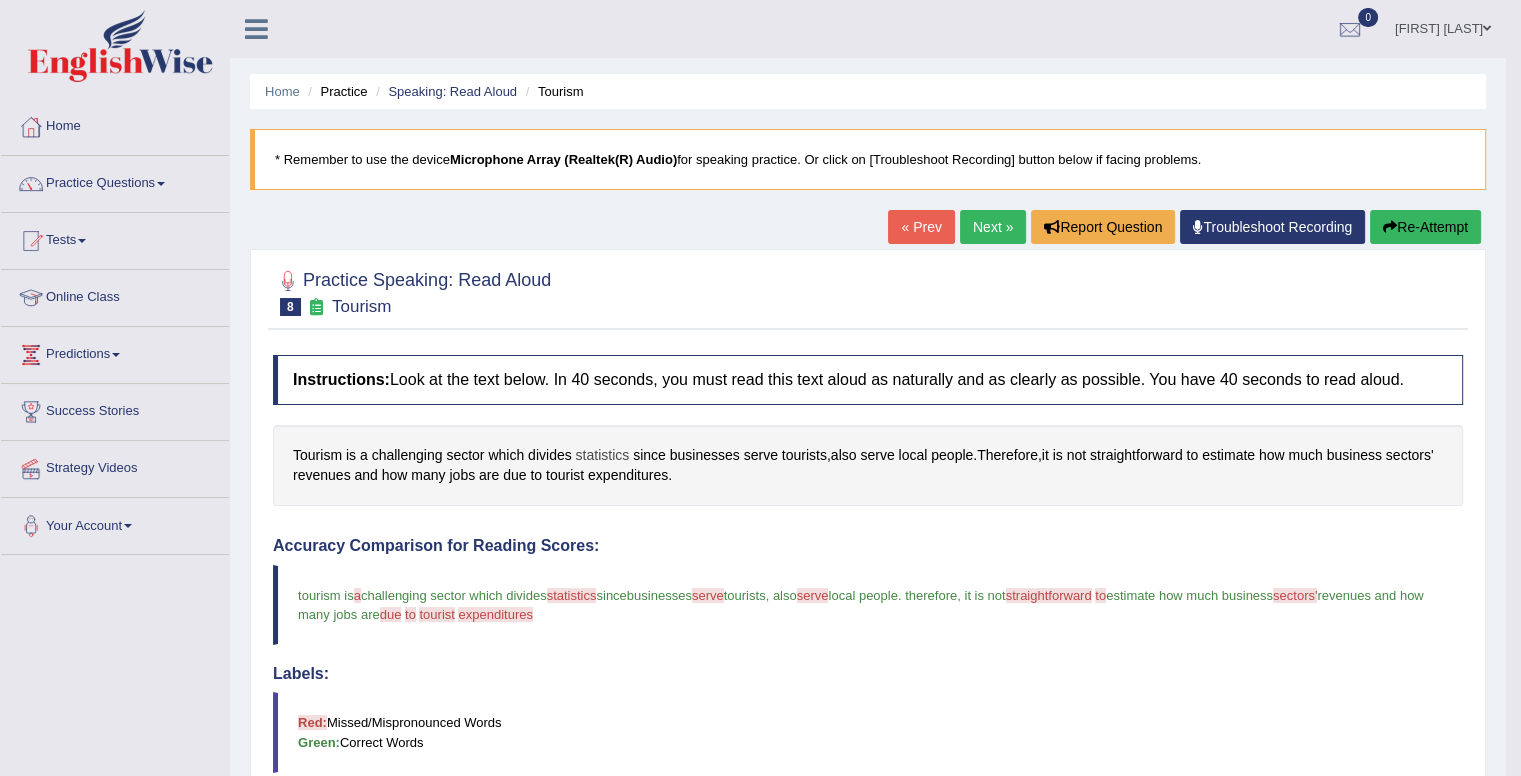 click on "statistics" at bounding box center [603, 455] 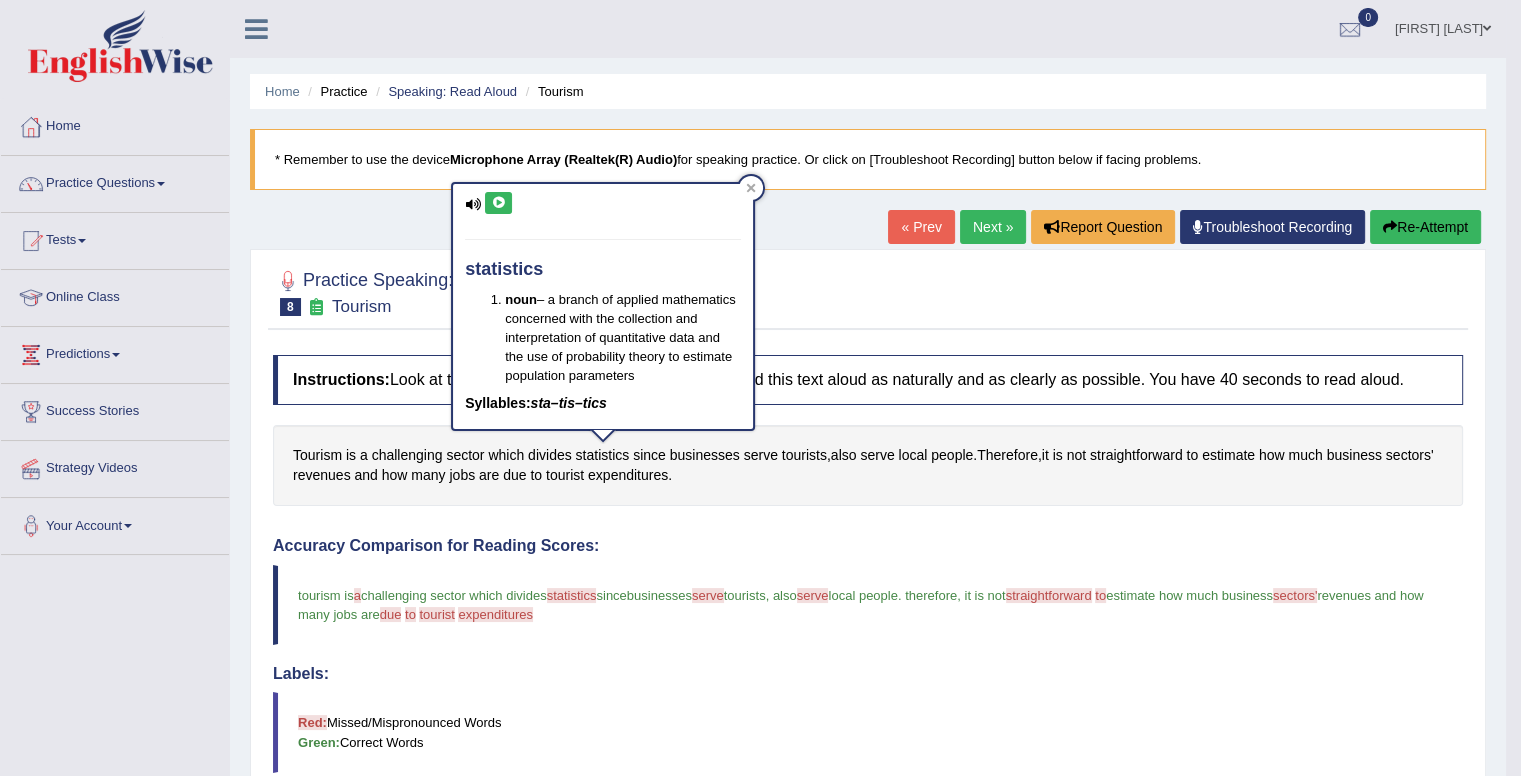 click at bounding box center (498, 203) 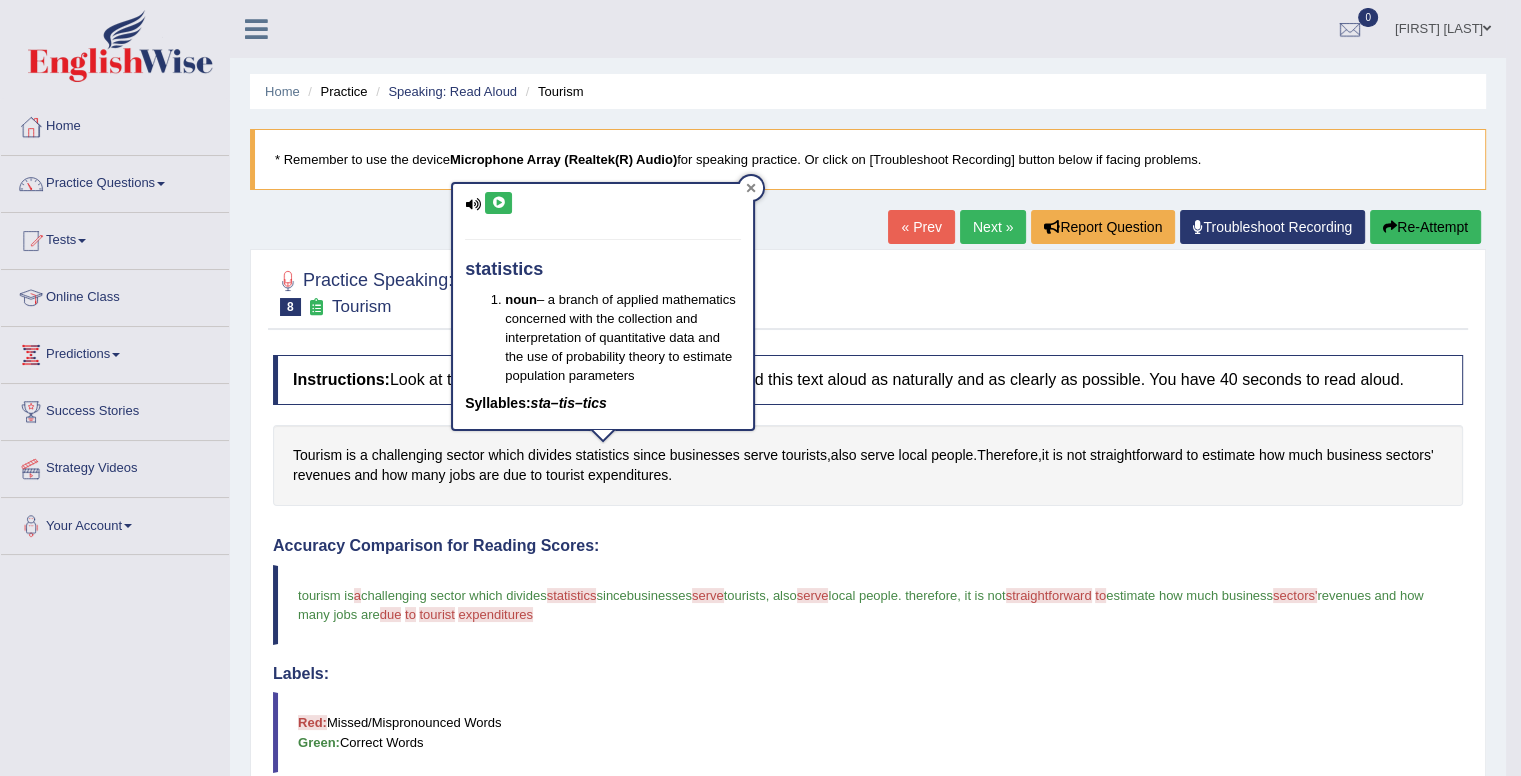 click 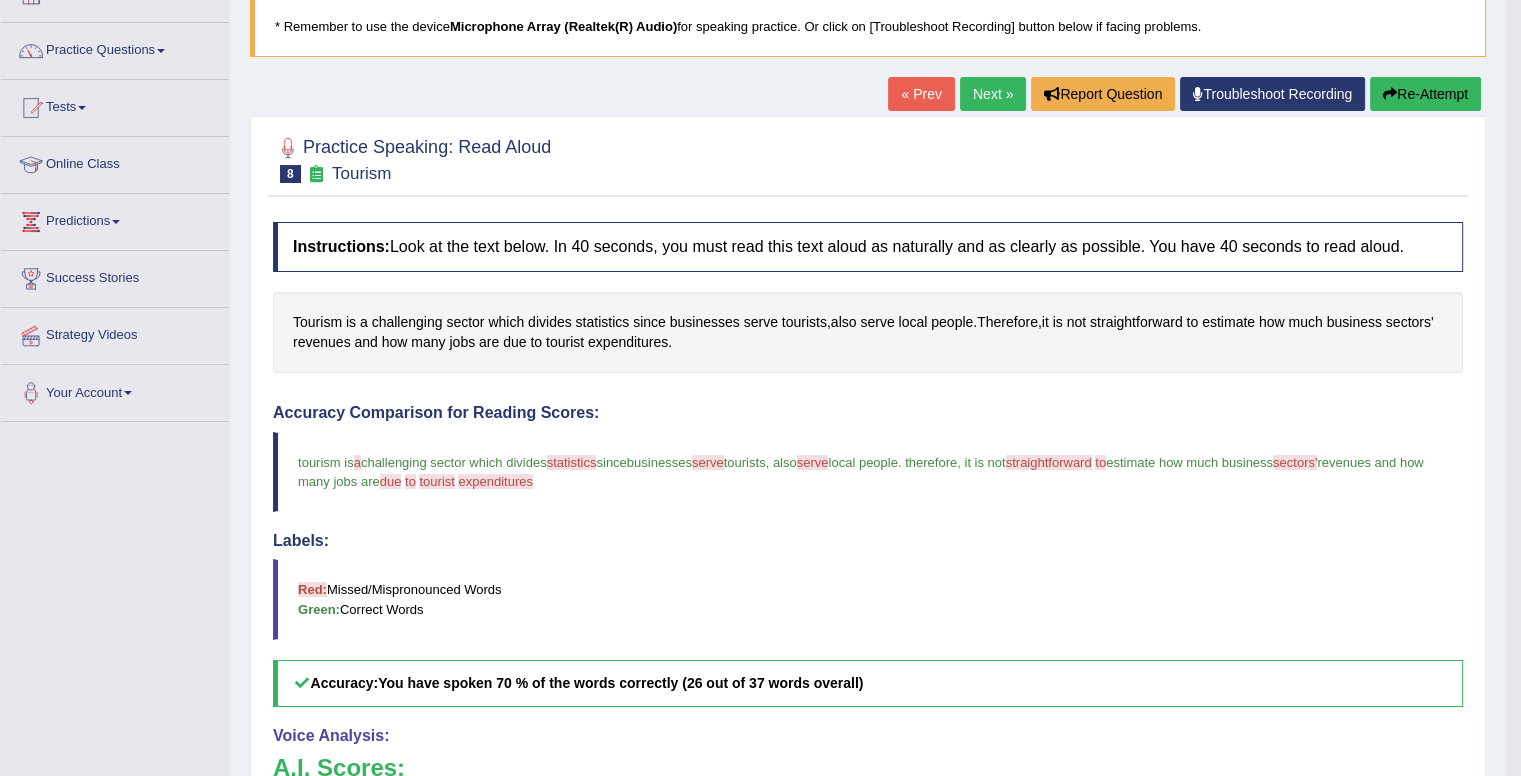 scroll, scrollTop: 9, scrollLeft: 0, axis: vertical 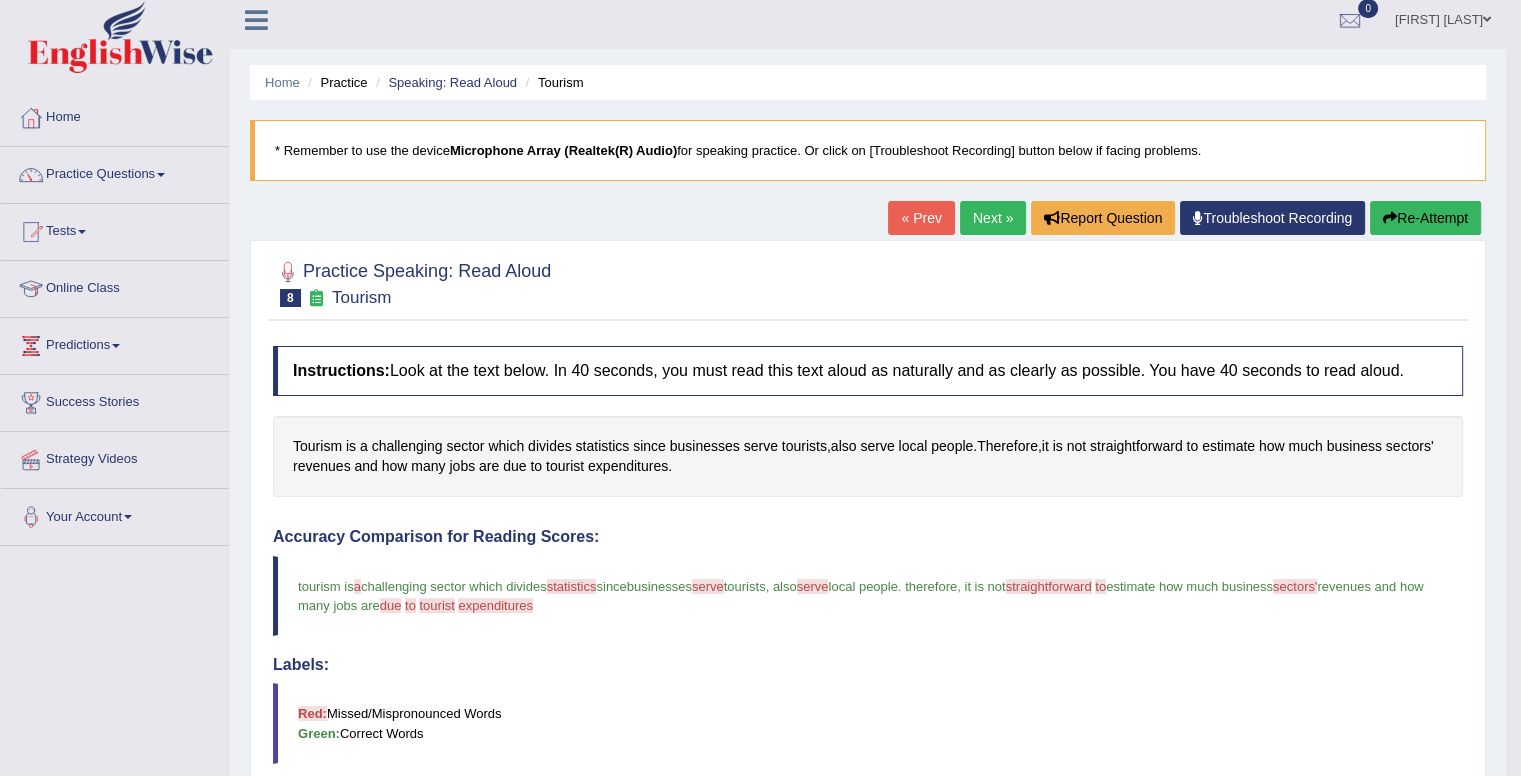 click on "Re-Attempt" at bounding box center (1425, 218) 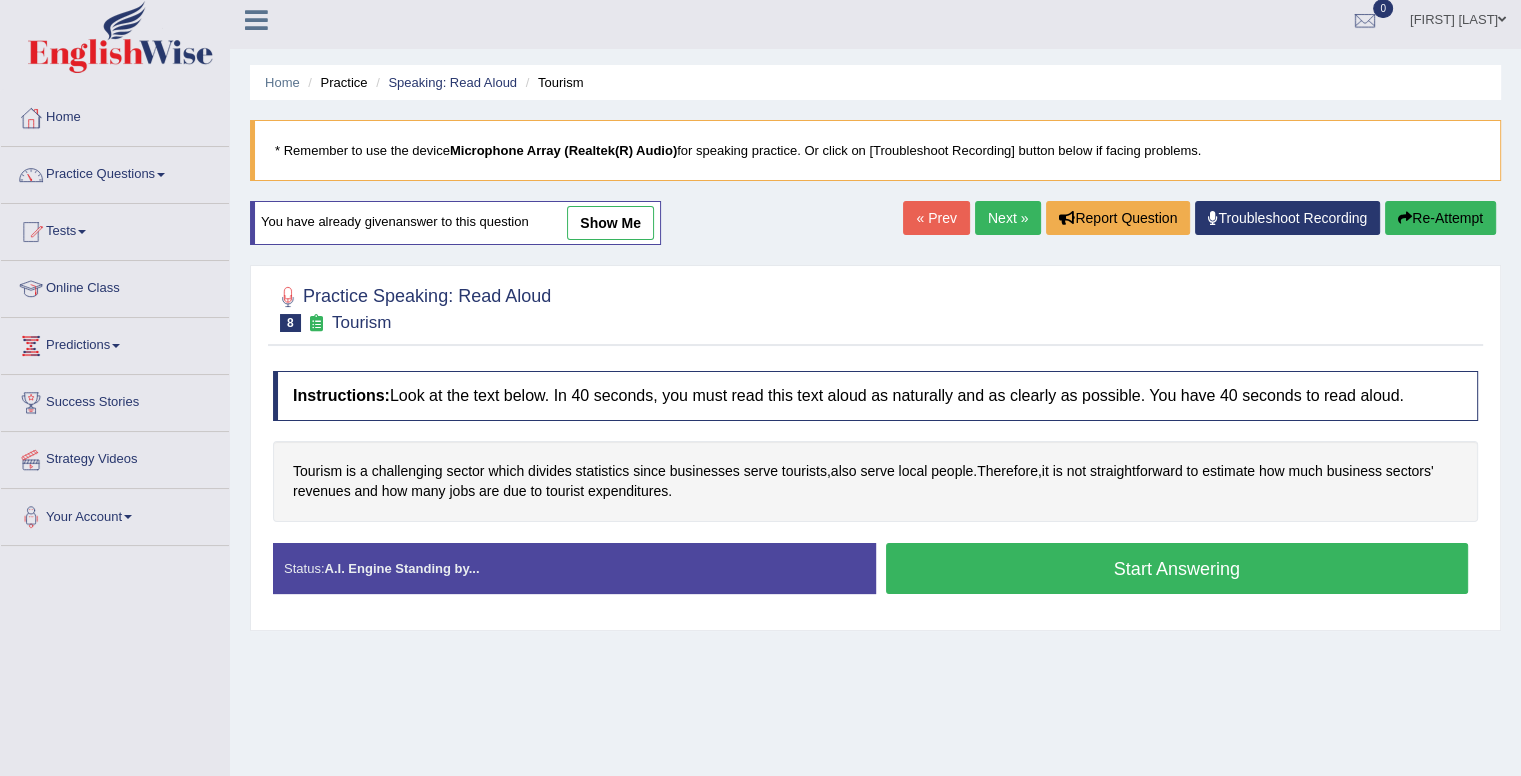 scroll, scrollTop: 9, scrollLeft: 0, axis: vertical 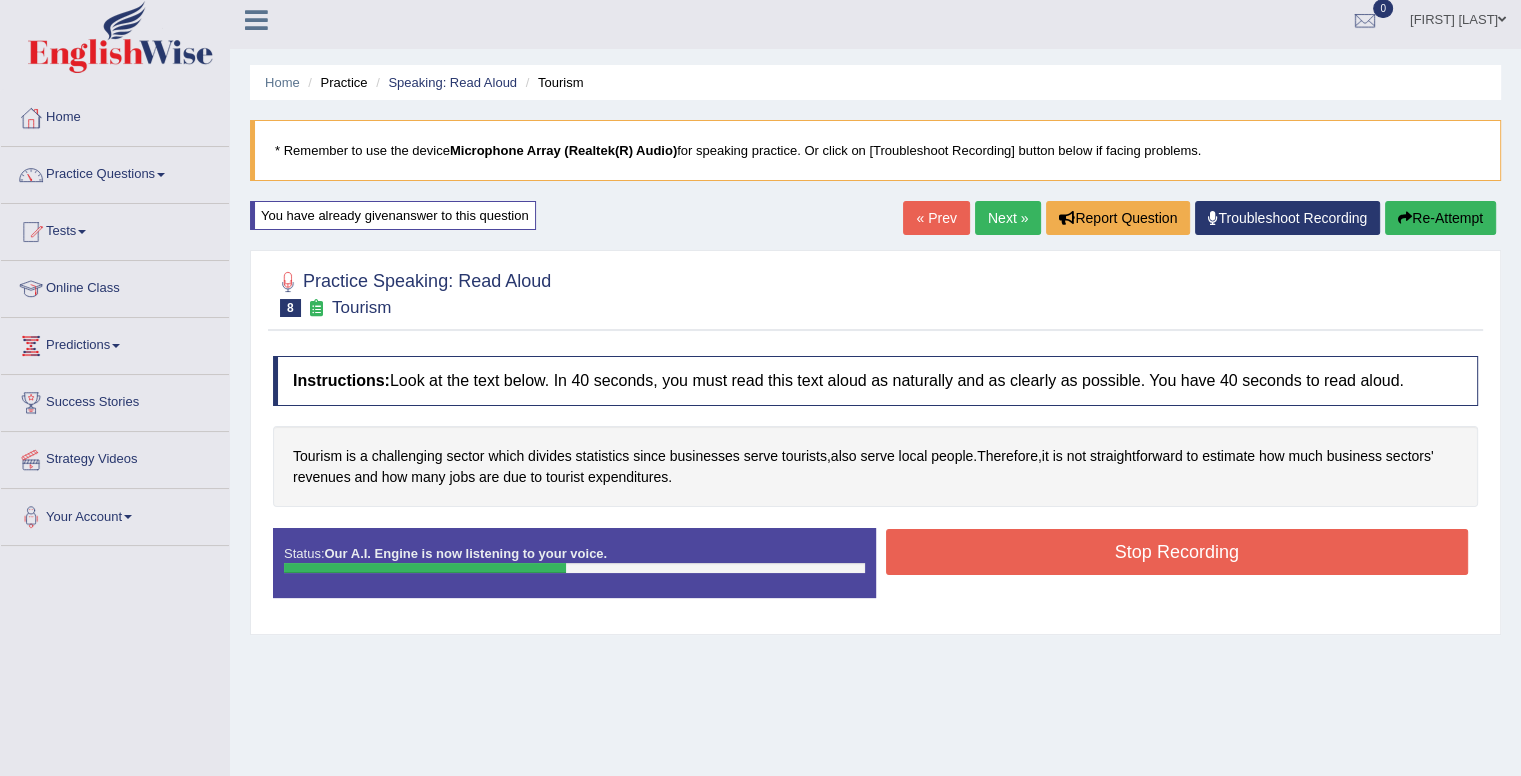 click on "Stop Recording" at bounding box center (1177, 552) 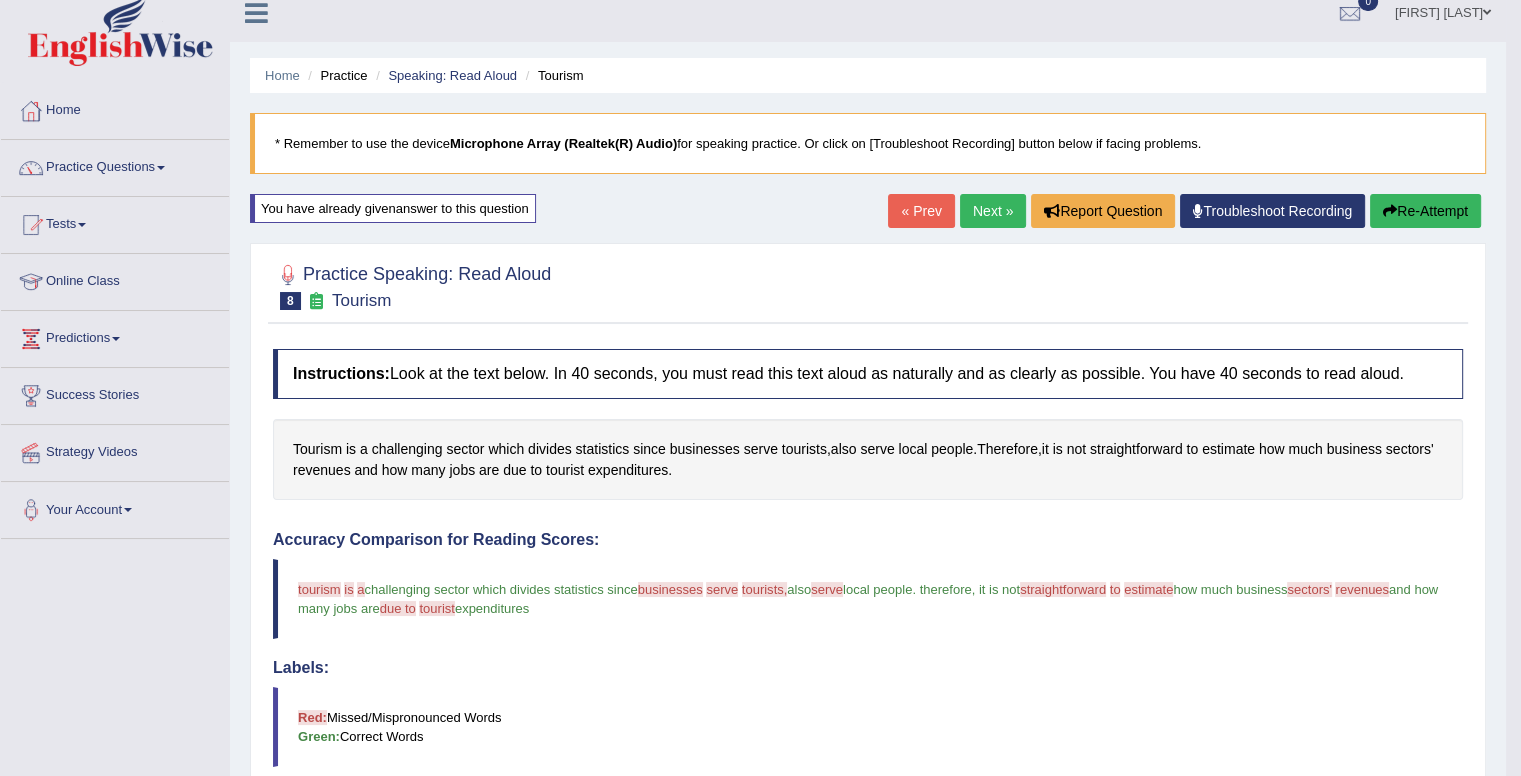 scroll, scrollTop: 0, scrollLeft: 0, axis: both 